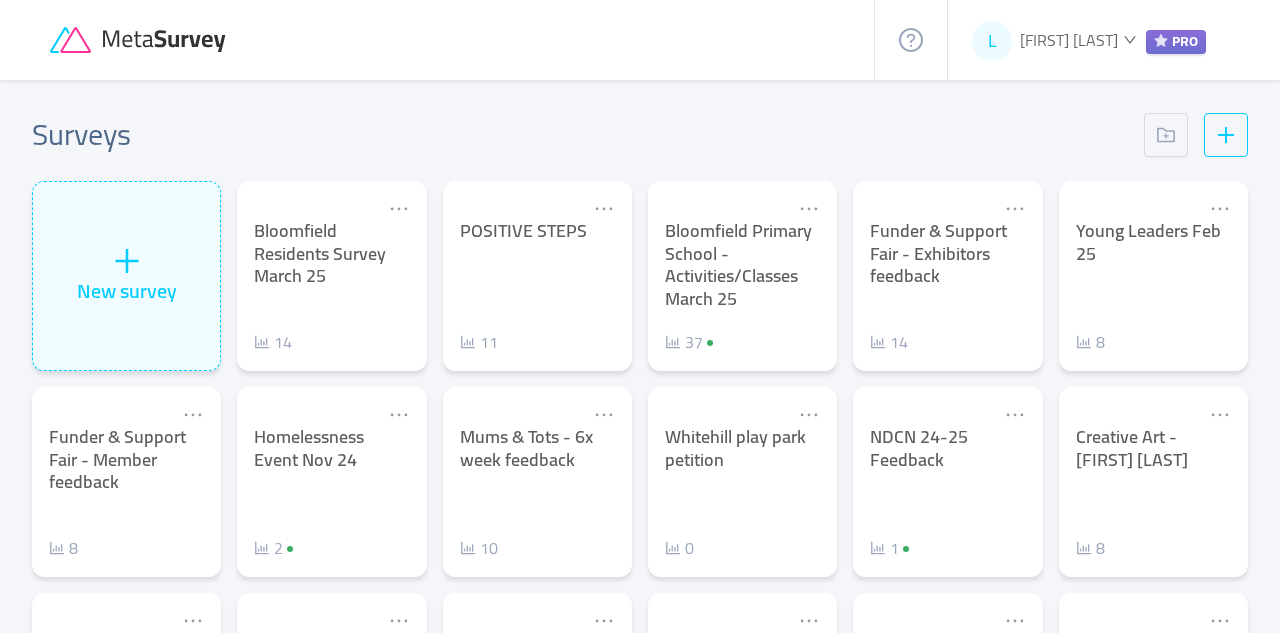 scroll, scrollTop: 0, scrollLeft: 0, axis: both 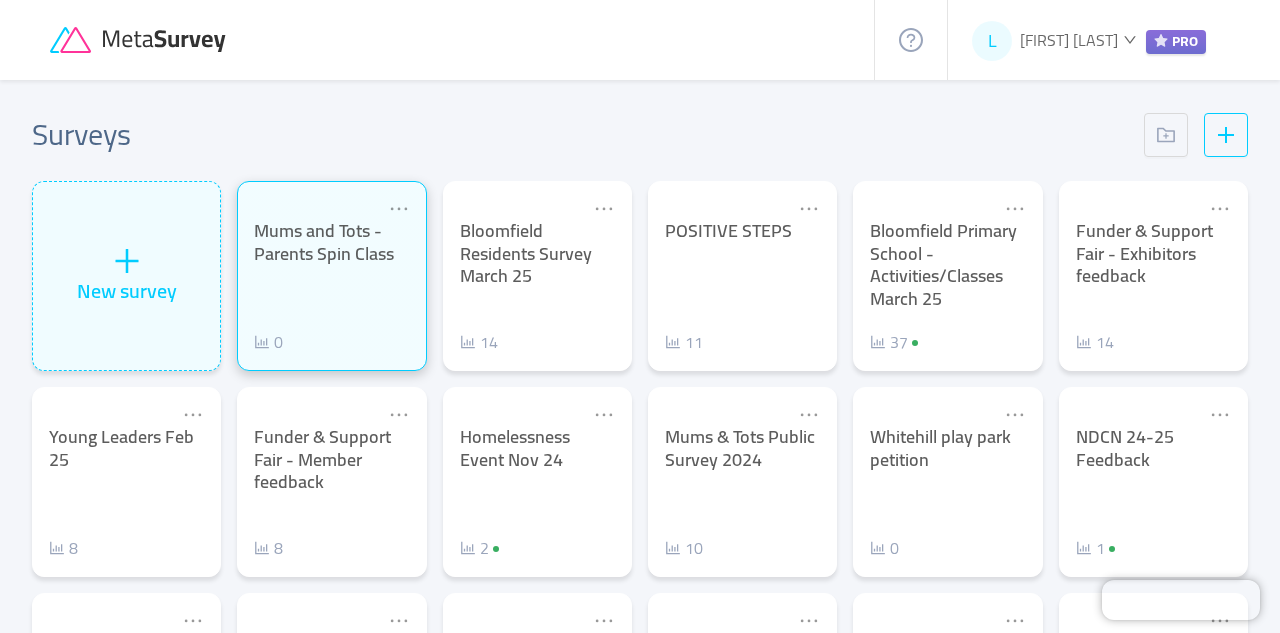 click on "Mums and Tots - Parents Spin Class   0" at bounding box center (331, 287) 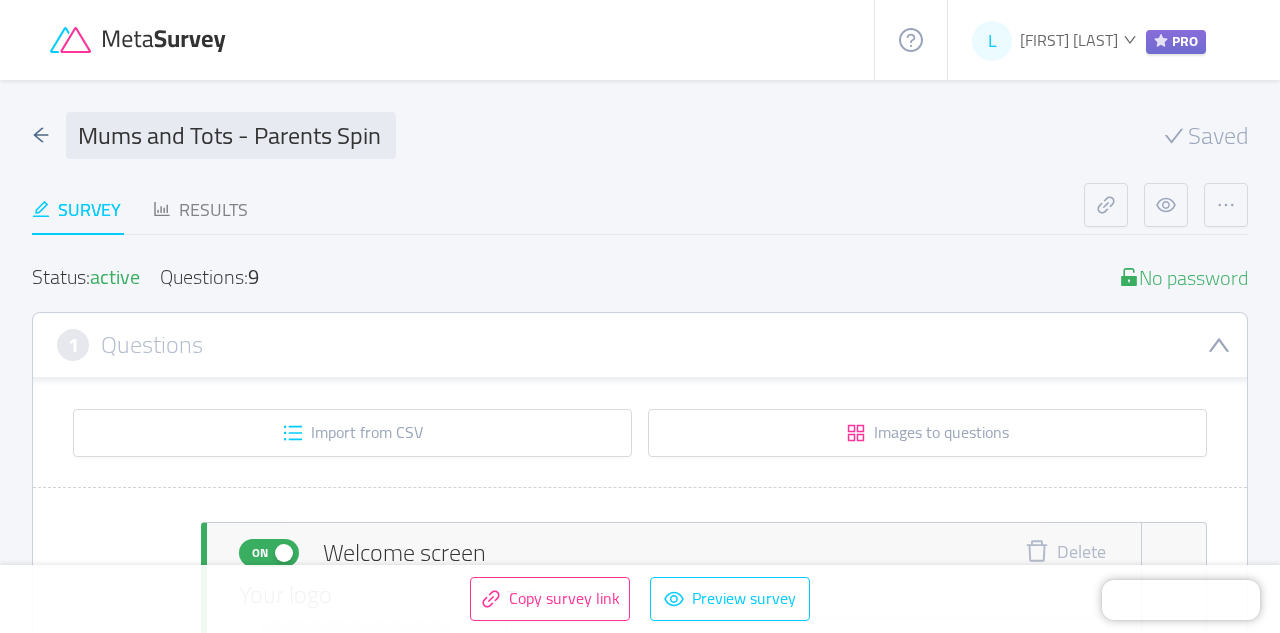 type 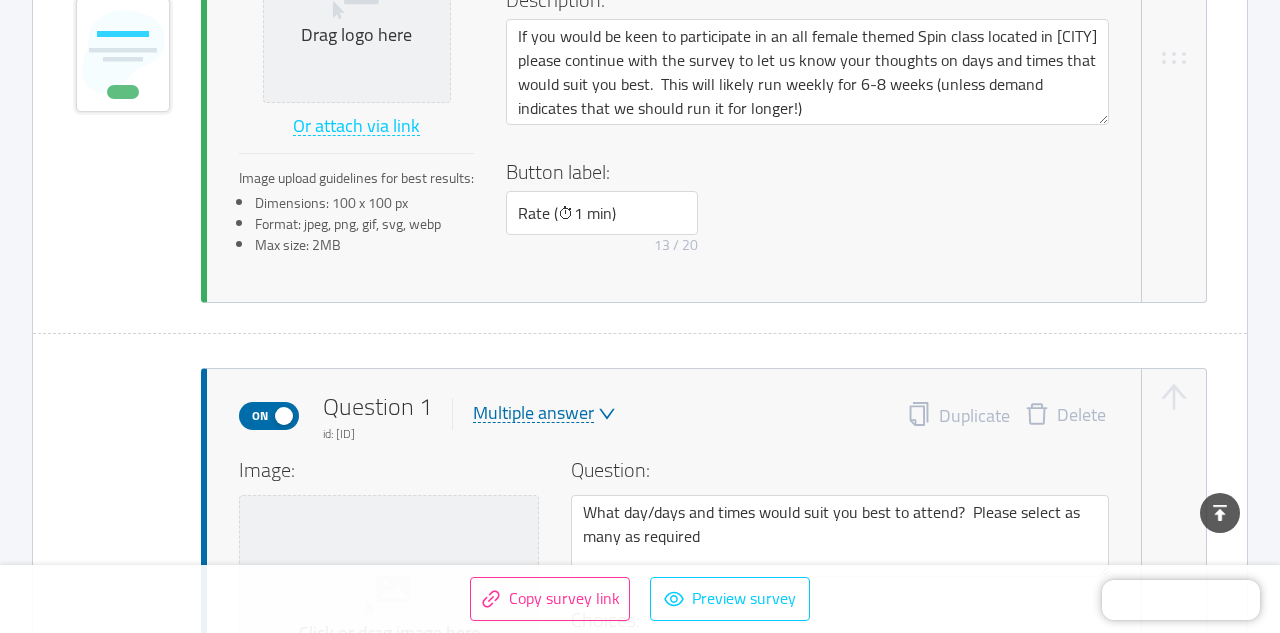 scroll, scrollTop: 781, scrollLeft: 0, axis: vertical 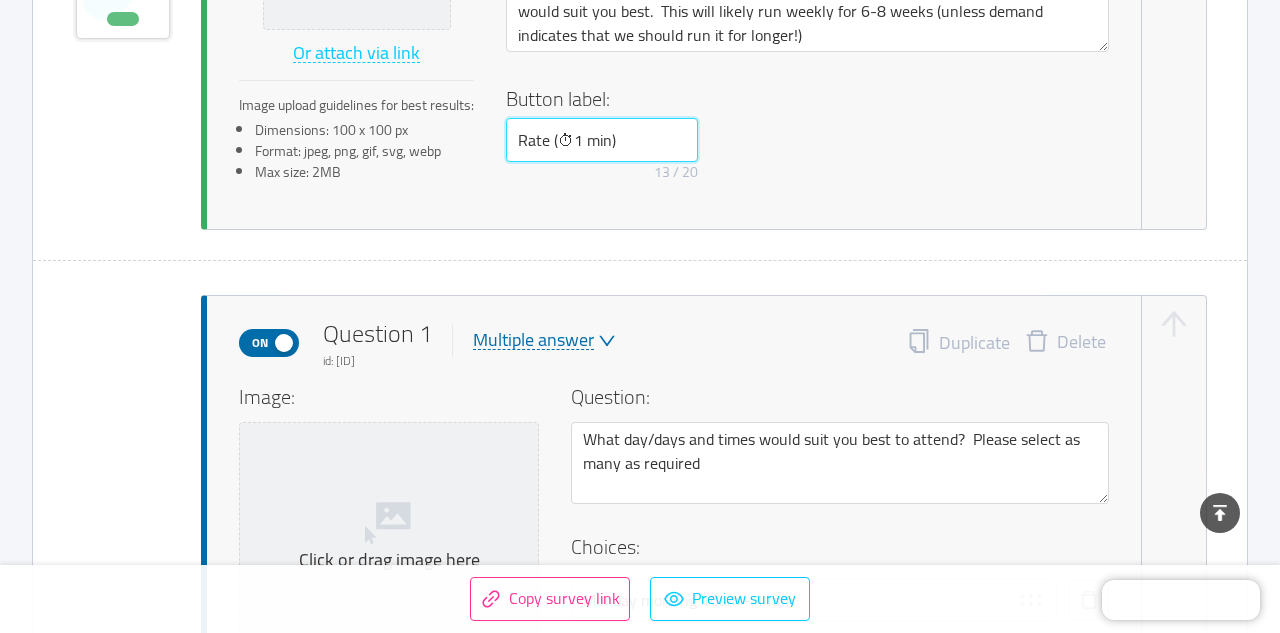 click on "Rate (⏱1 min)" at bounding box center (602, 140) 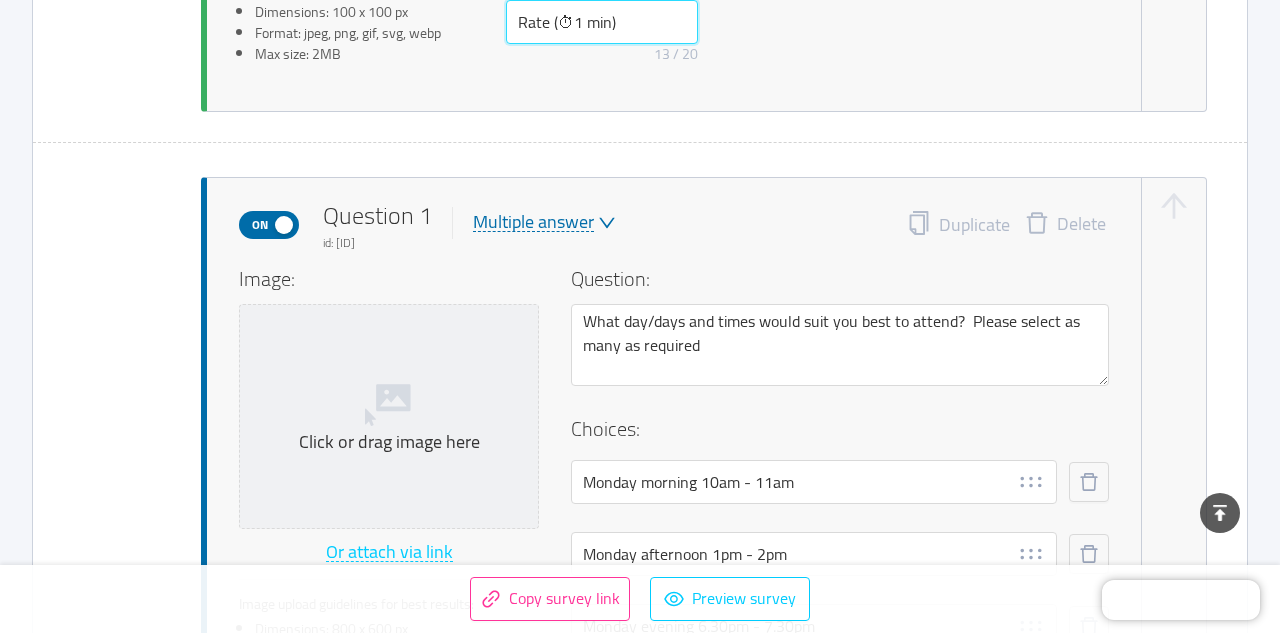 scroll, scrollTop: 931, scrollLeft: 0, axis: vertical 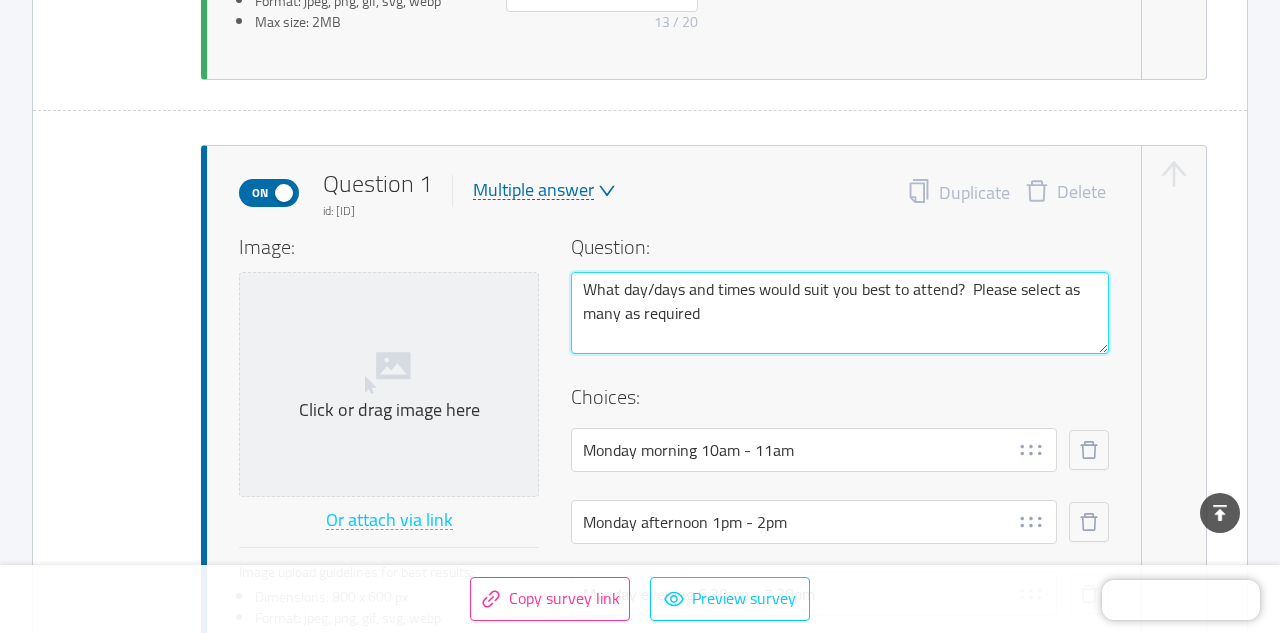 click on "What day/days and times would suit you best to attend?  Please select as many as required" at bounding box center [840, 313] 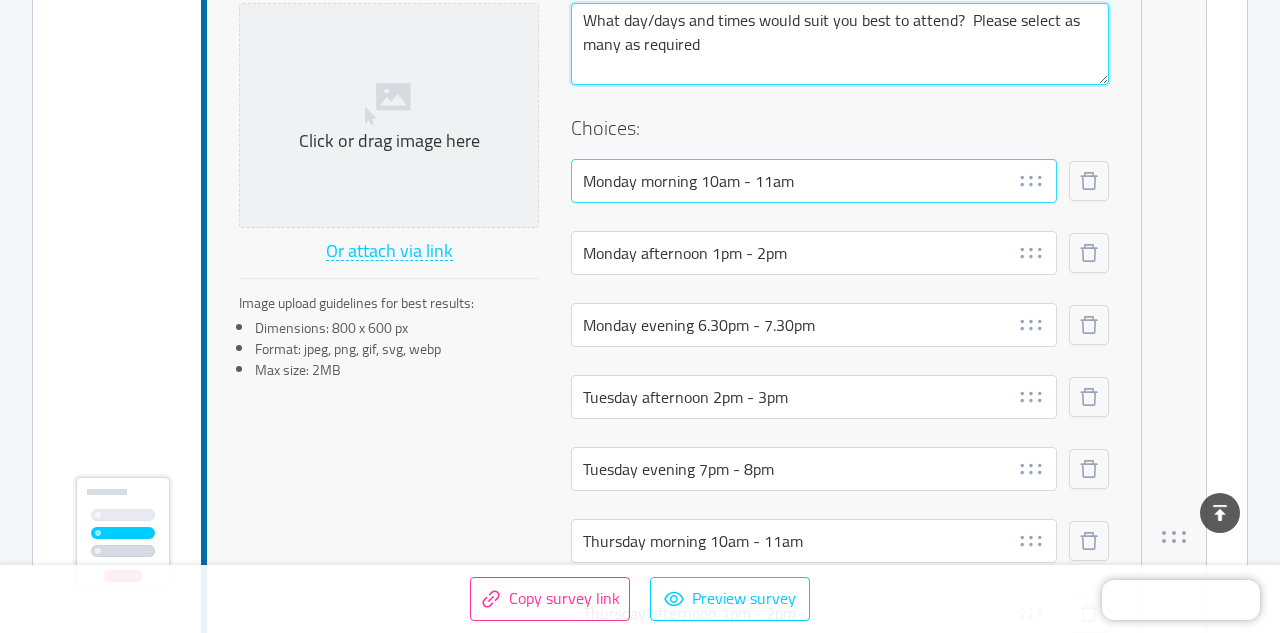 scroll, scrollTop: 1202, scrollLeft: 0, axis: vertical 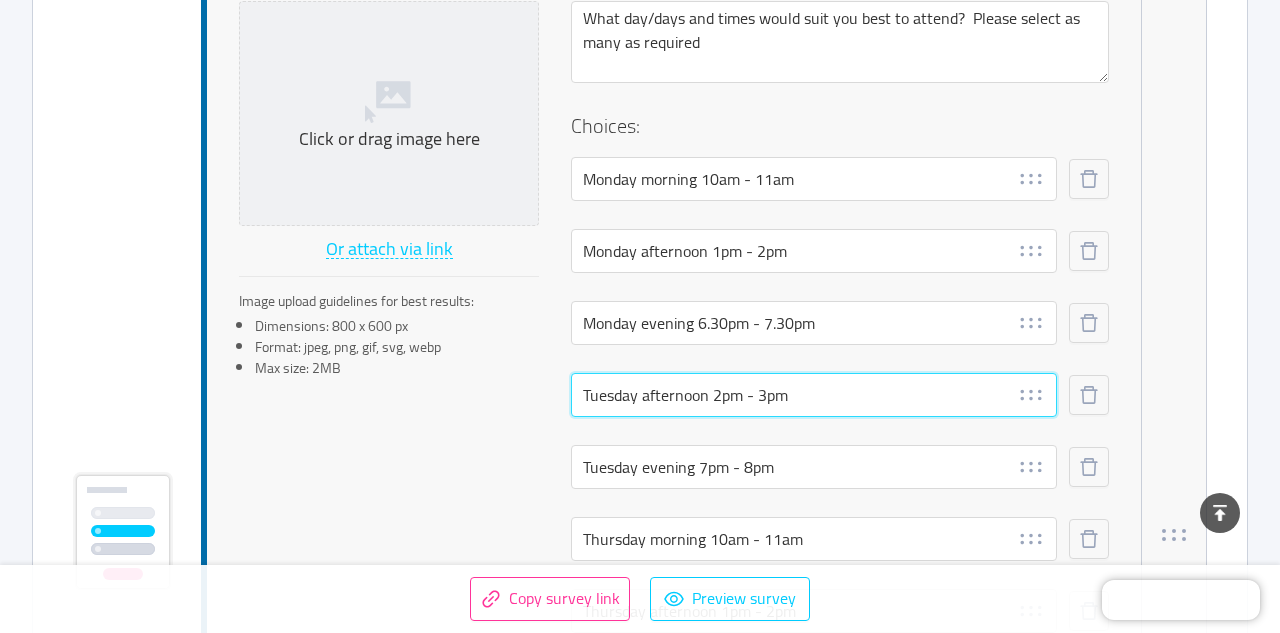 click on "Tuesday afternoon 2pm - 3pm" at bounding box center [814, 395] 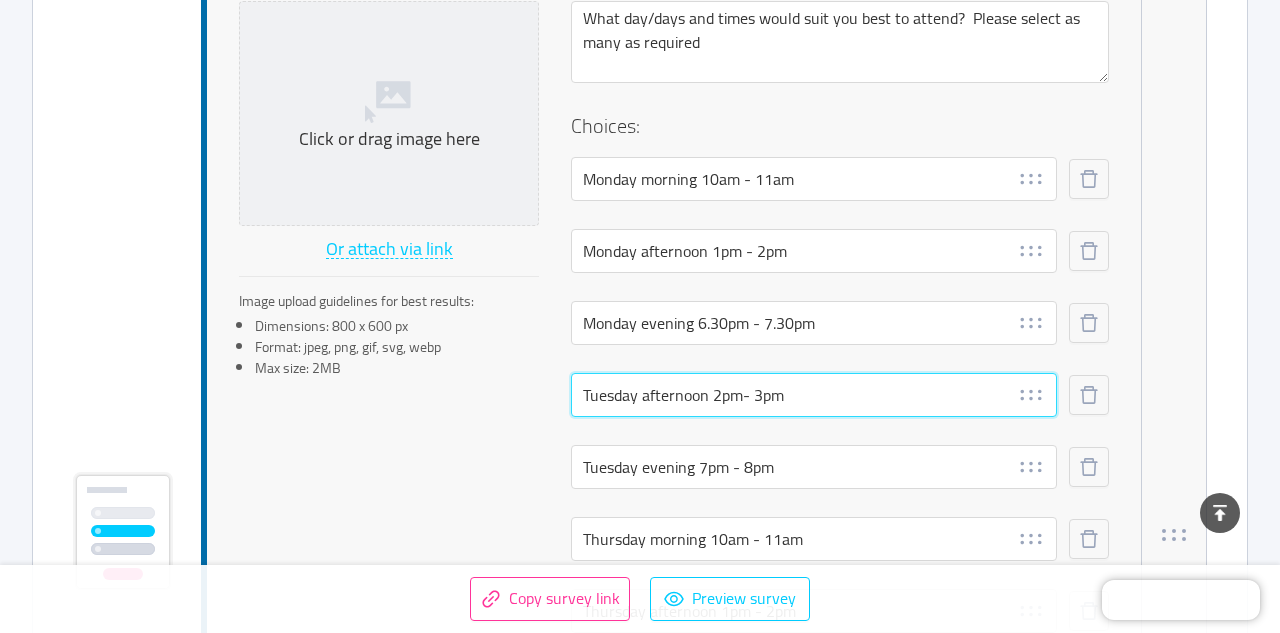 type on "Tuesday afternoon 2pm - 3pm" 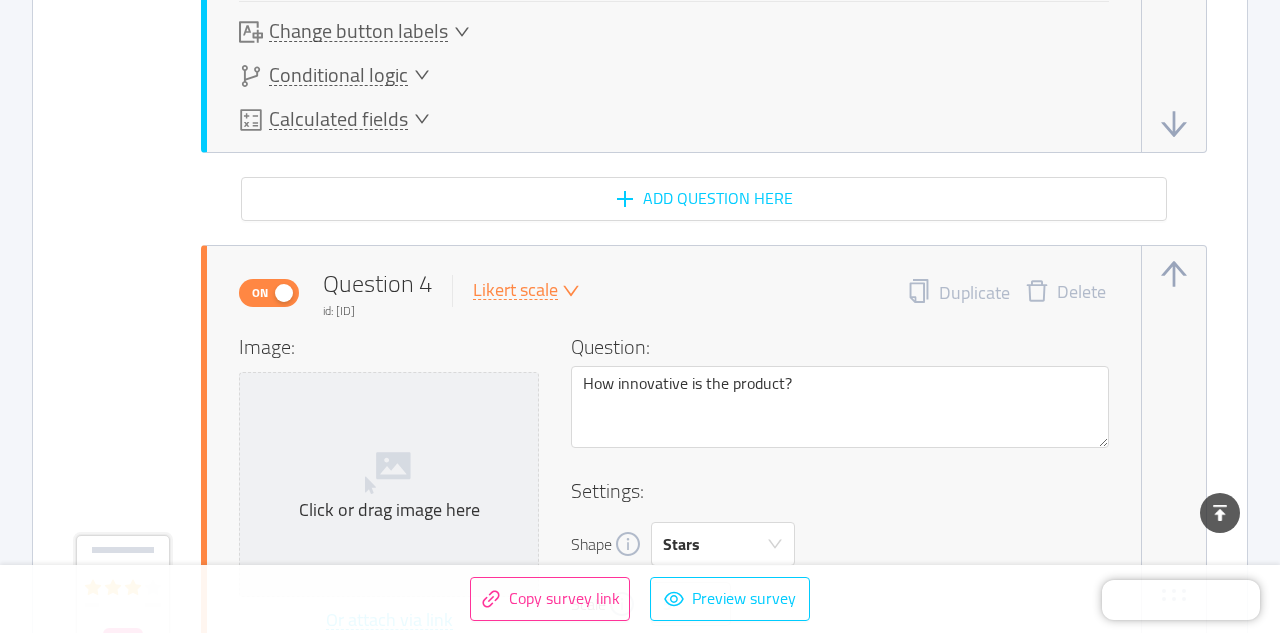 scroll, scrollTop: 4896, scrollLeft: 0, axis: vertical 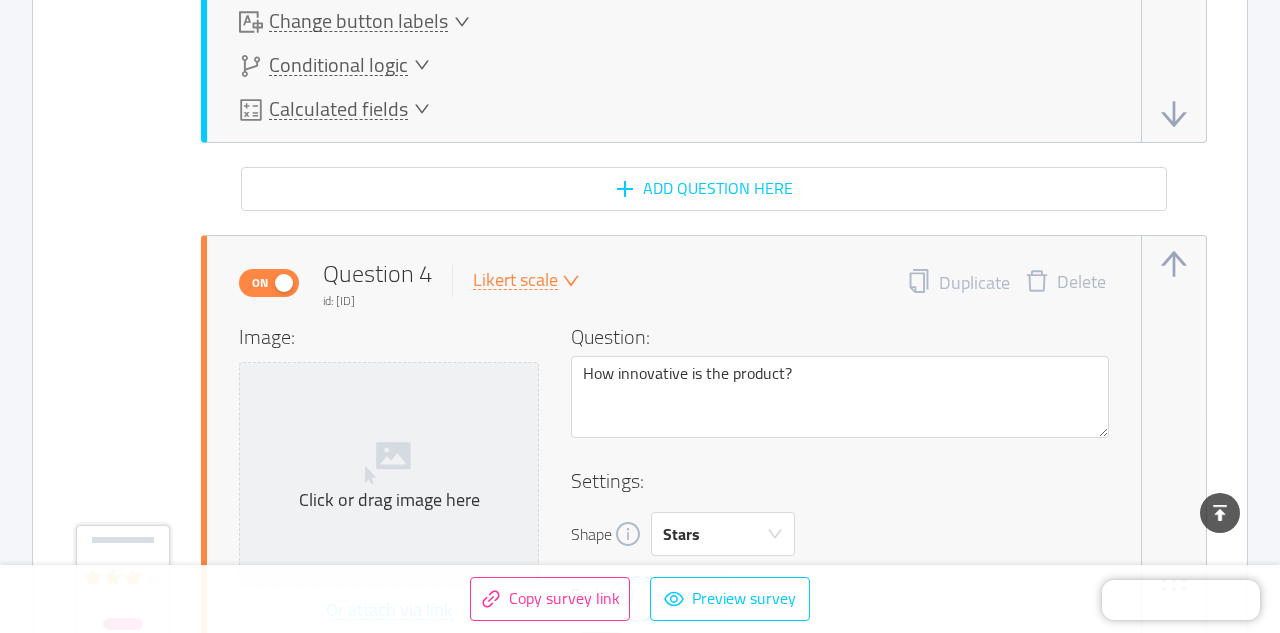 click on "Likert scale" at bounding box center (515, 280) 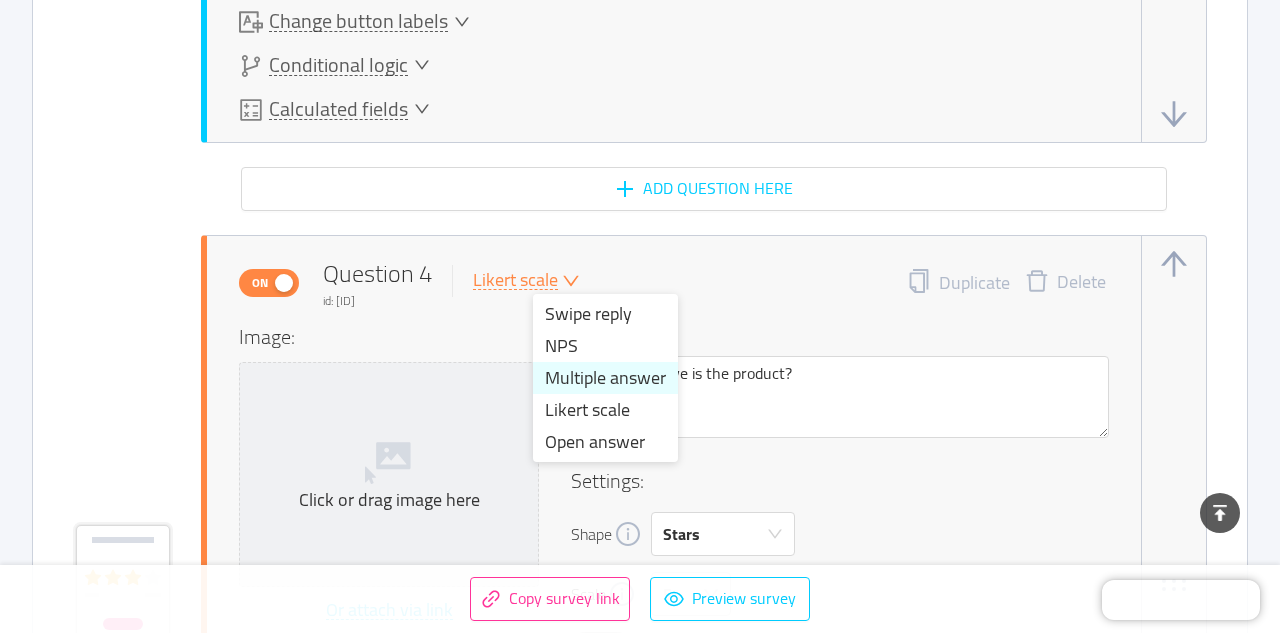 click on "Multiple answer" at bounding box center [605, 378] 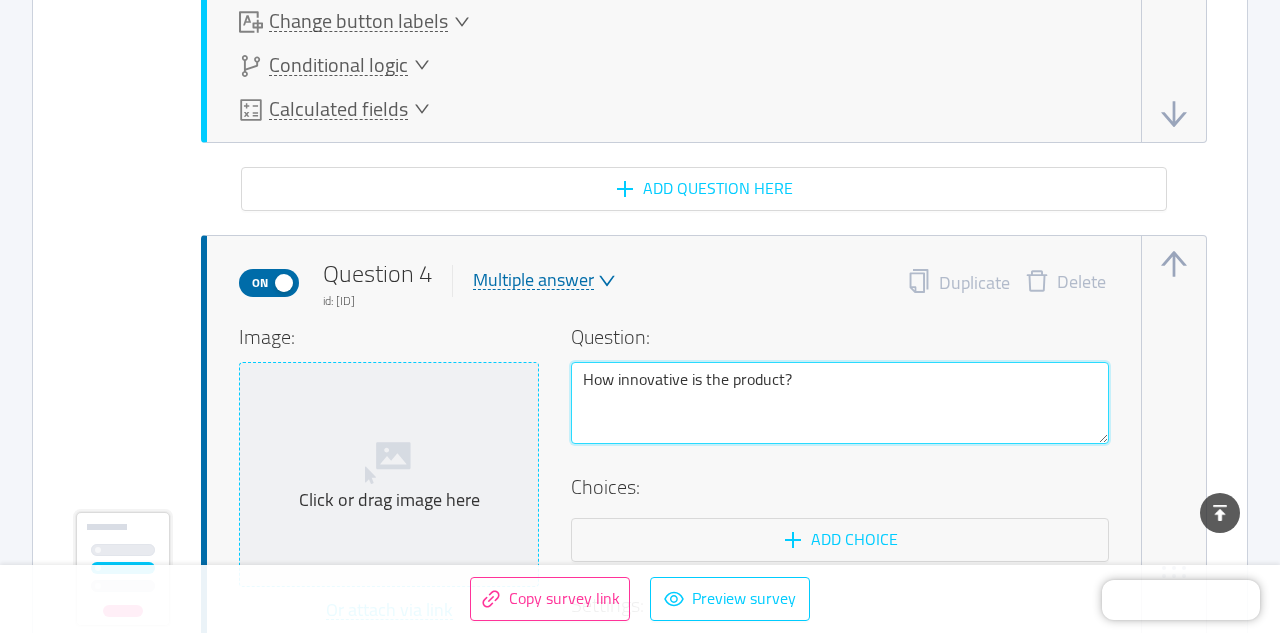drag, startPoint x: 839, startPoint y: 384, endPoint x: 537, endPoint y: 366, distance: 302.53595 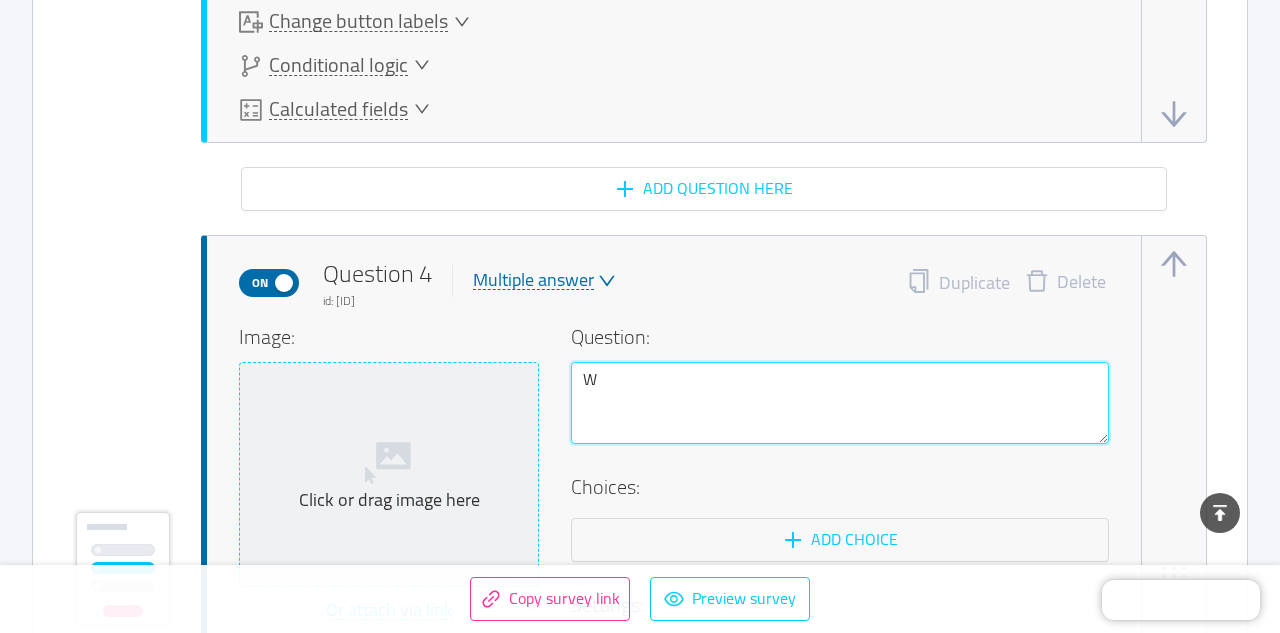 type 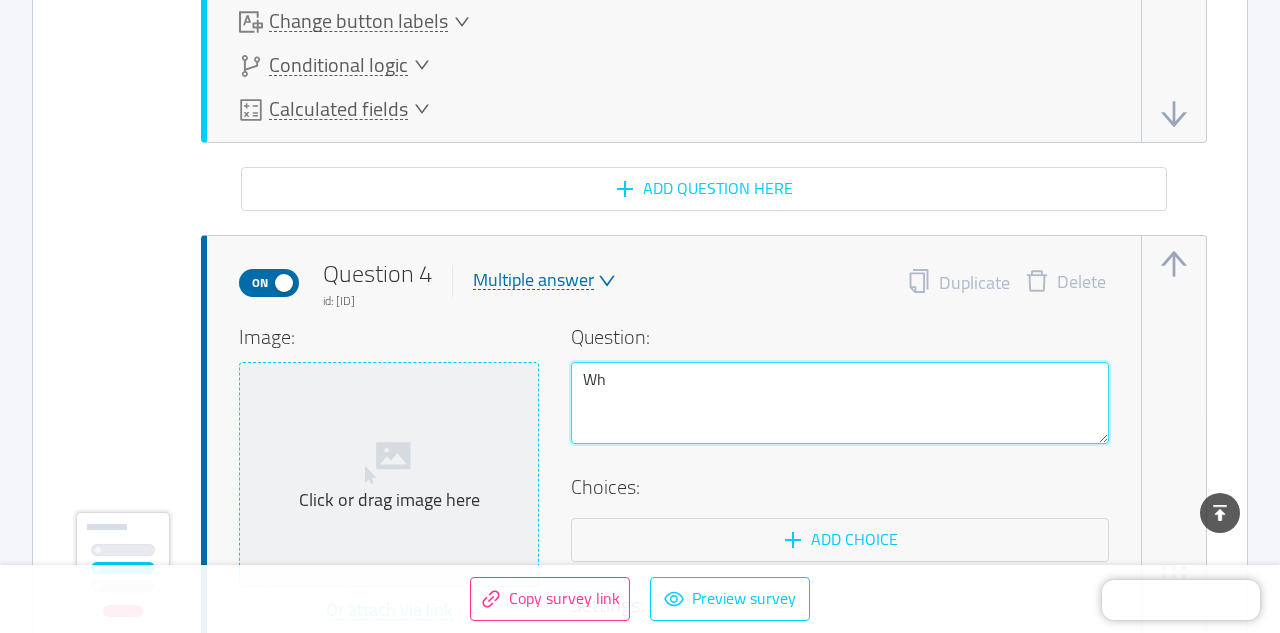 type 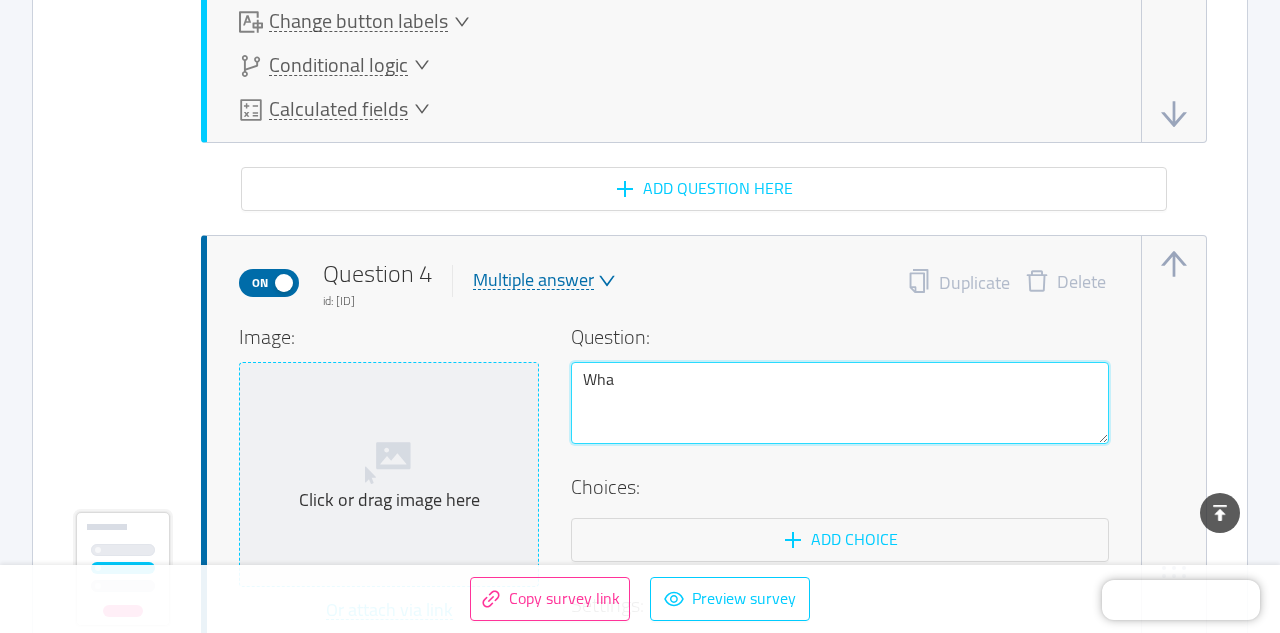 type 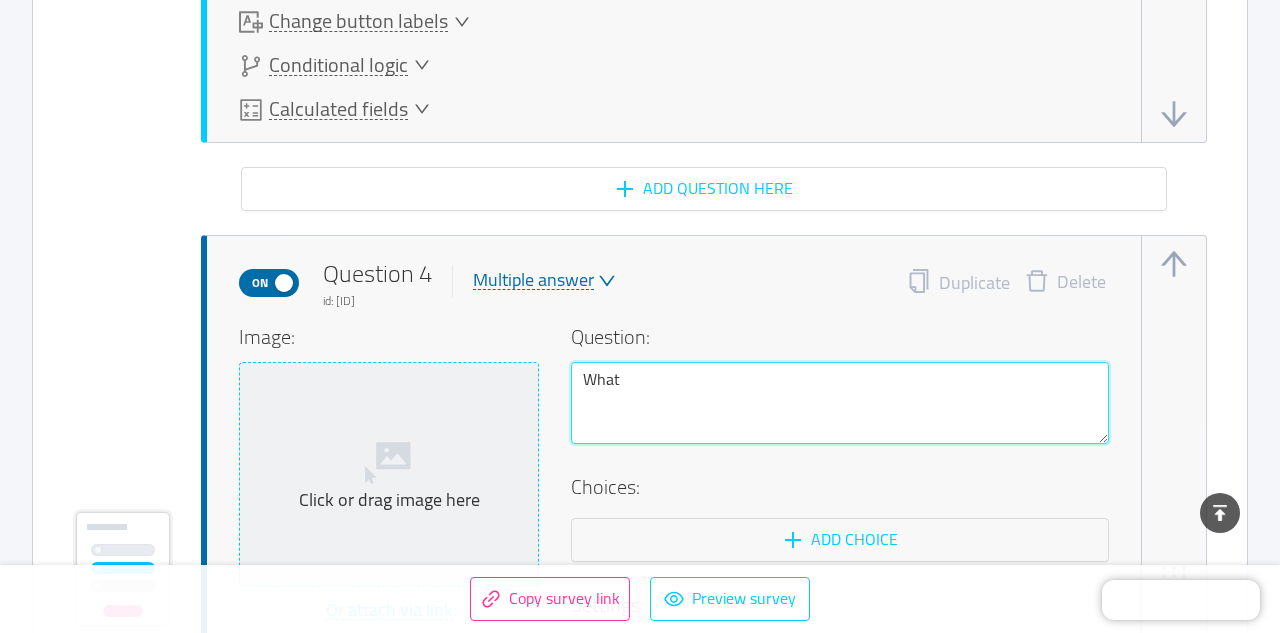 type 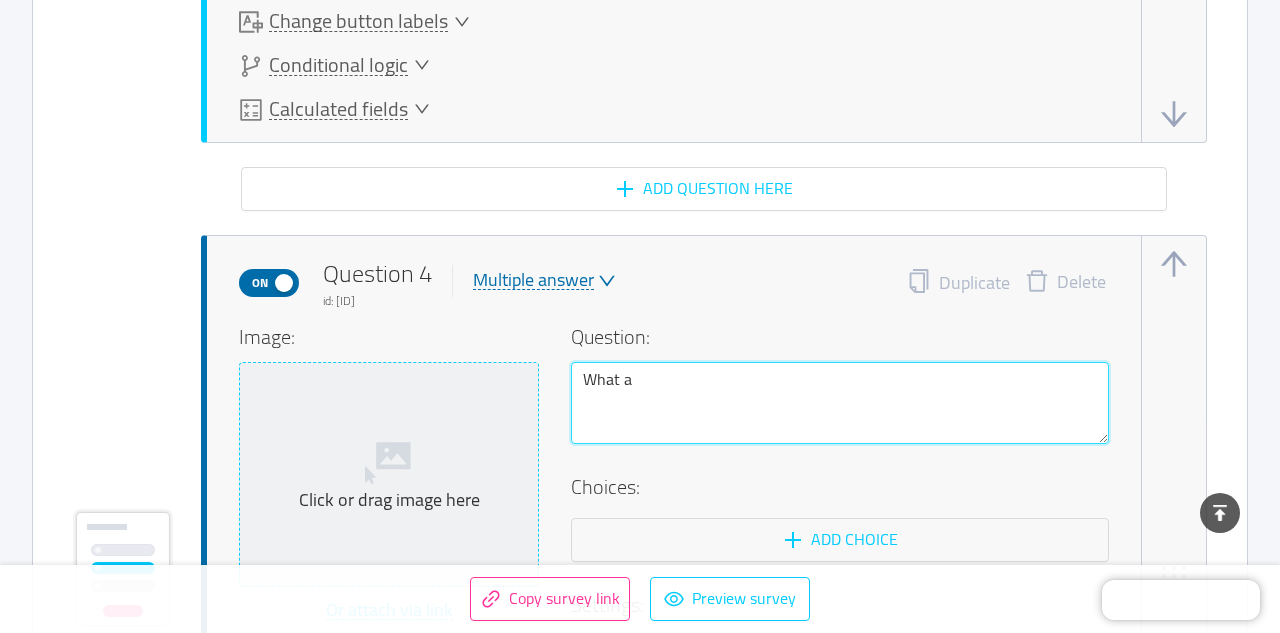 type 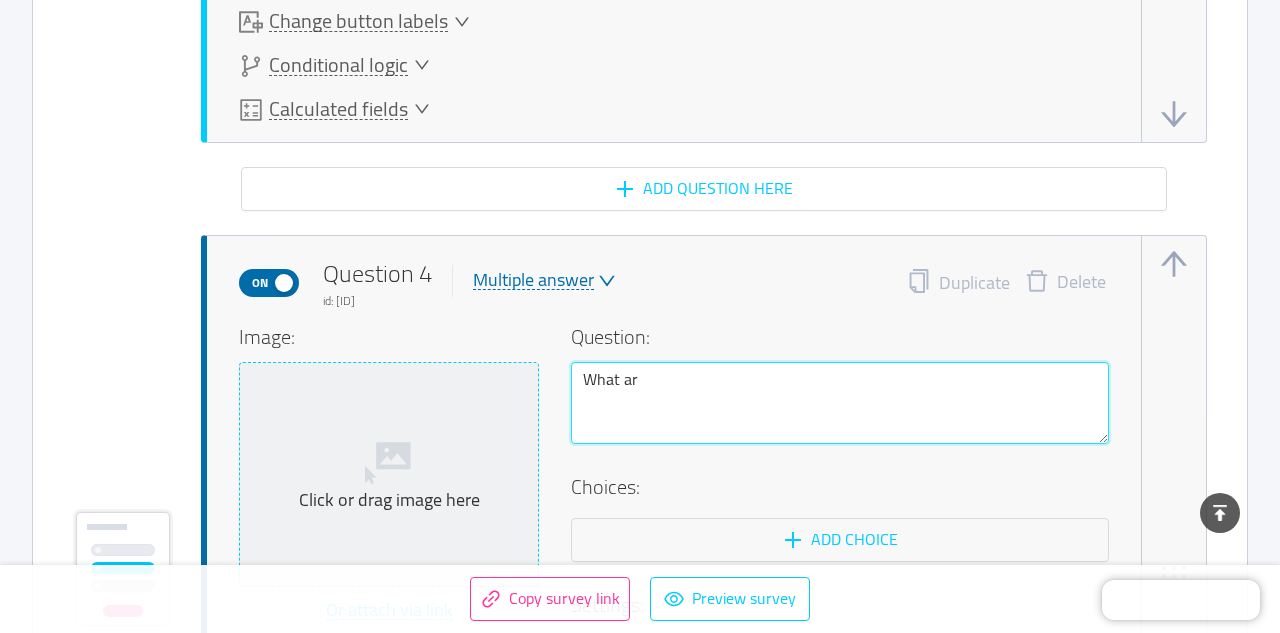 type 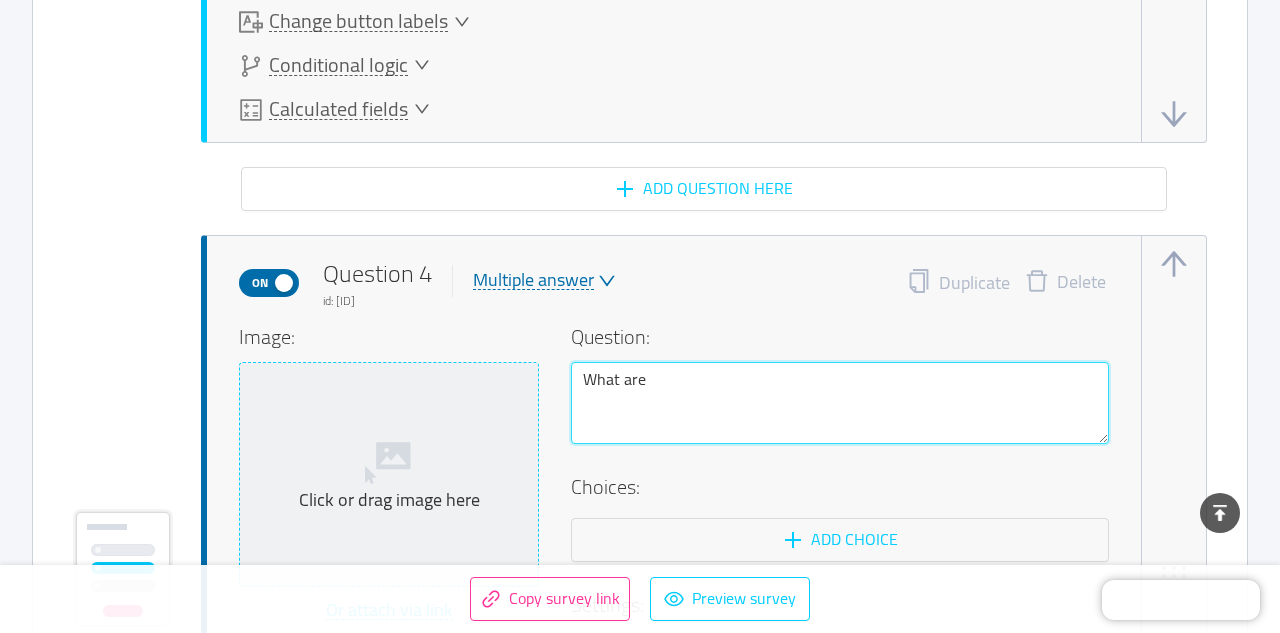 type 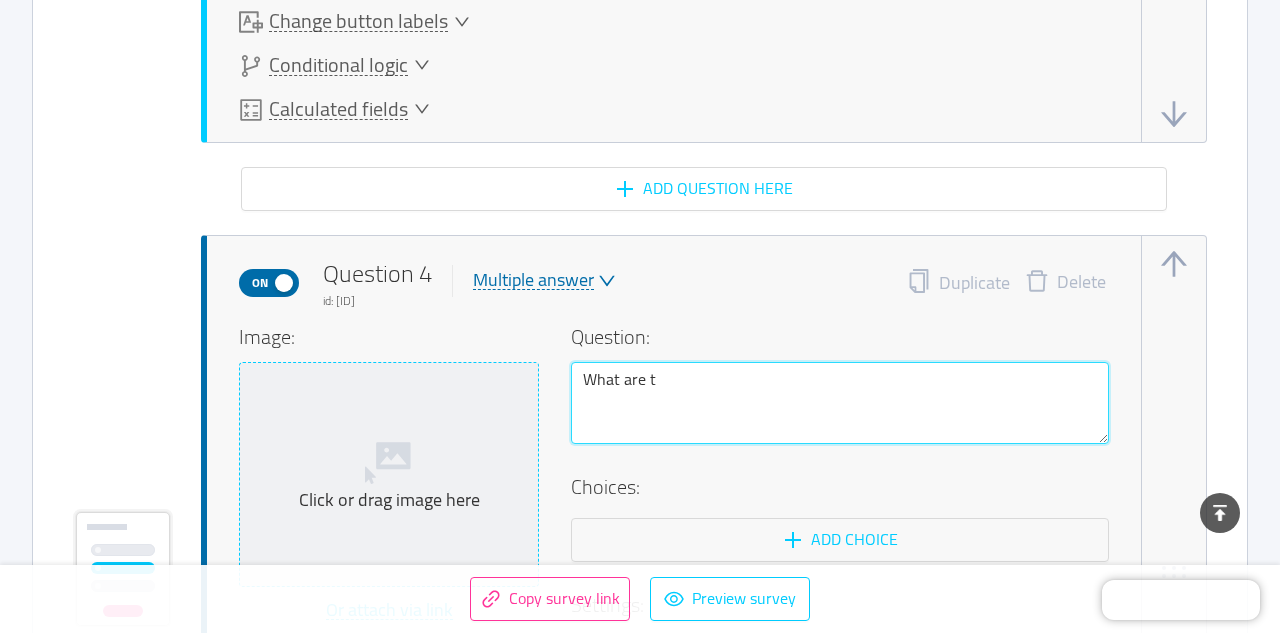 type 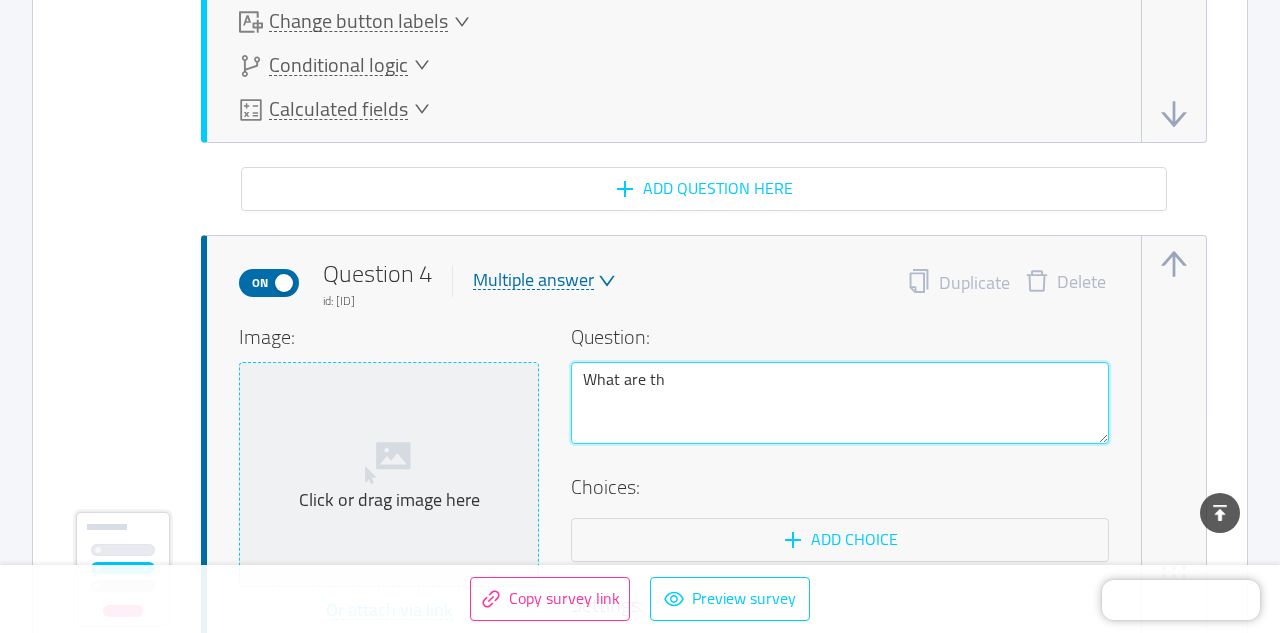 type 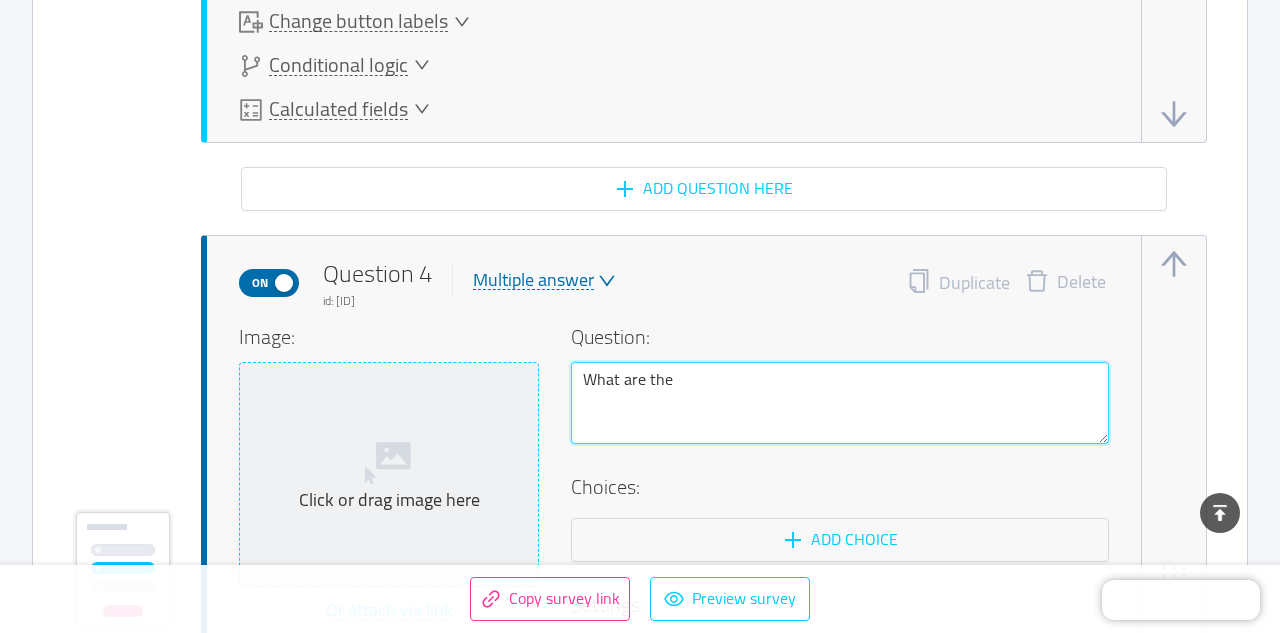 type 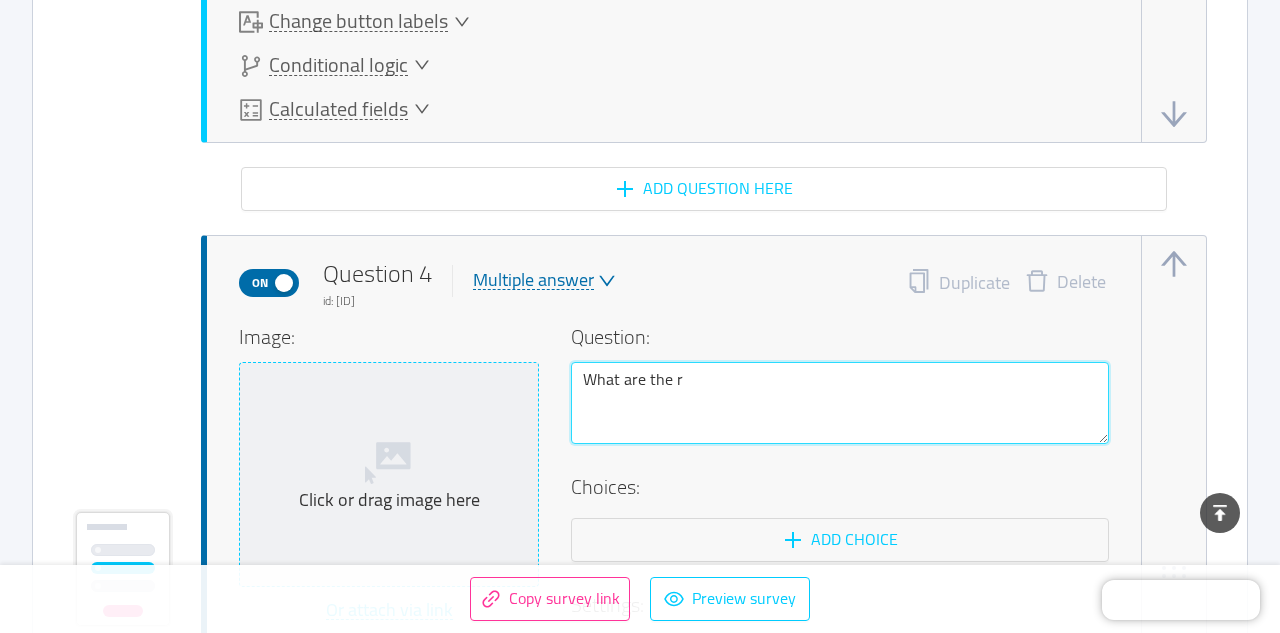 type 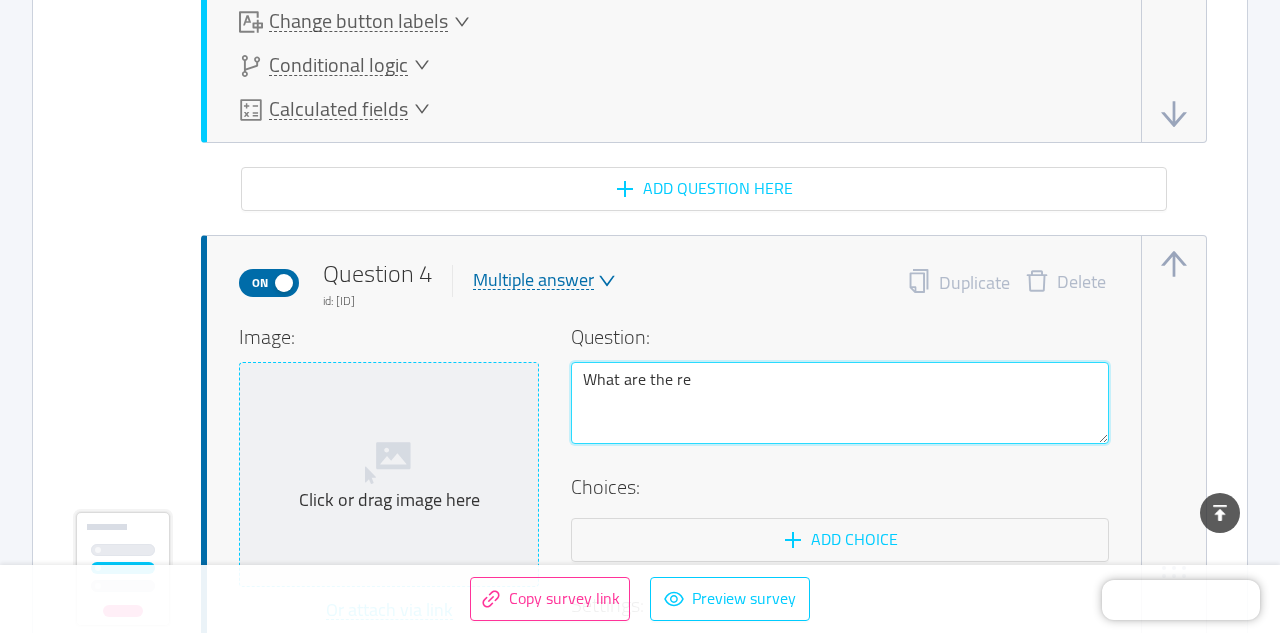 type 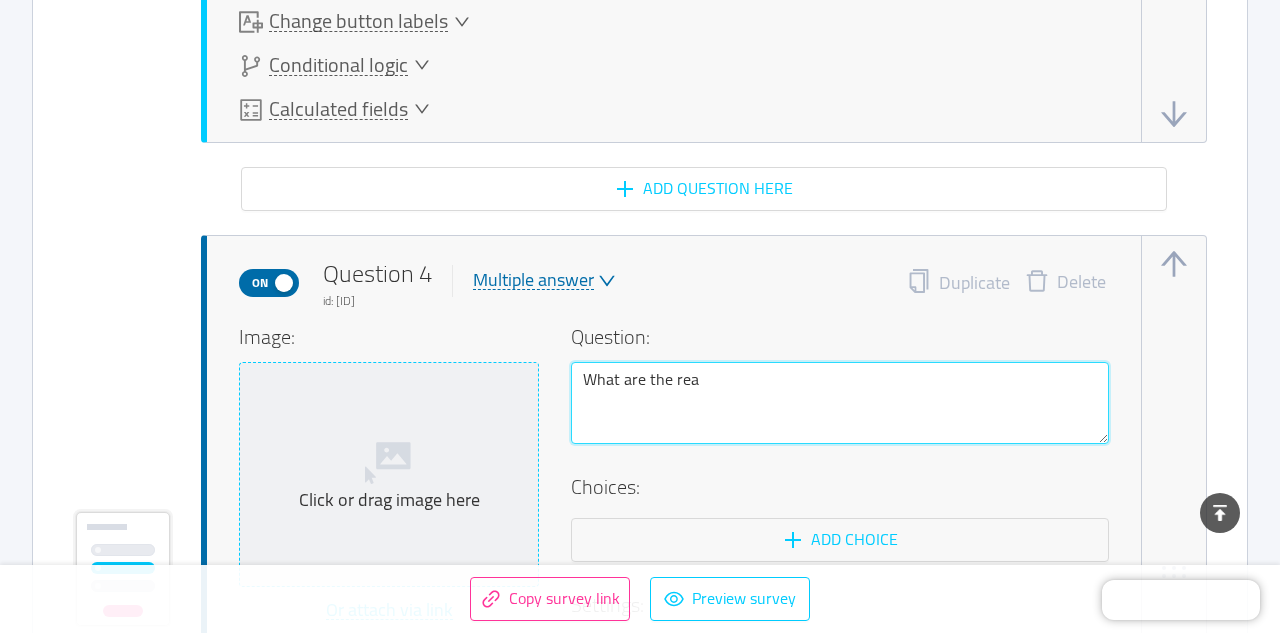 type 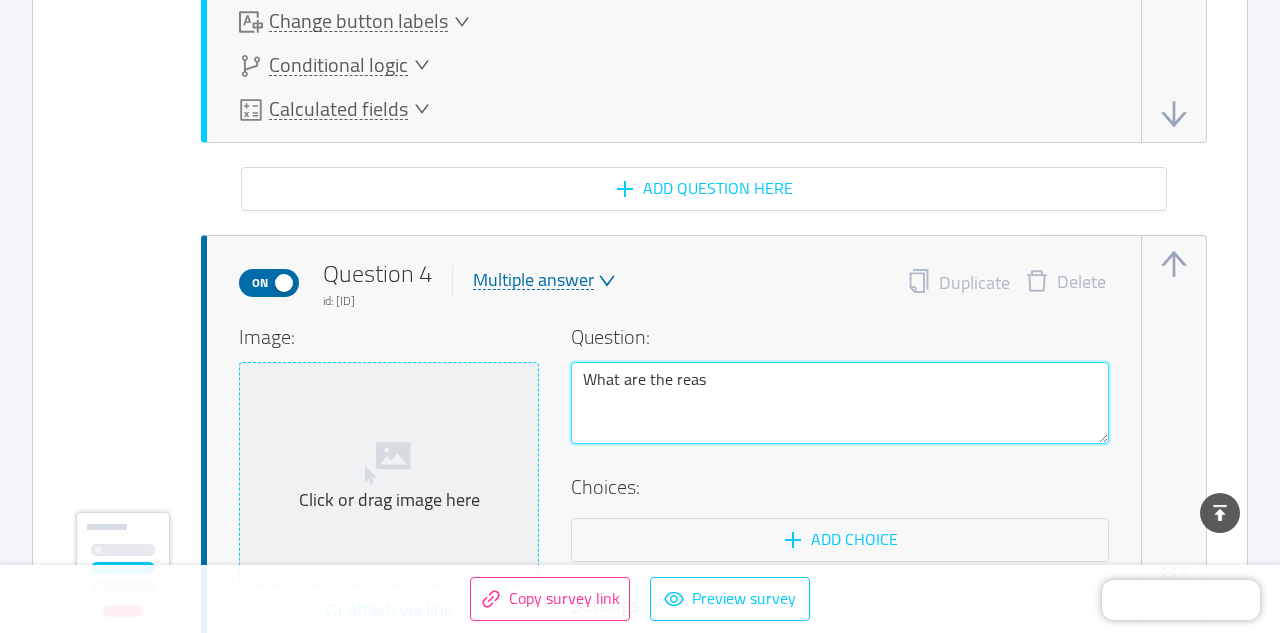 type 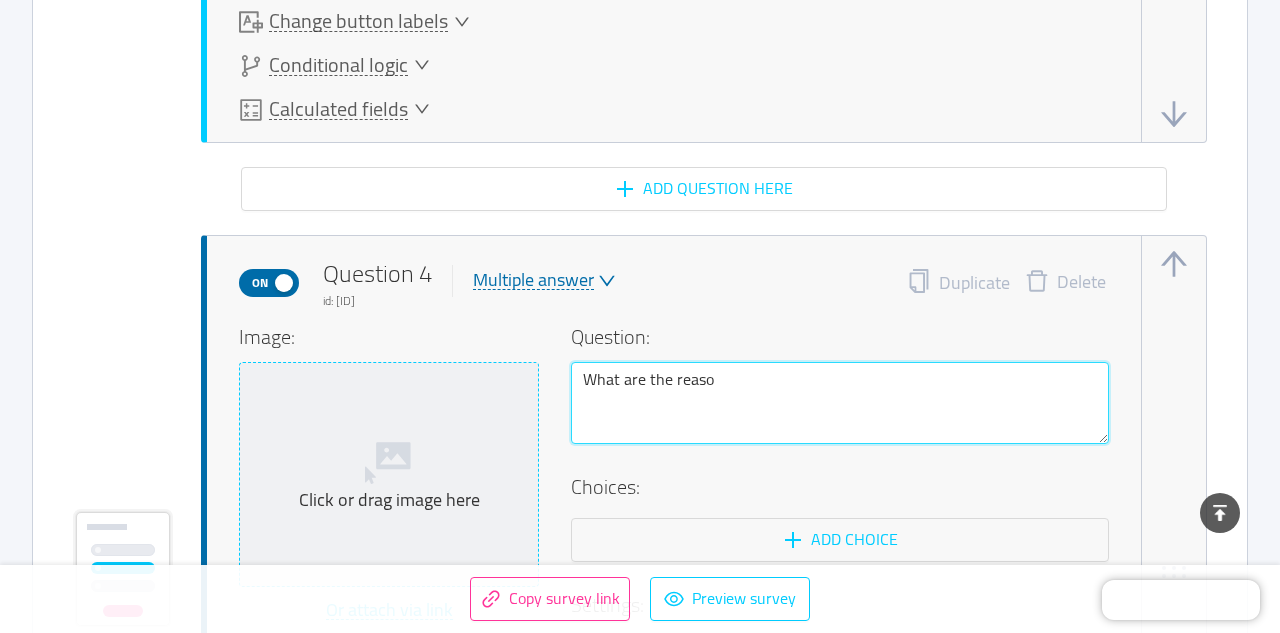 type 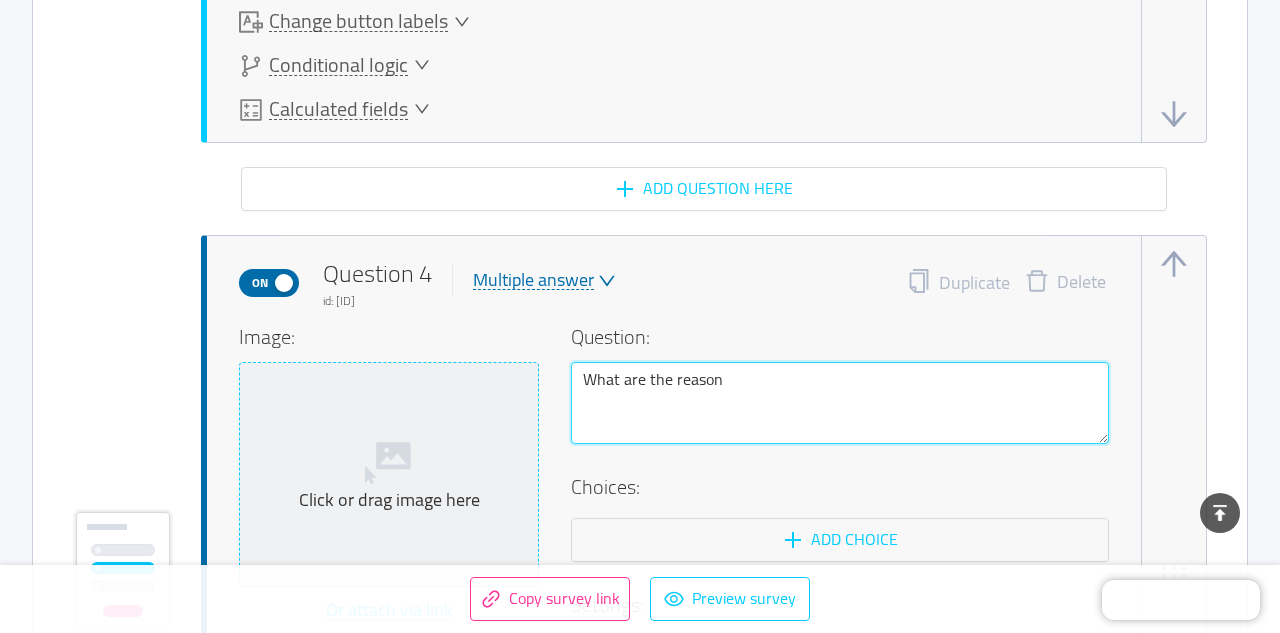 type 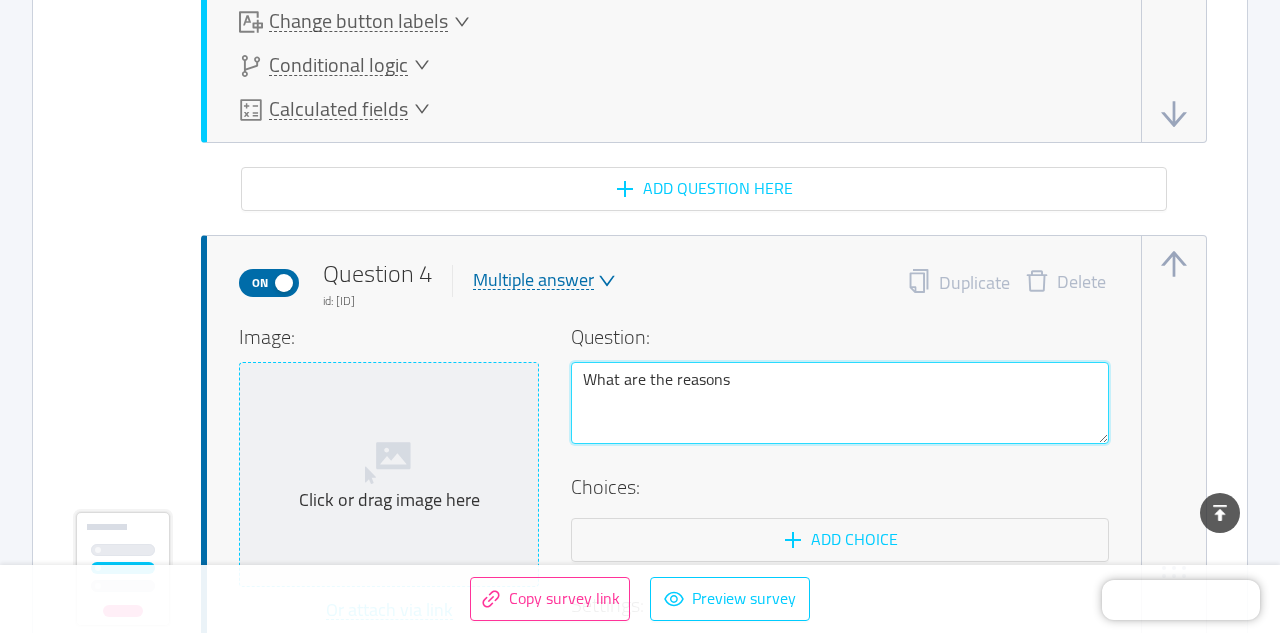 type 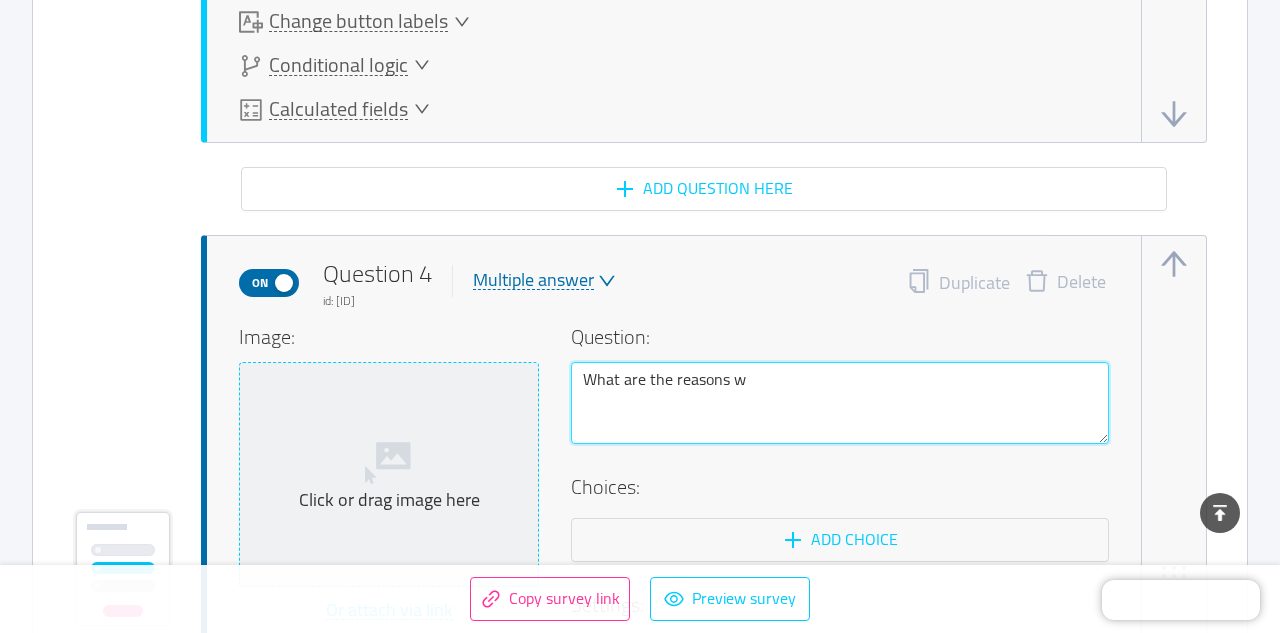 type 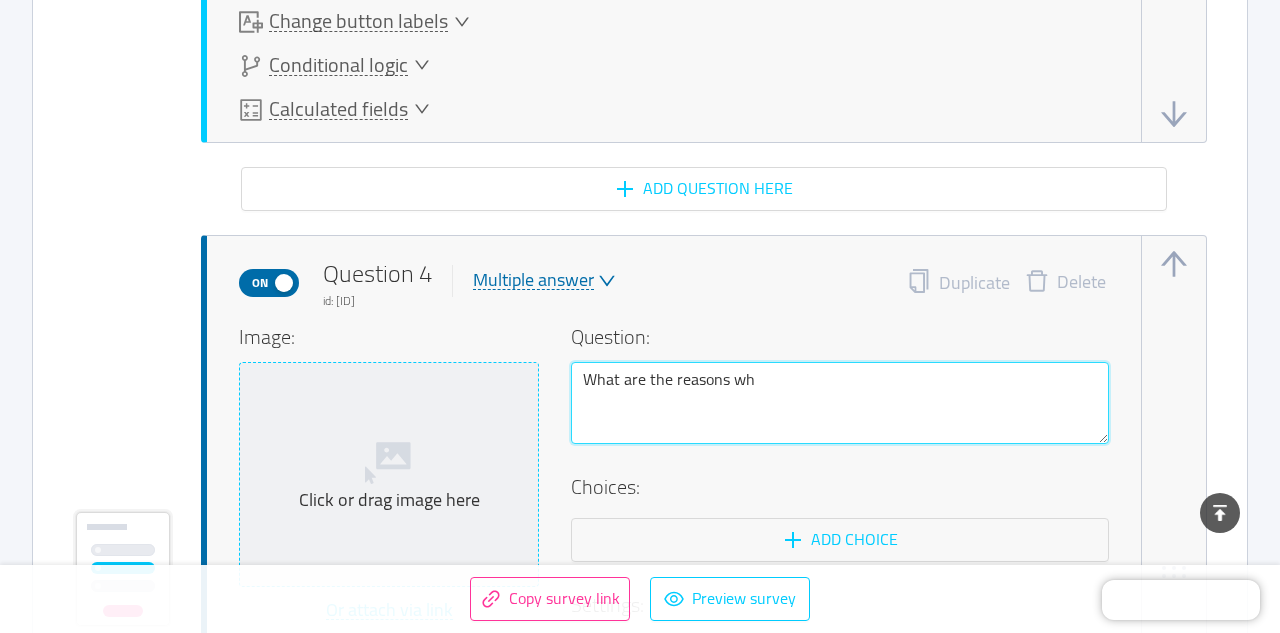type 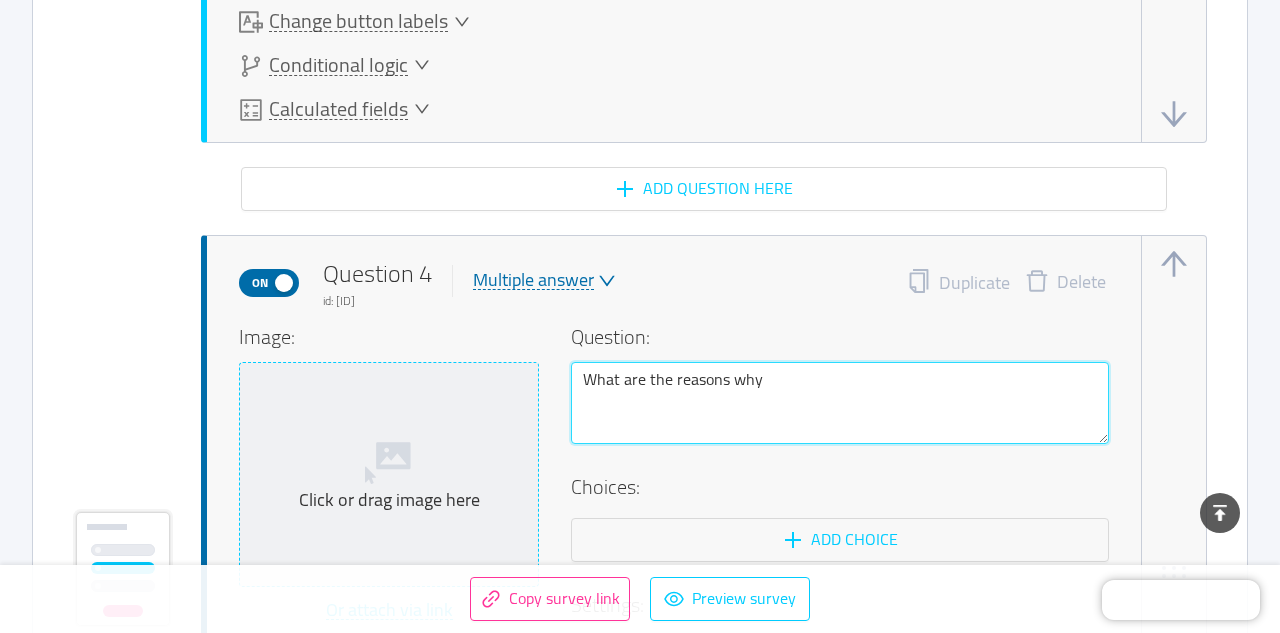 type 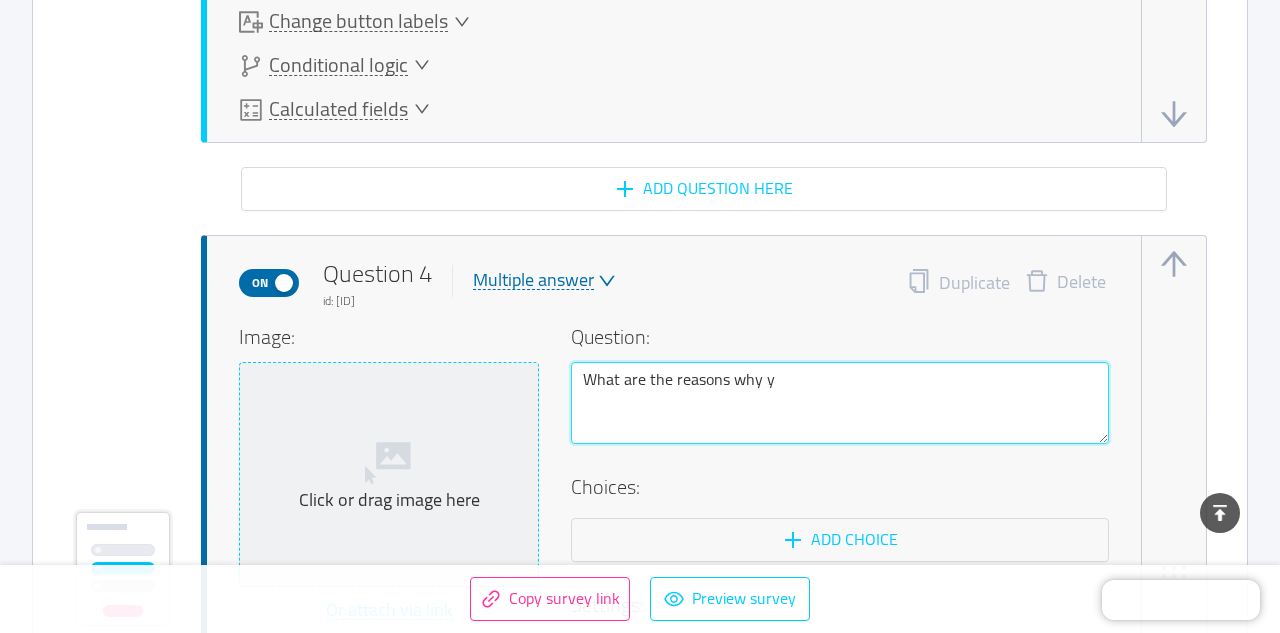 type 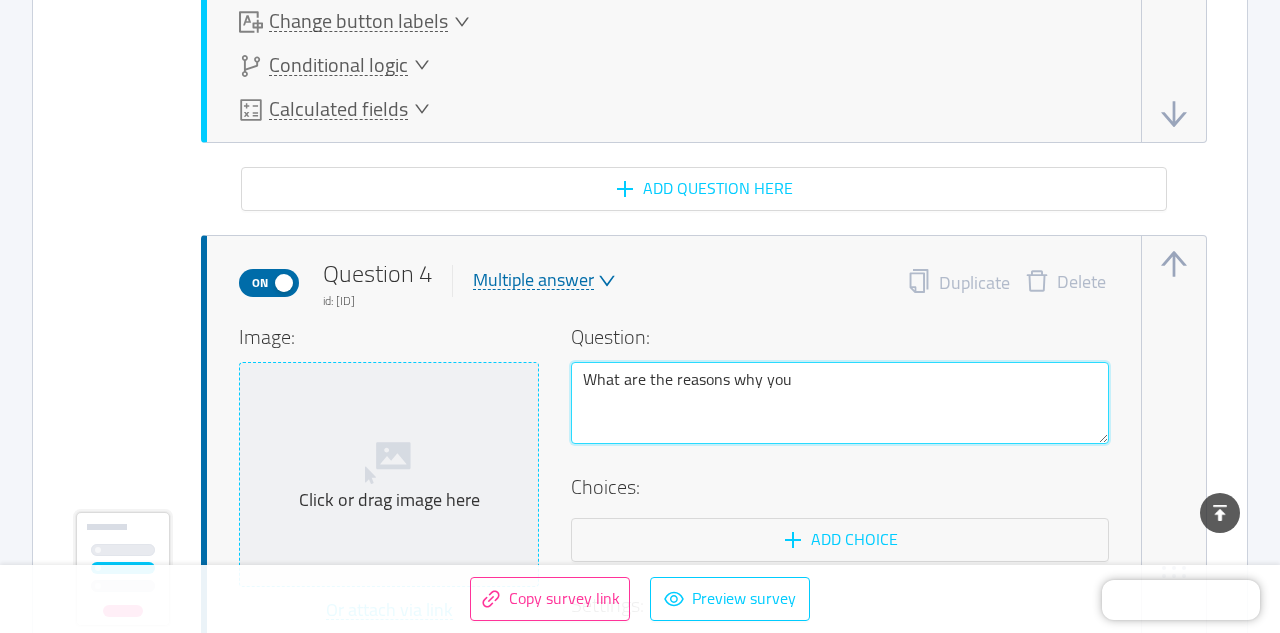 type 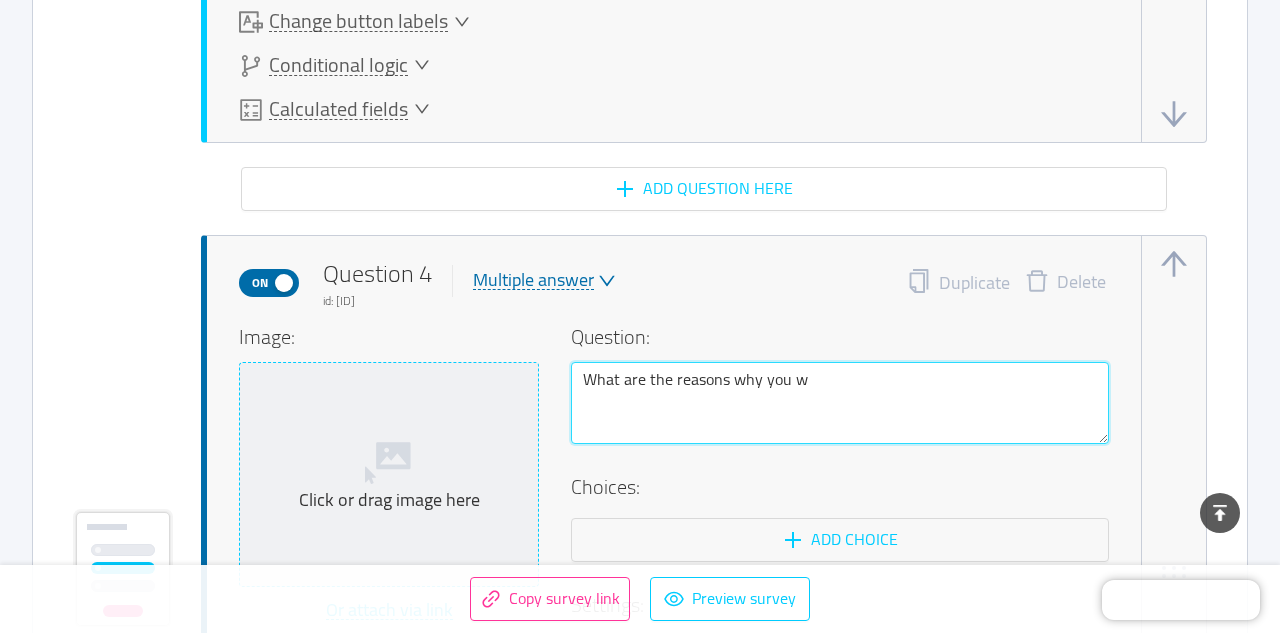 type 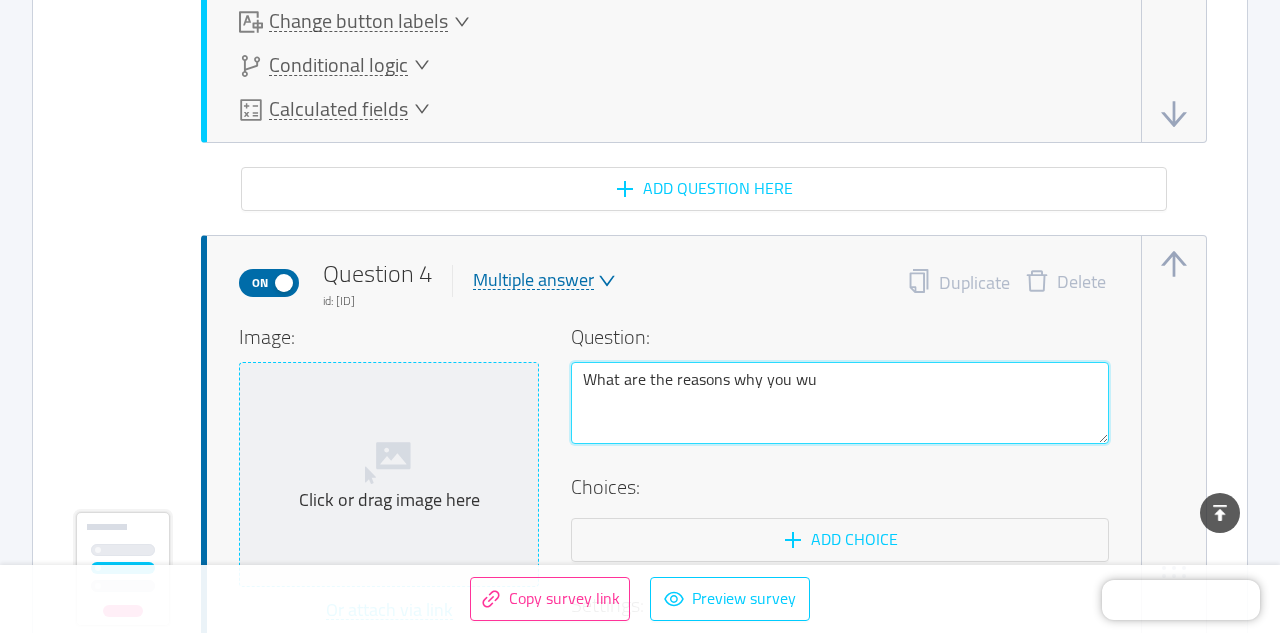 type 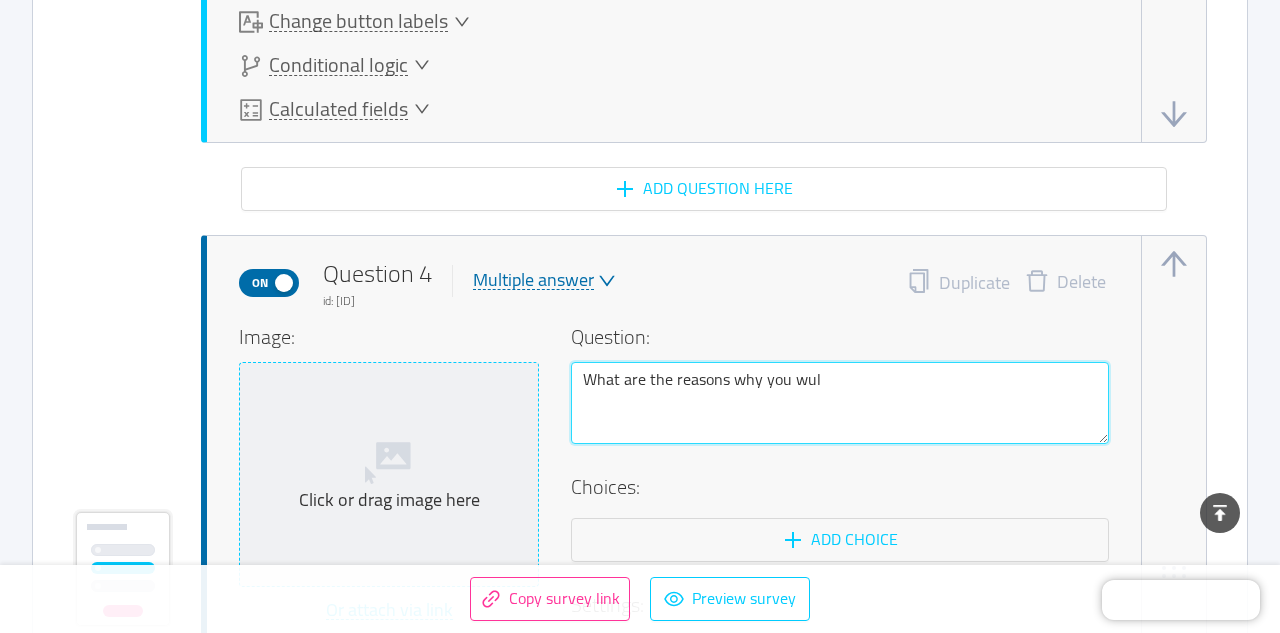 type 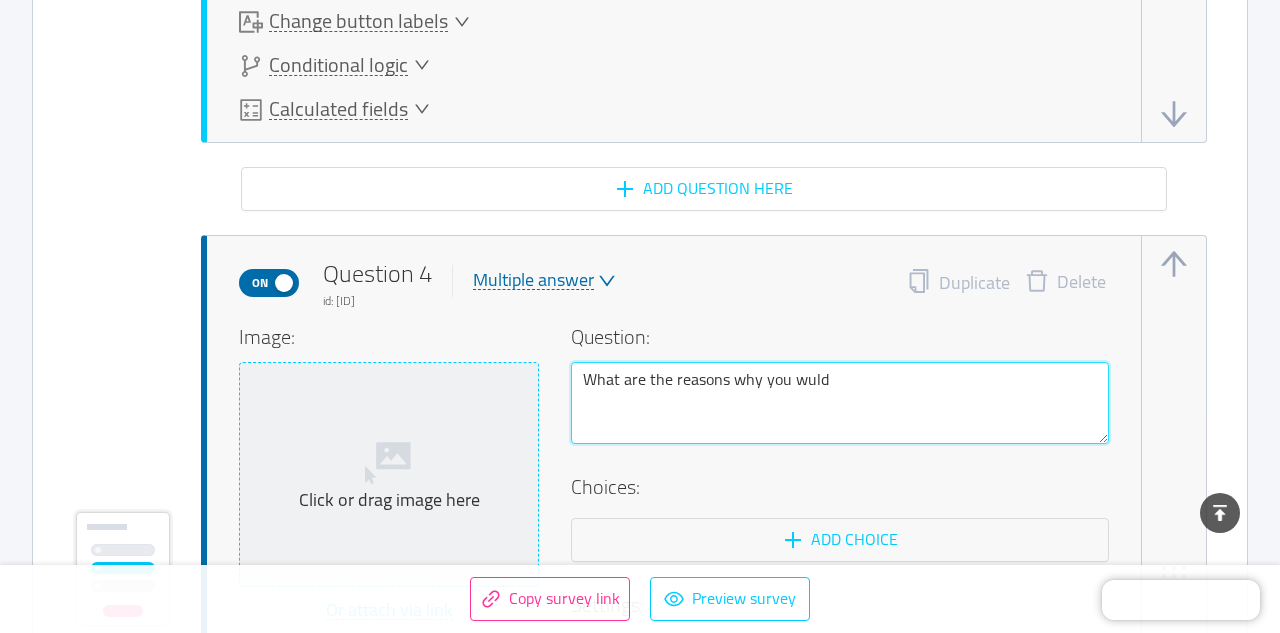 type 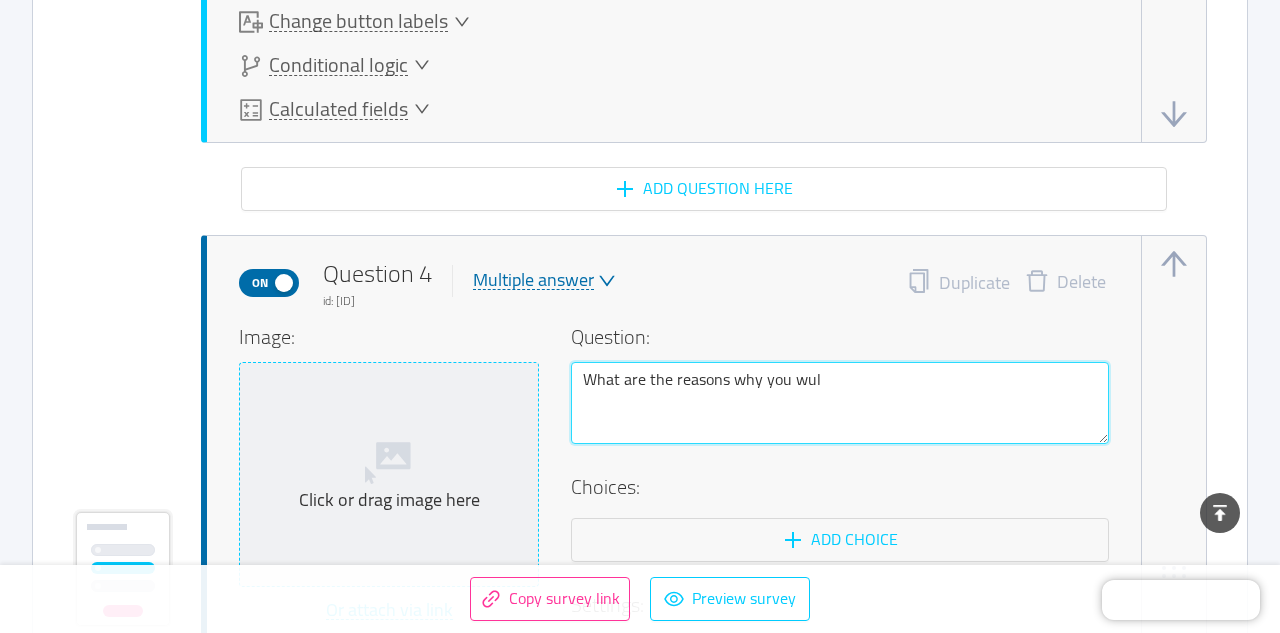 type 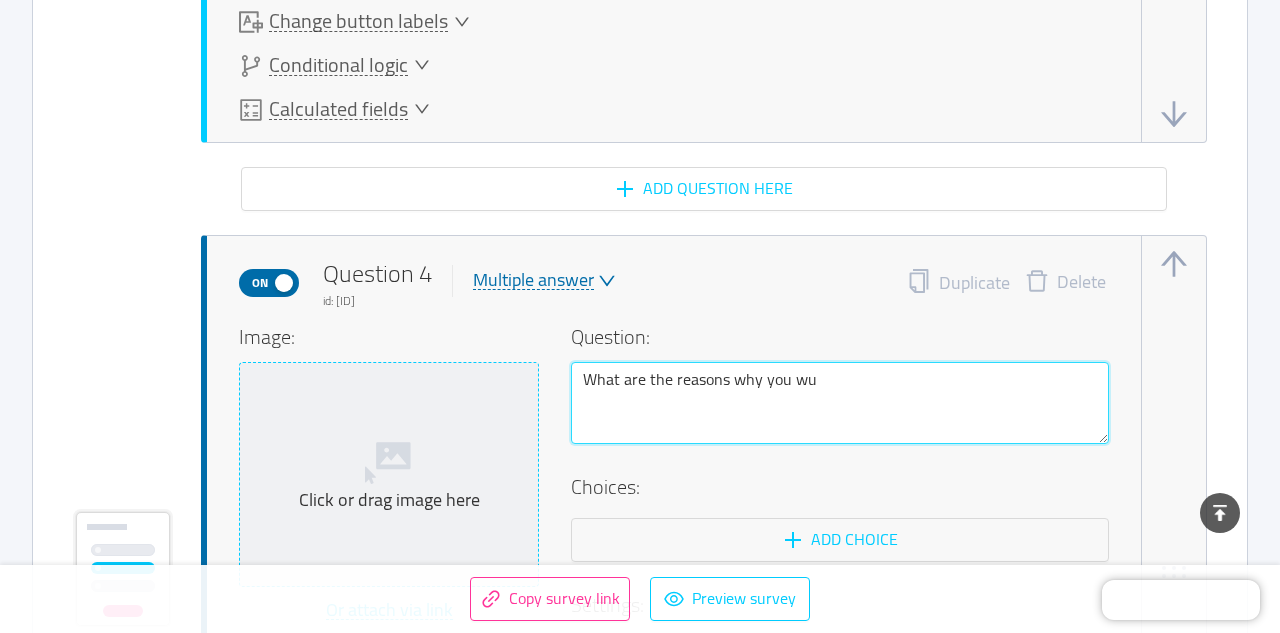 type 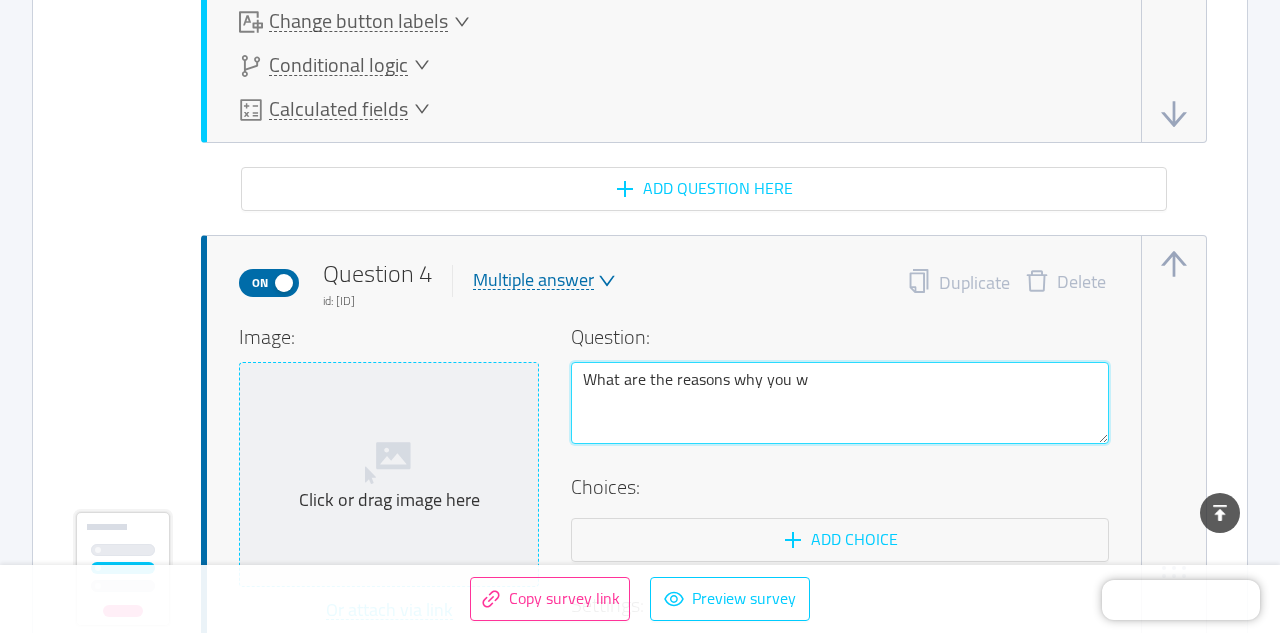 type 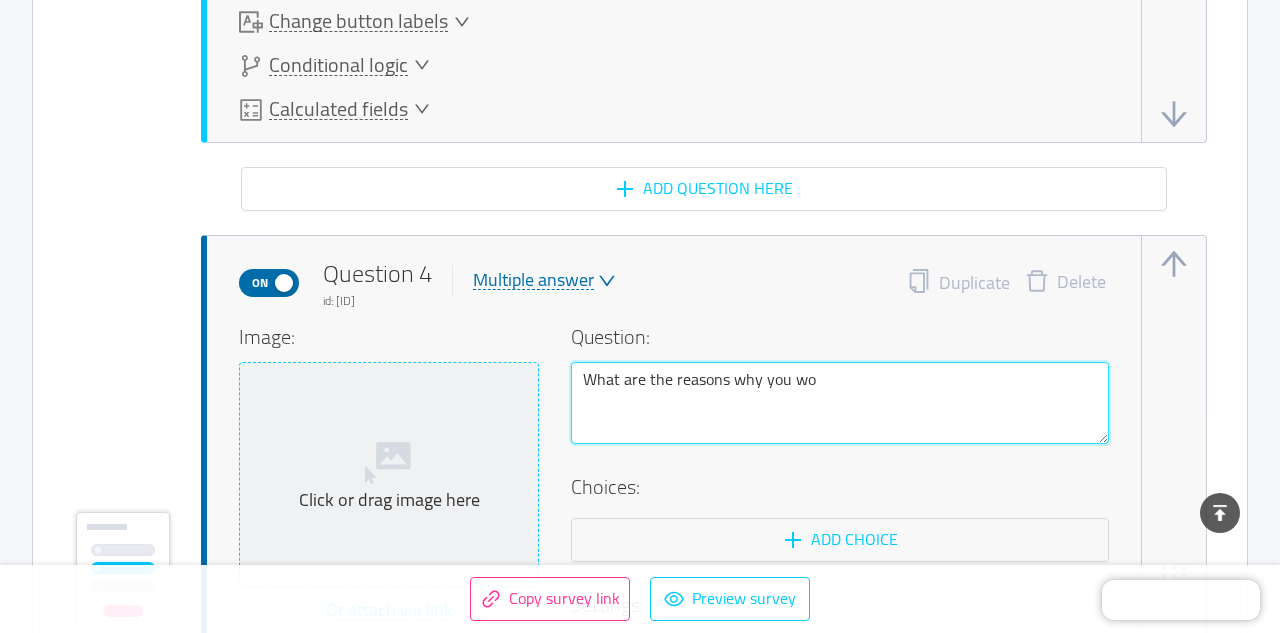 type 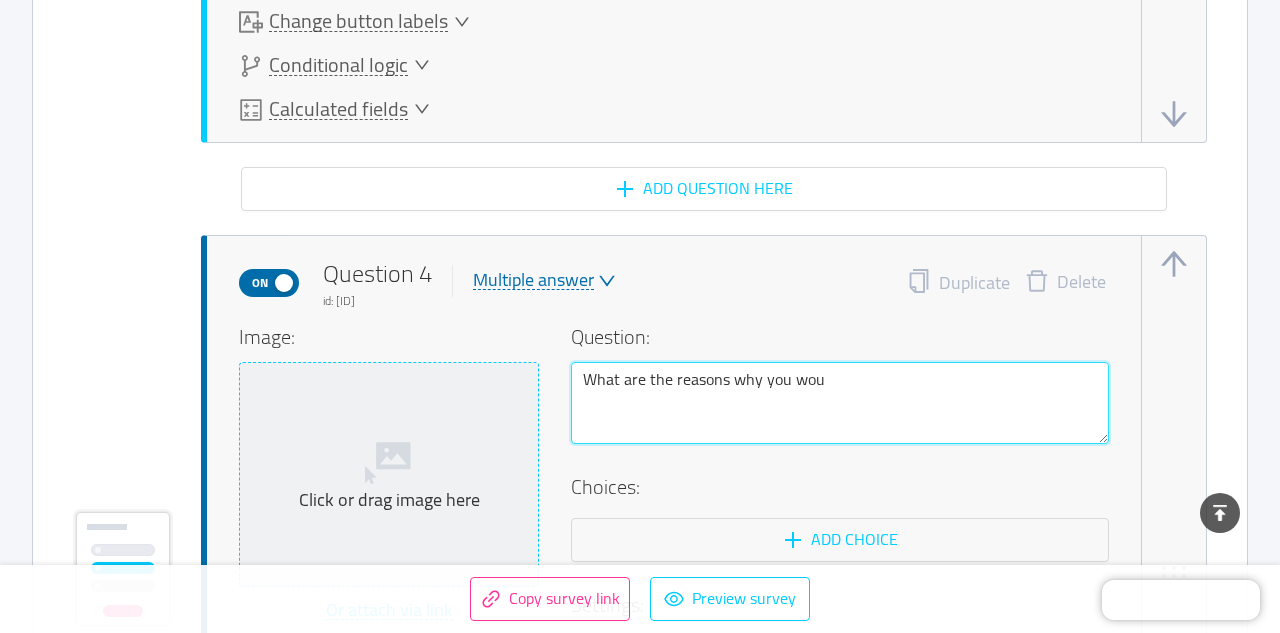 type 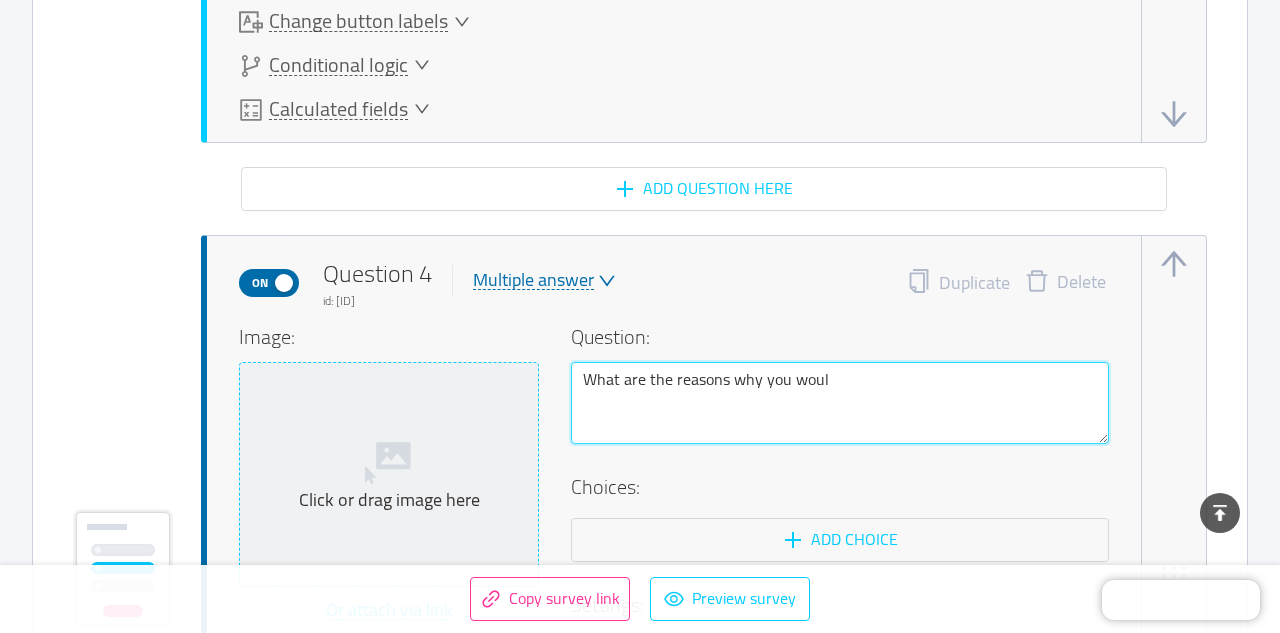 type 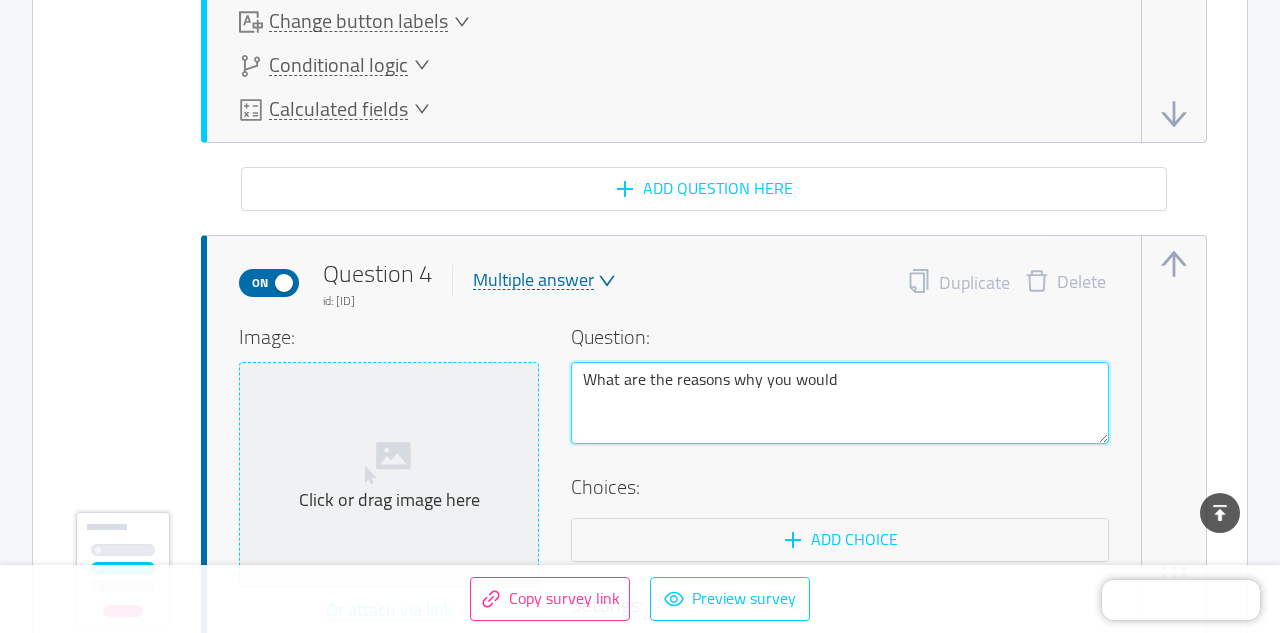 type 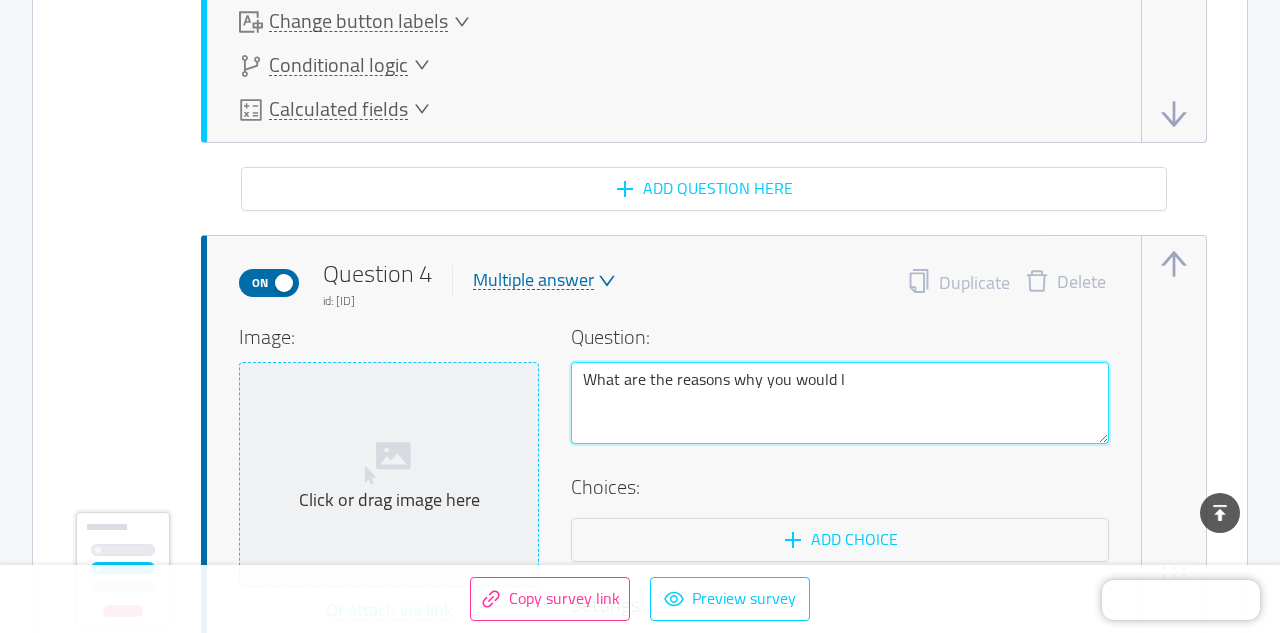 type 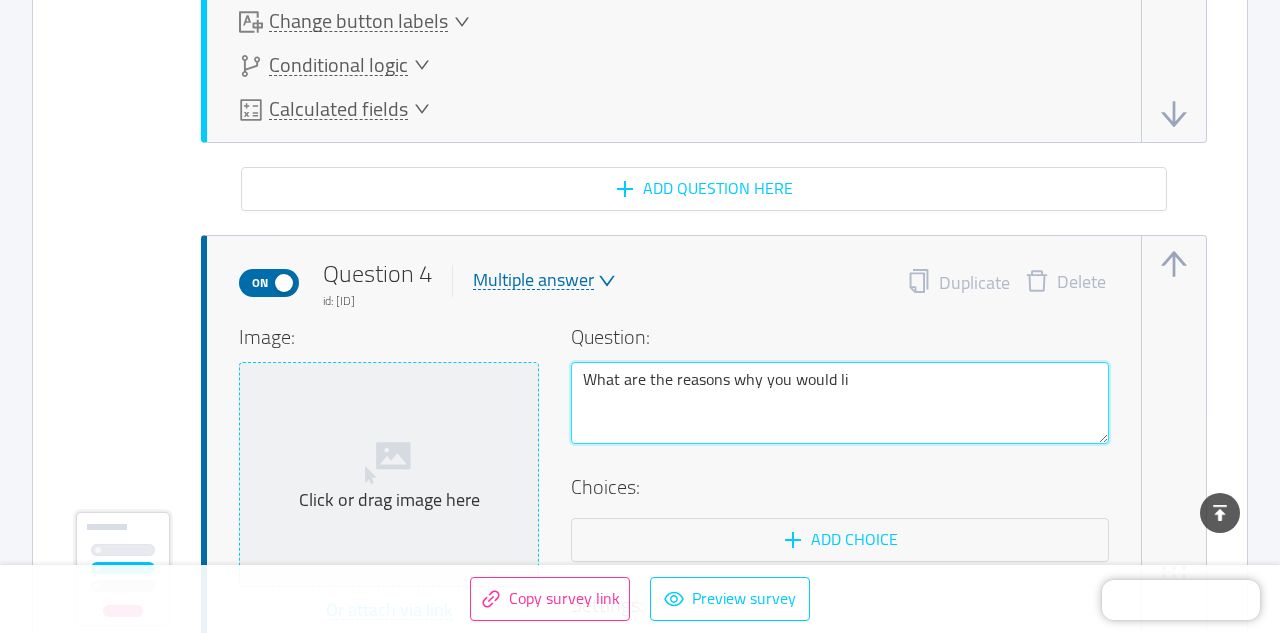 type 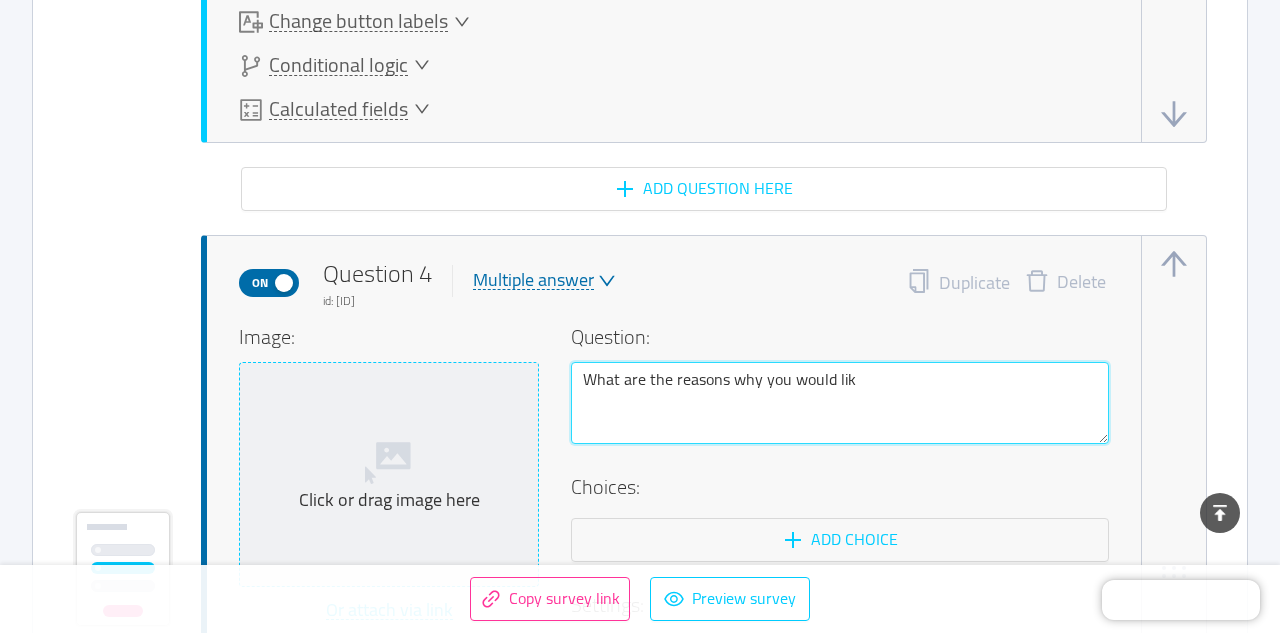type 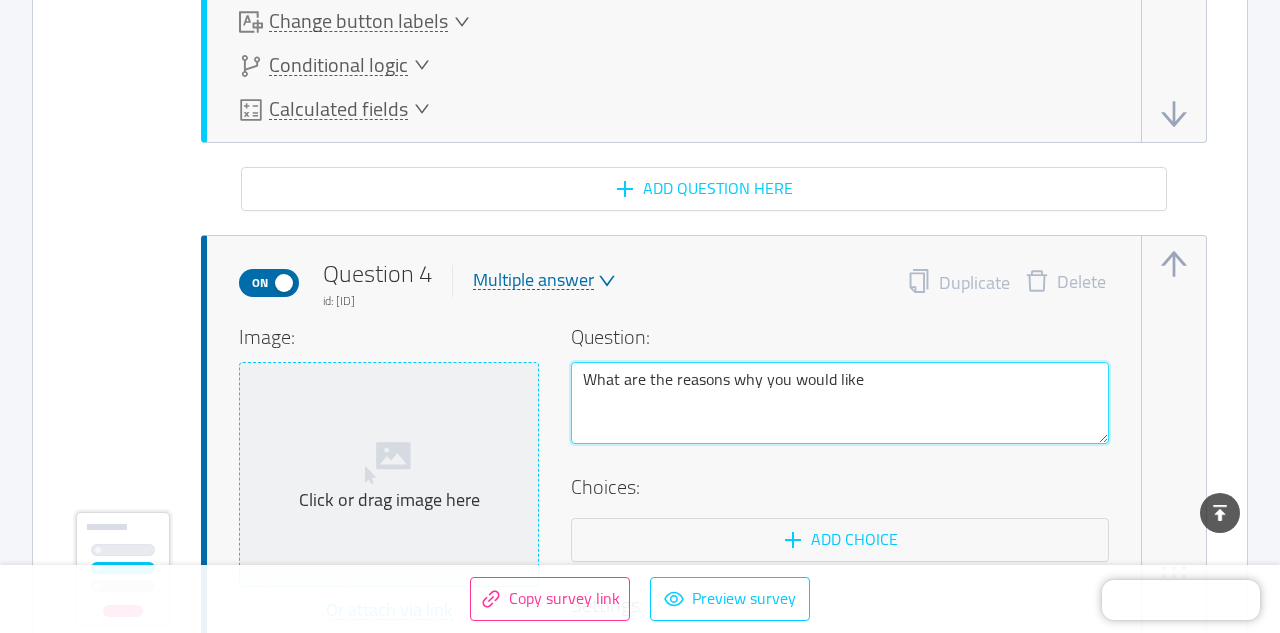 type 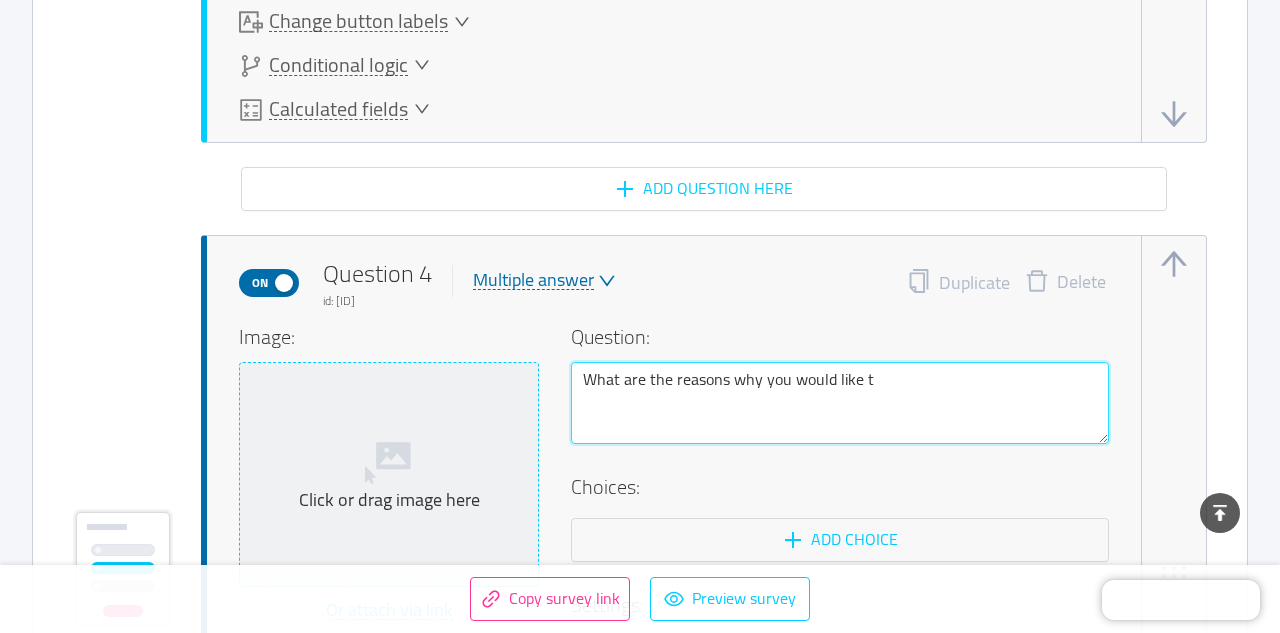 type 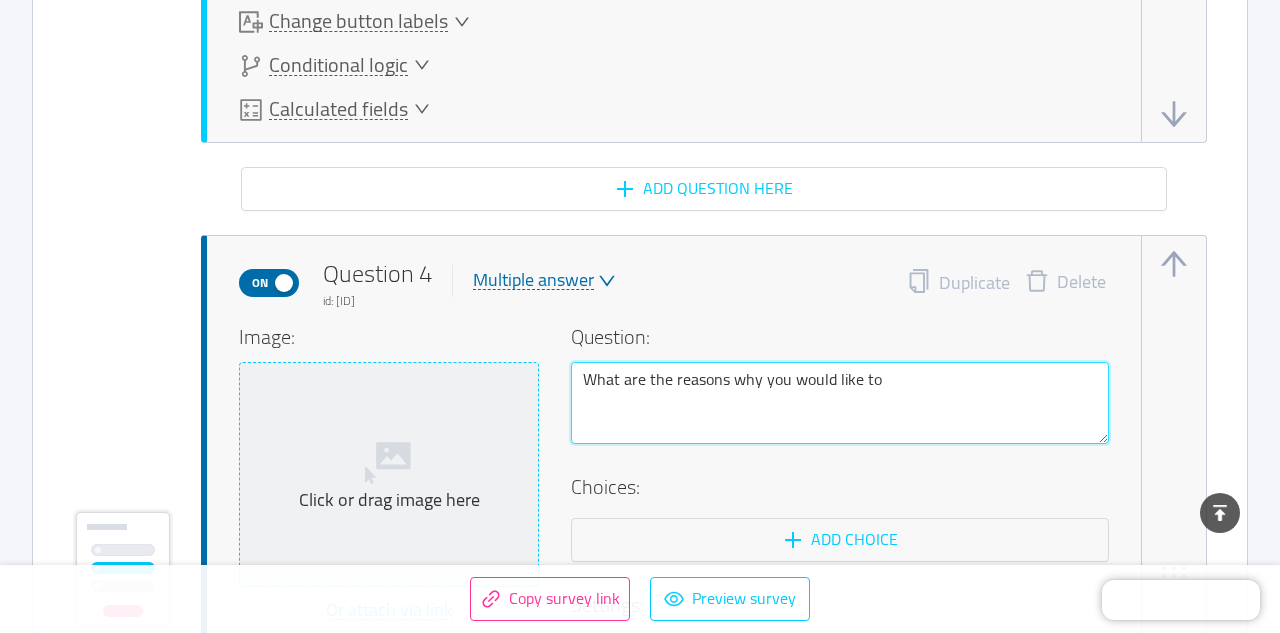 type 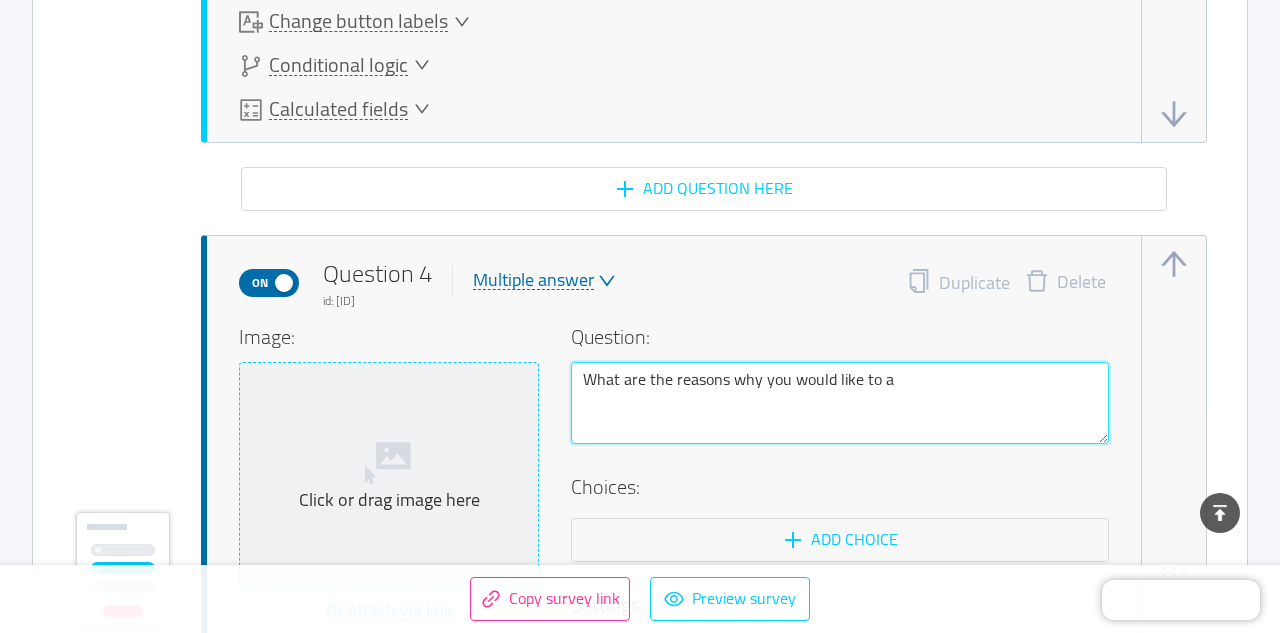 type 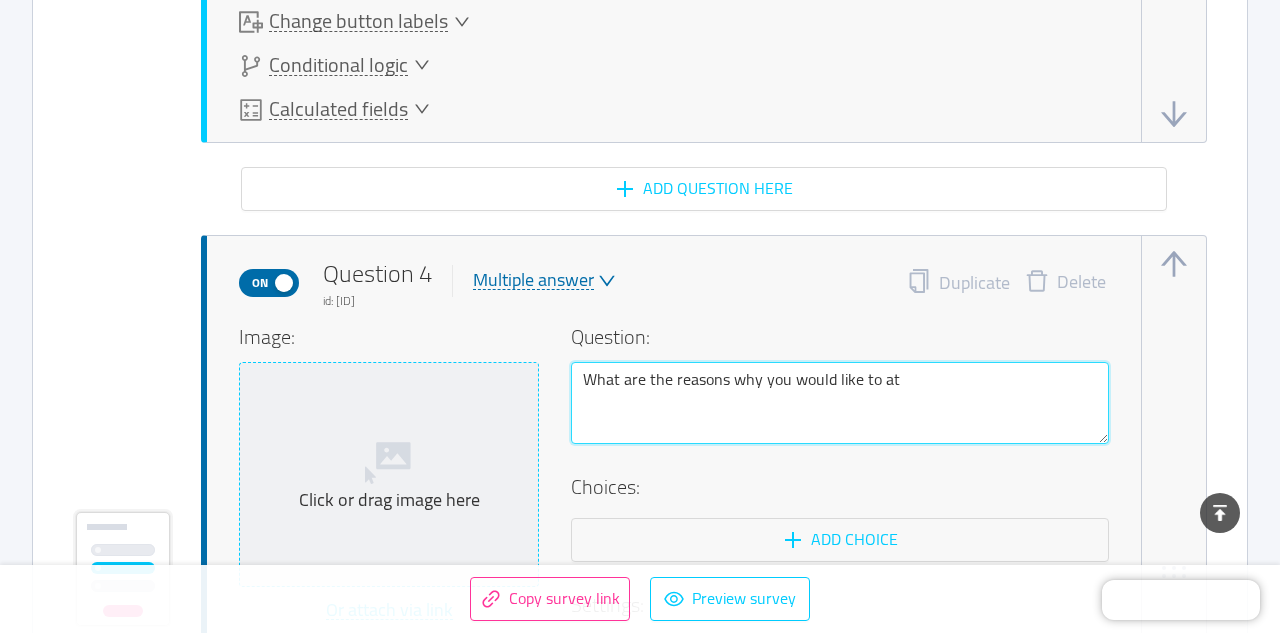 type 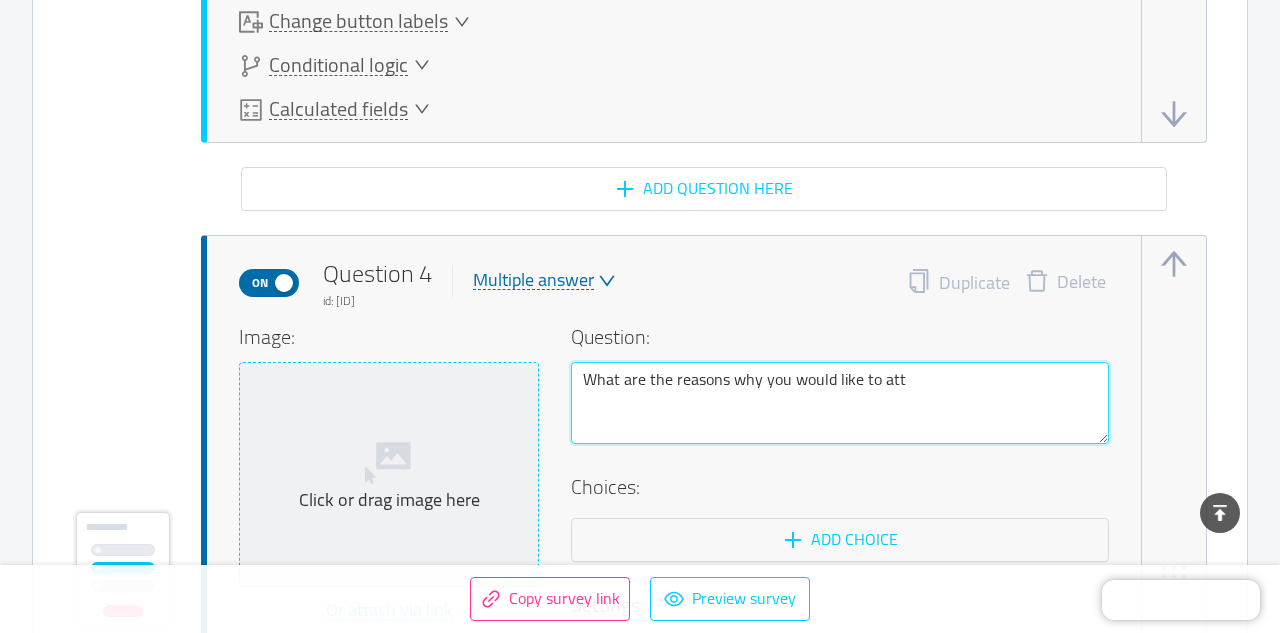 type 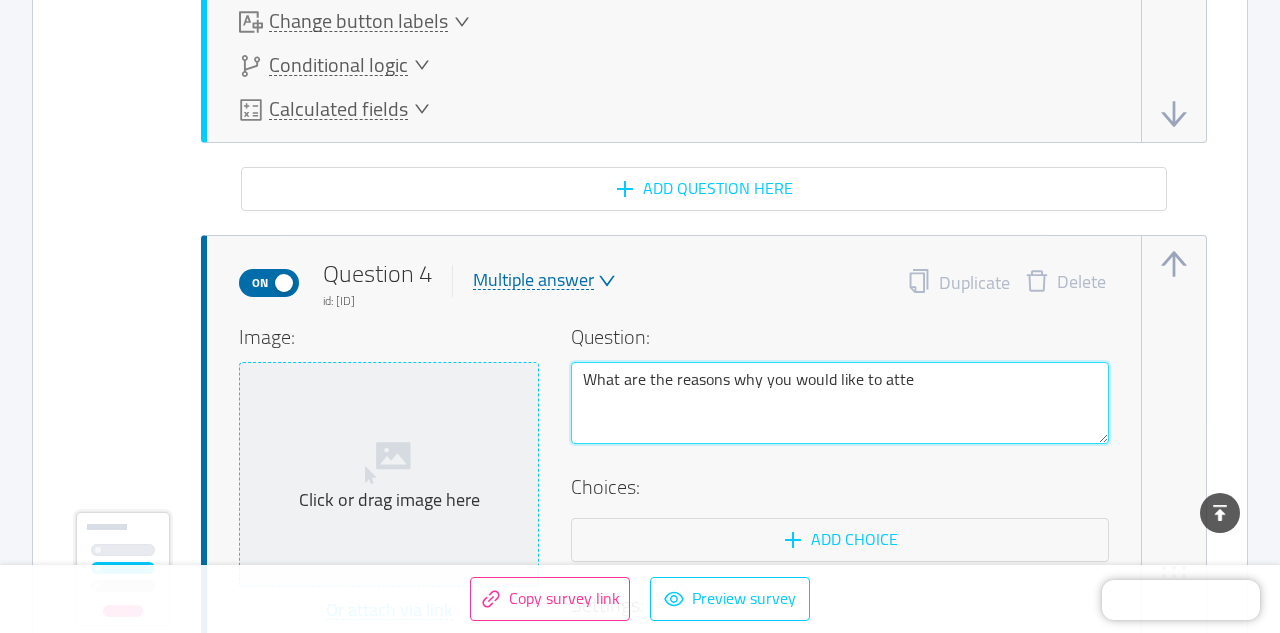 type 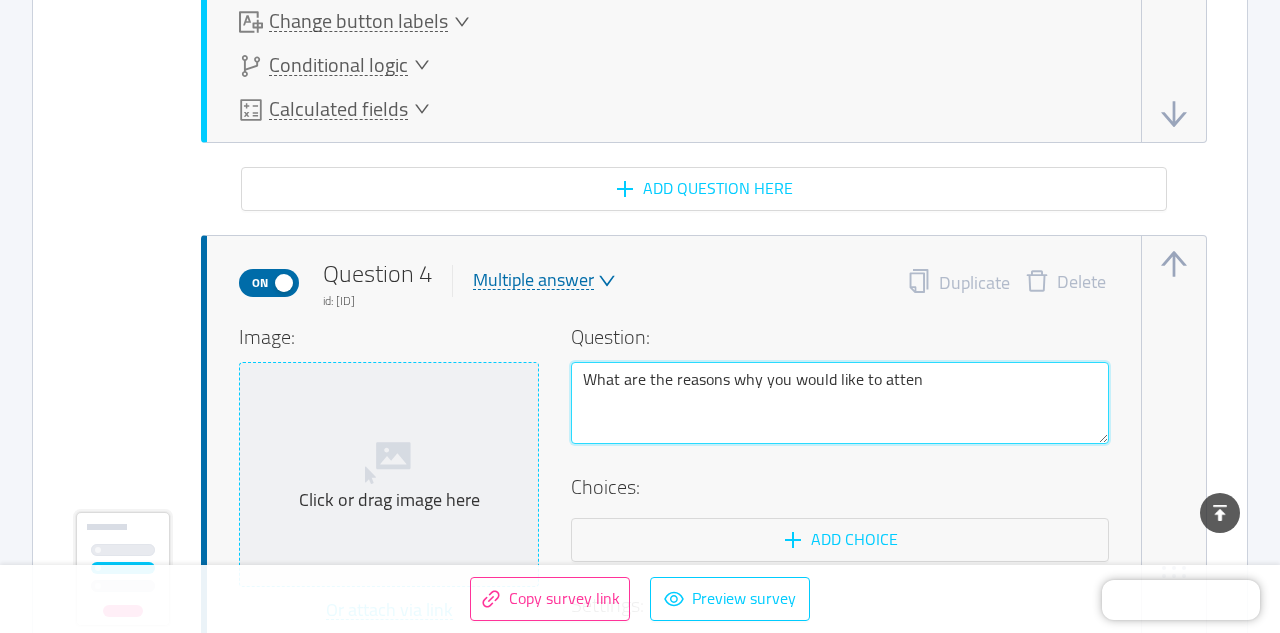 type 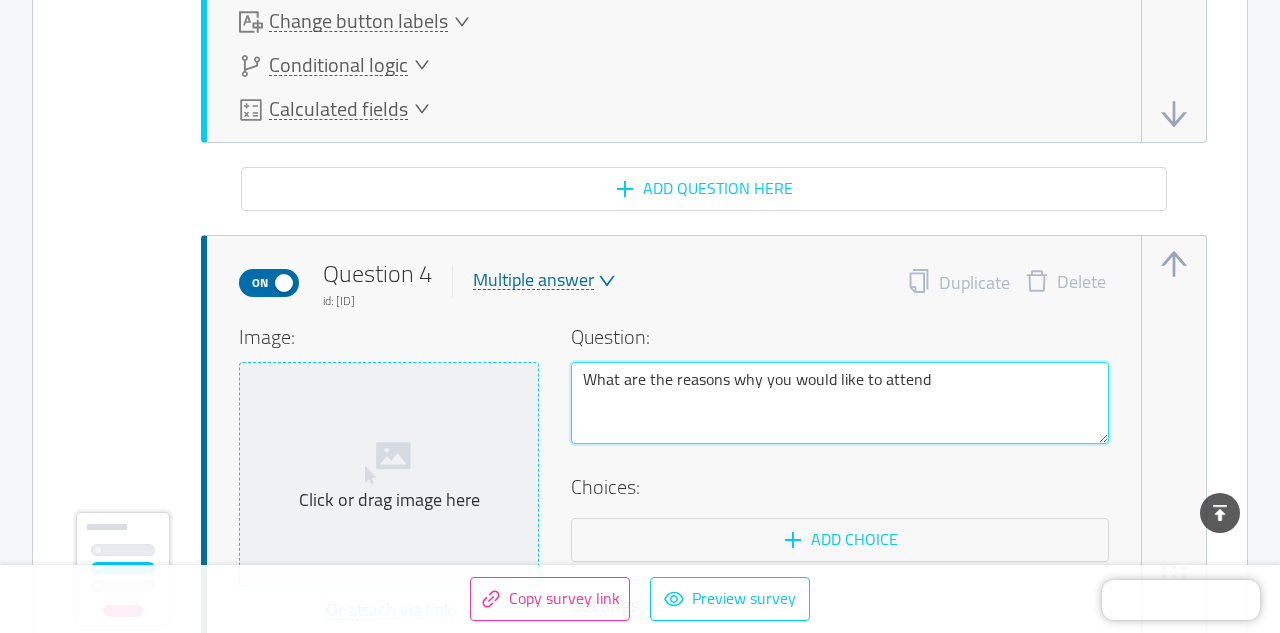 type 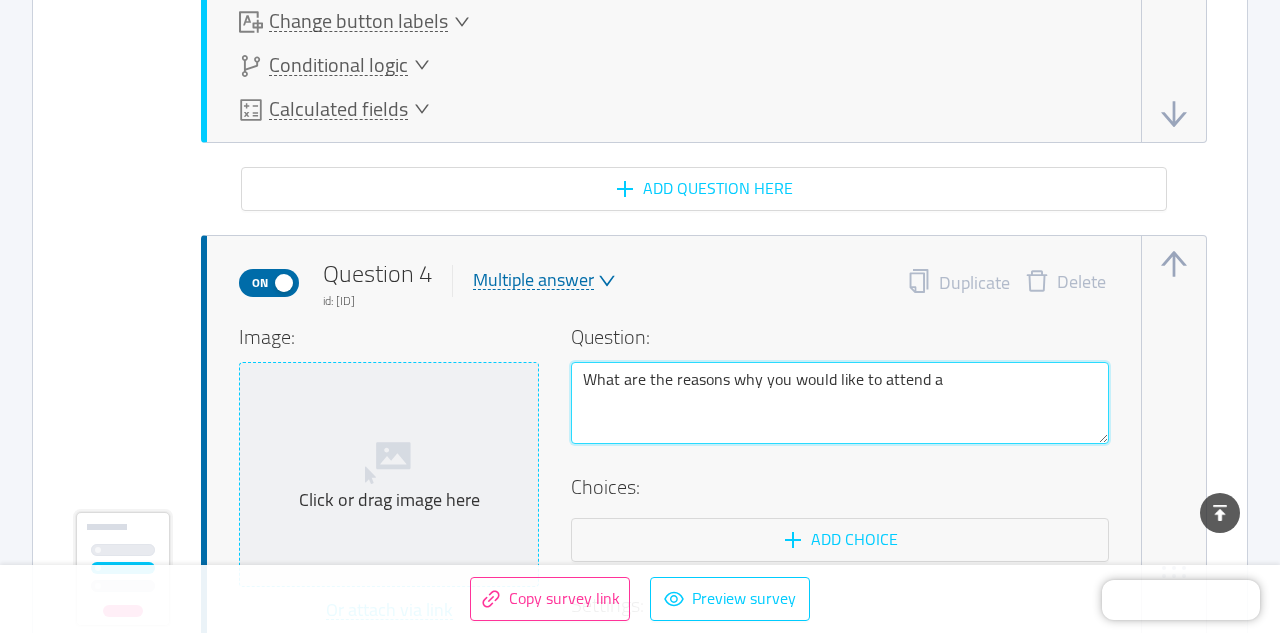 type 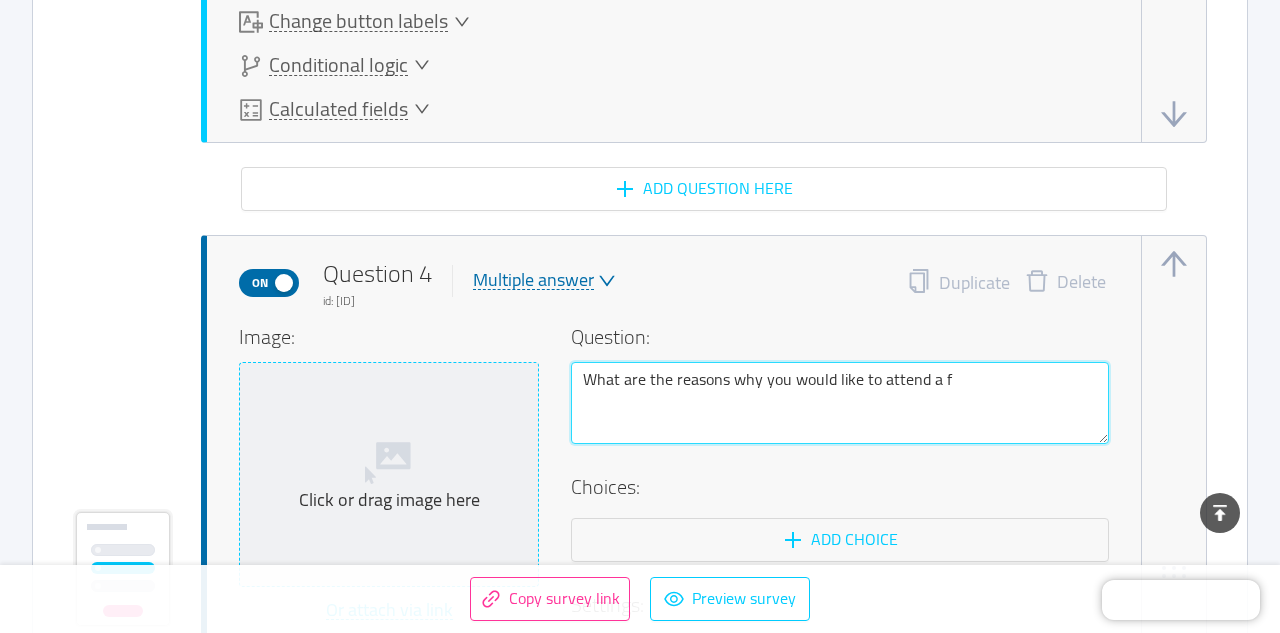 type 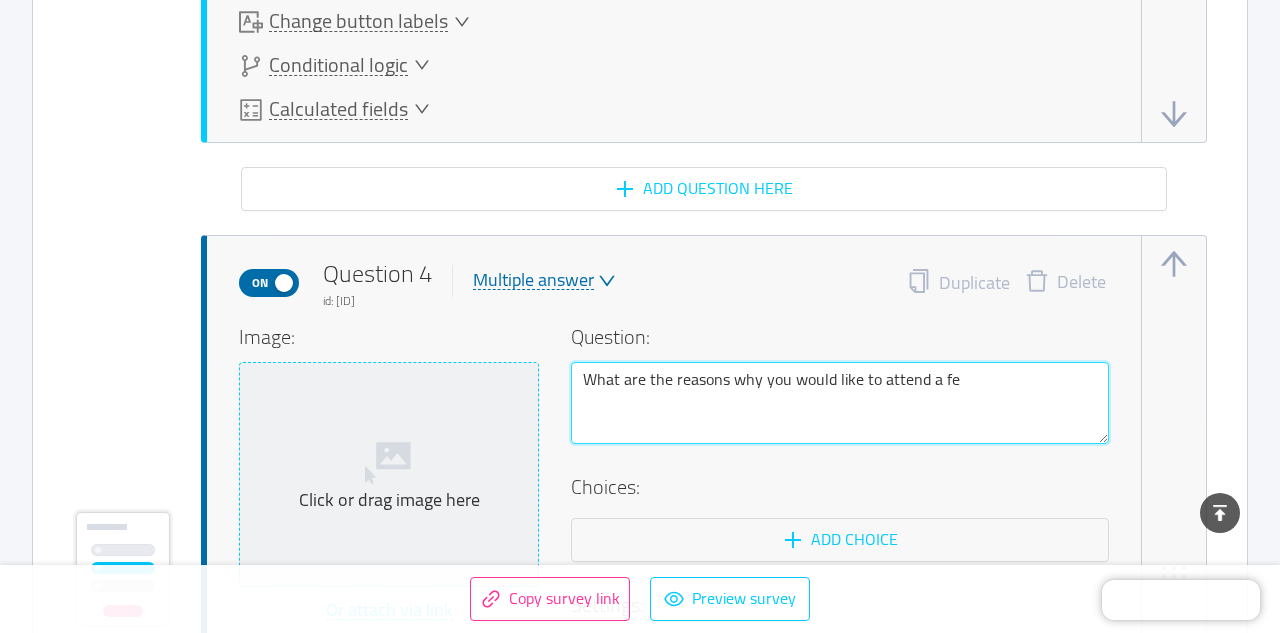 type 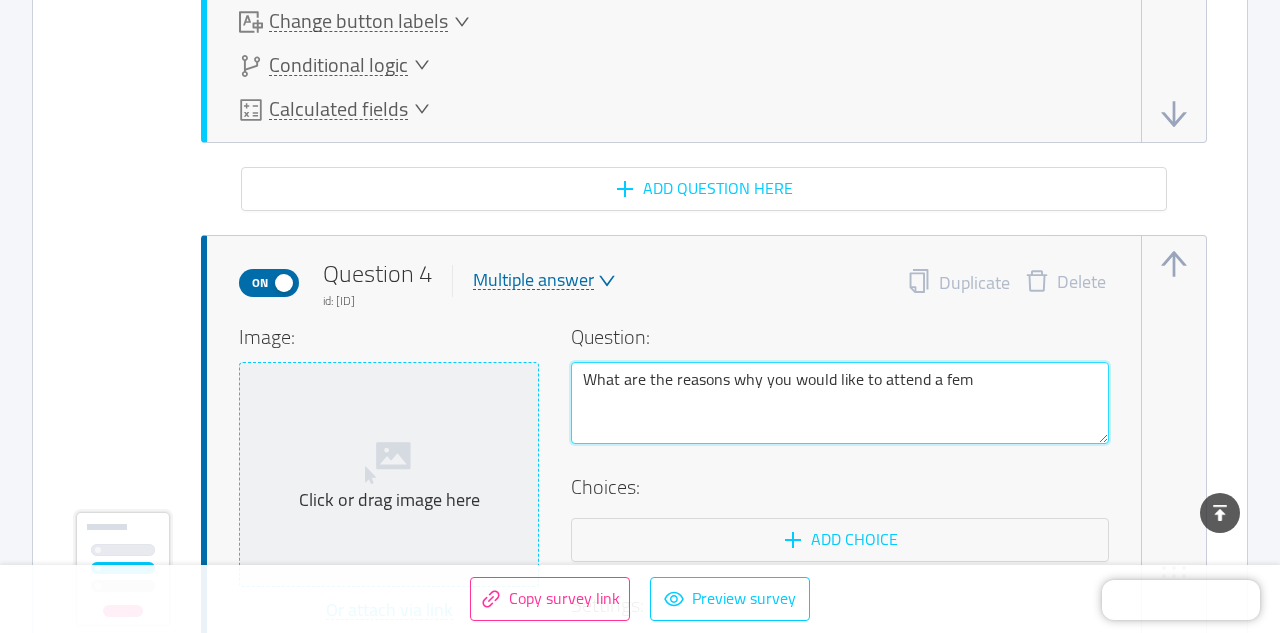 type 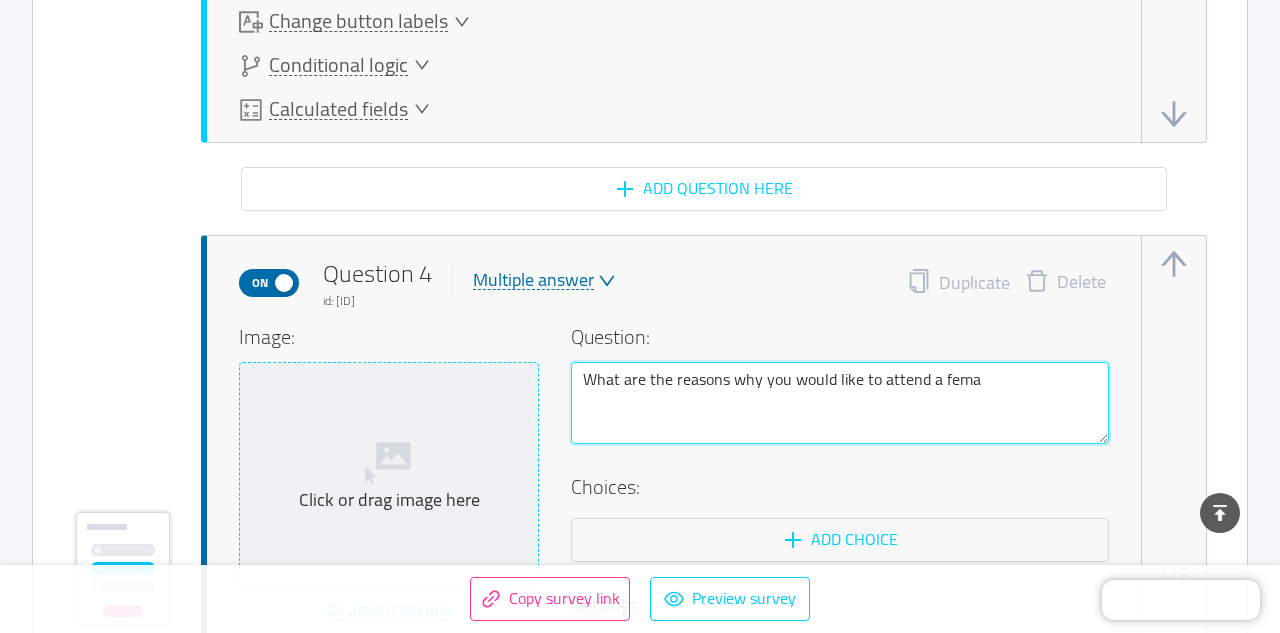 type 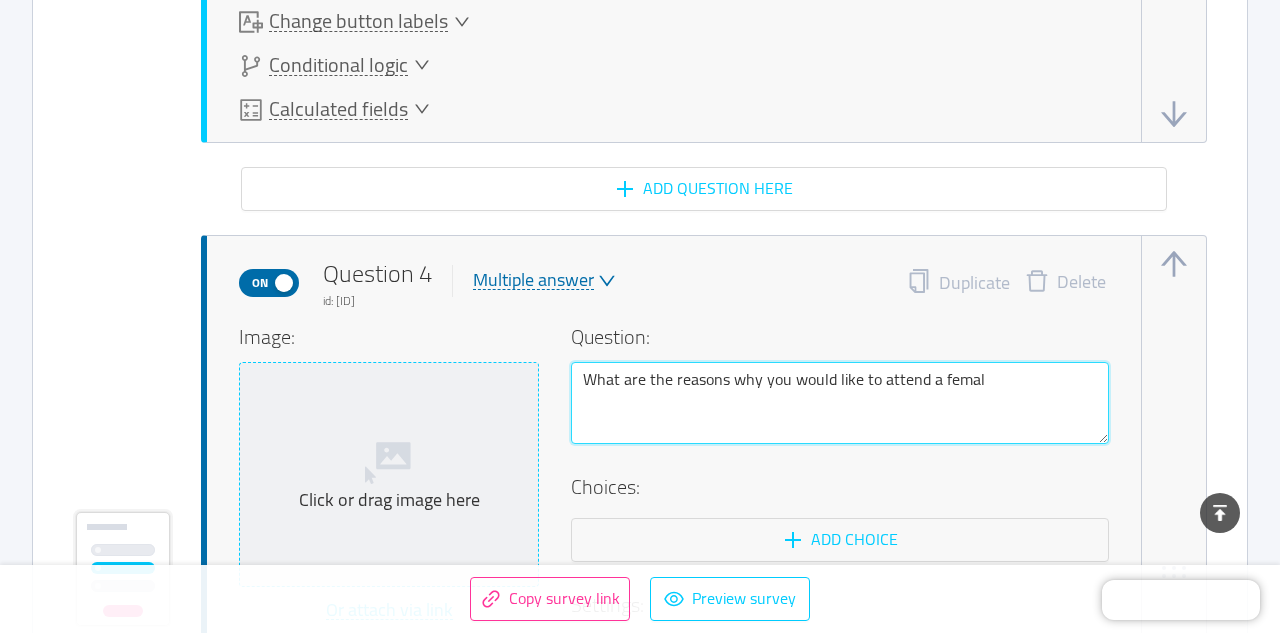 type 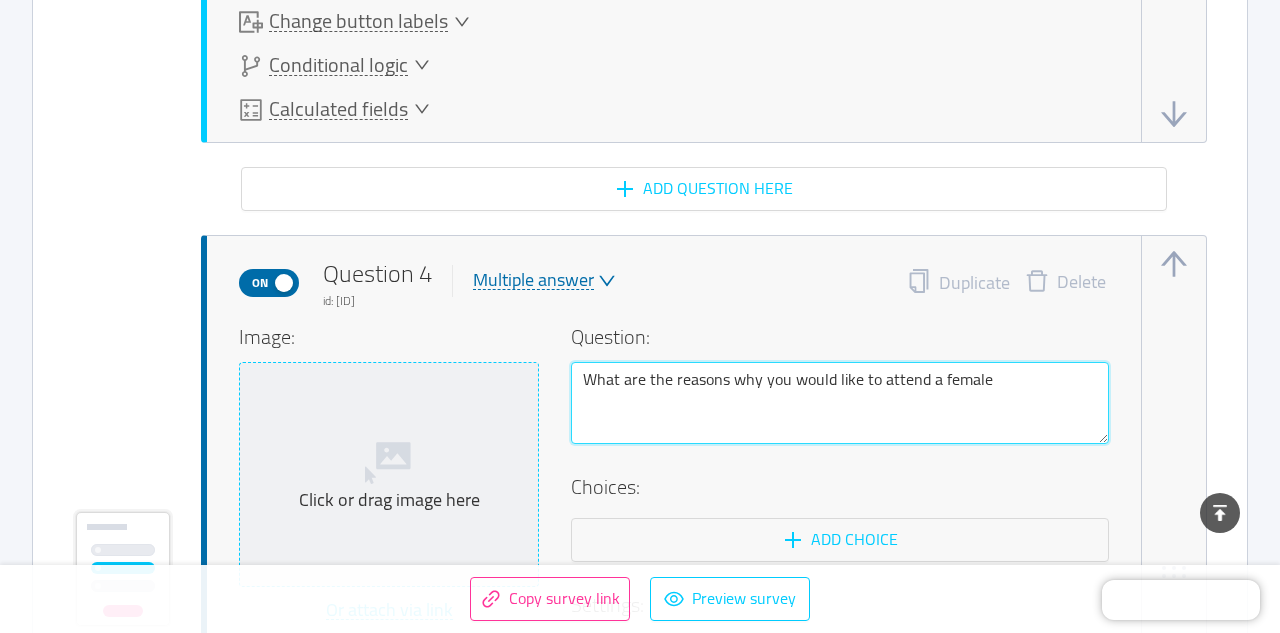 type 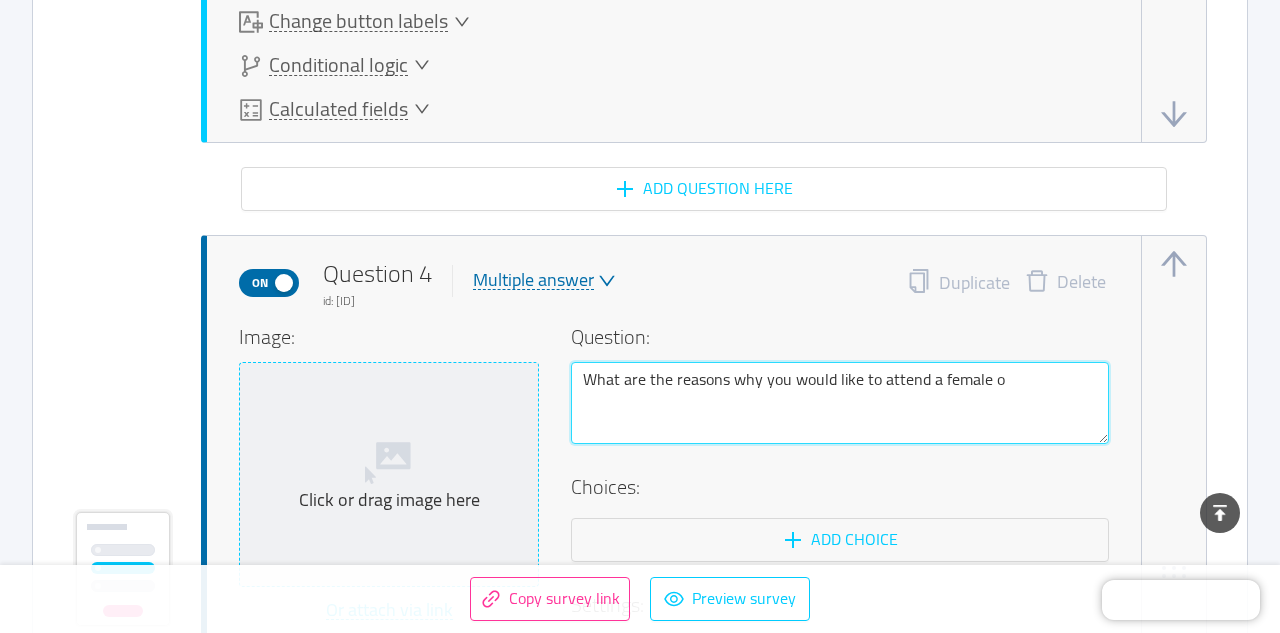 type 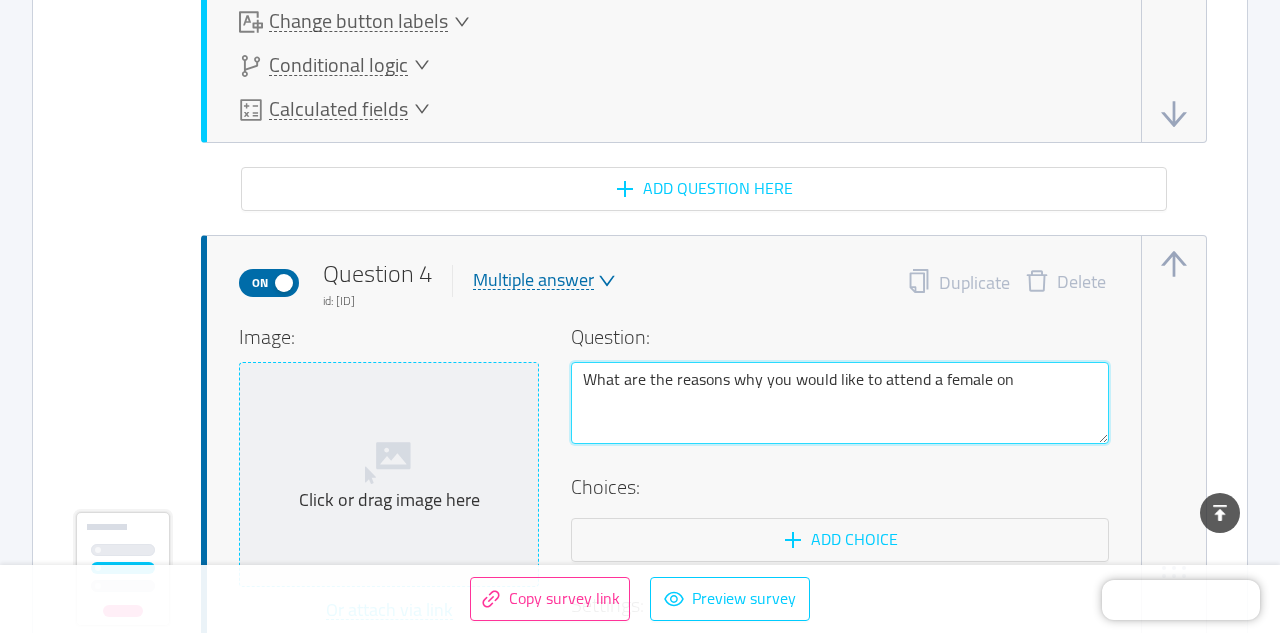 type 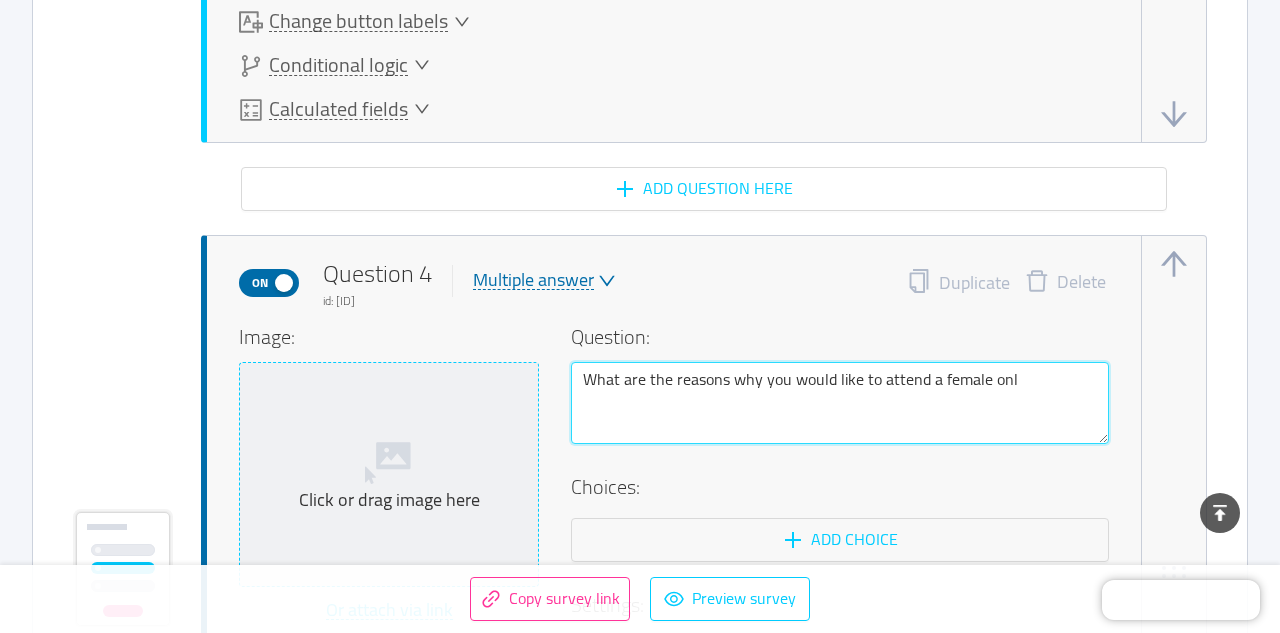 type 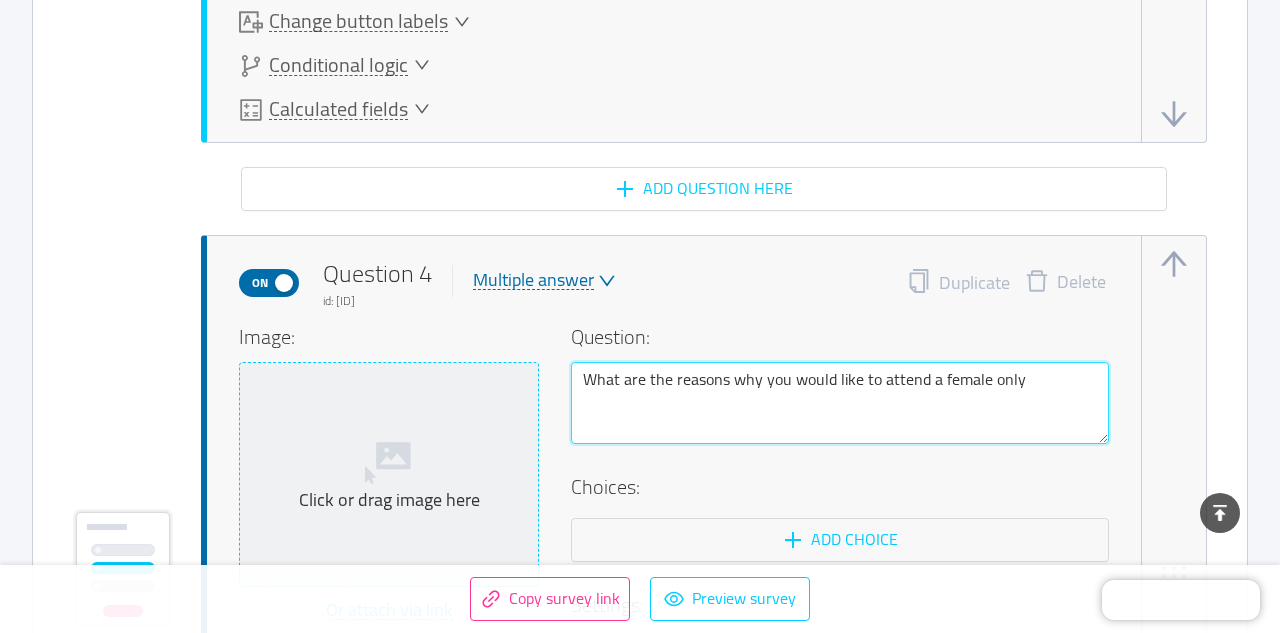 type 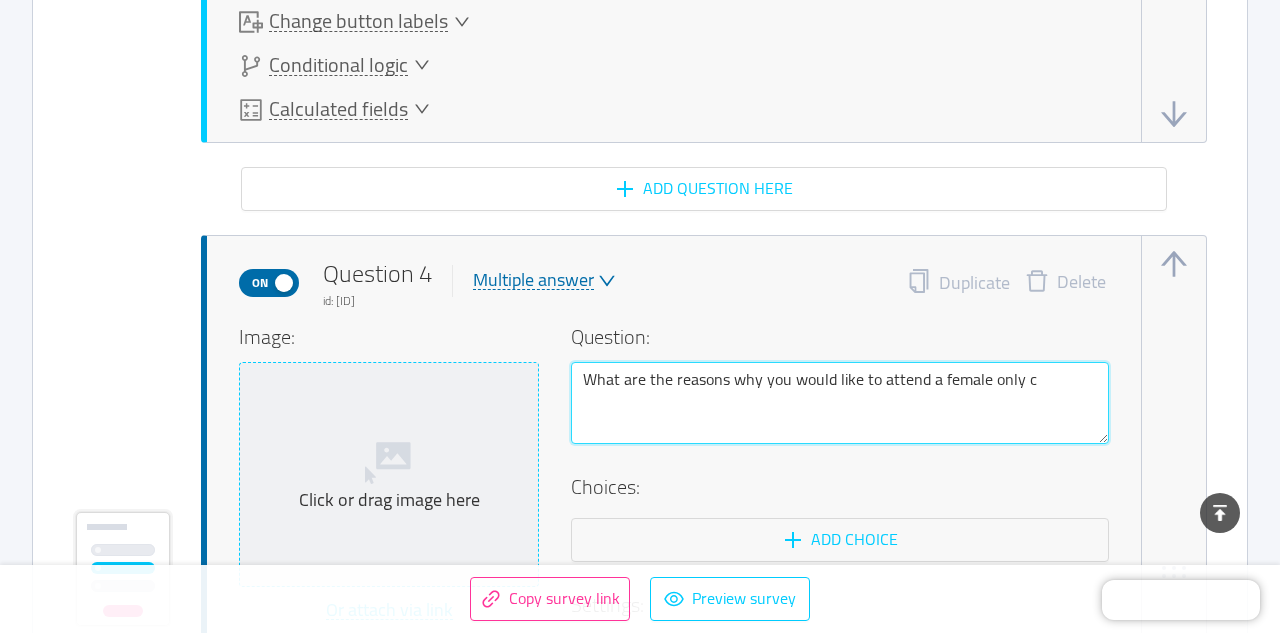 type 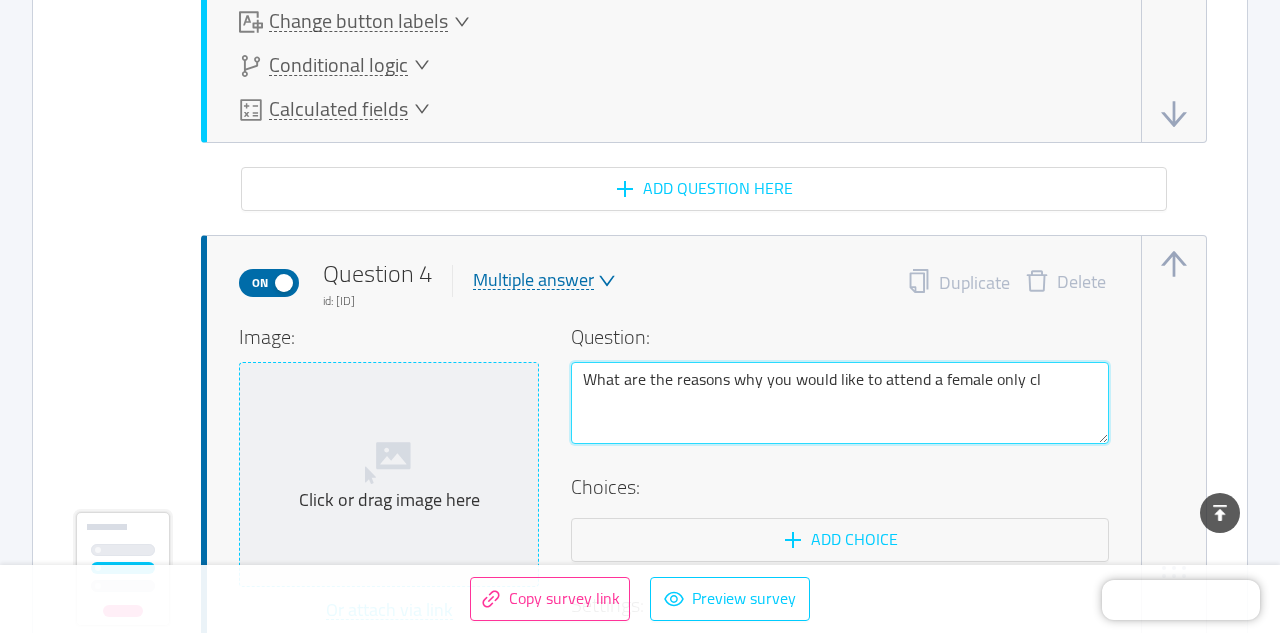 type 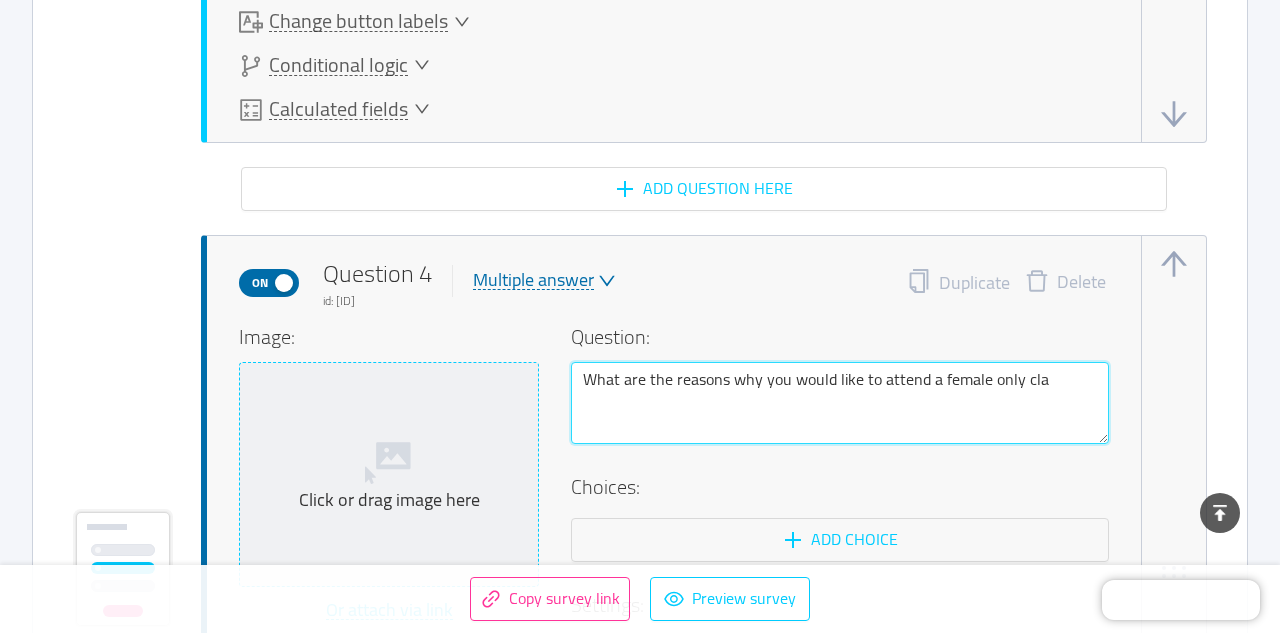 type 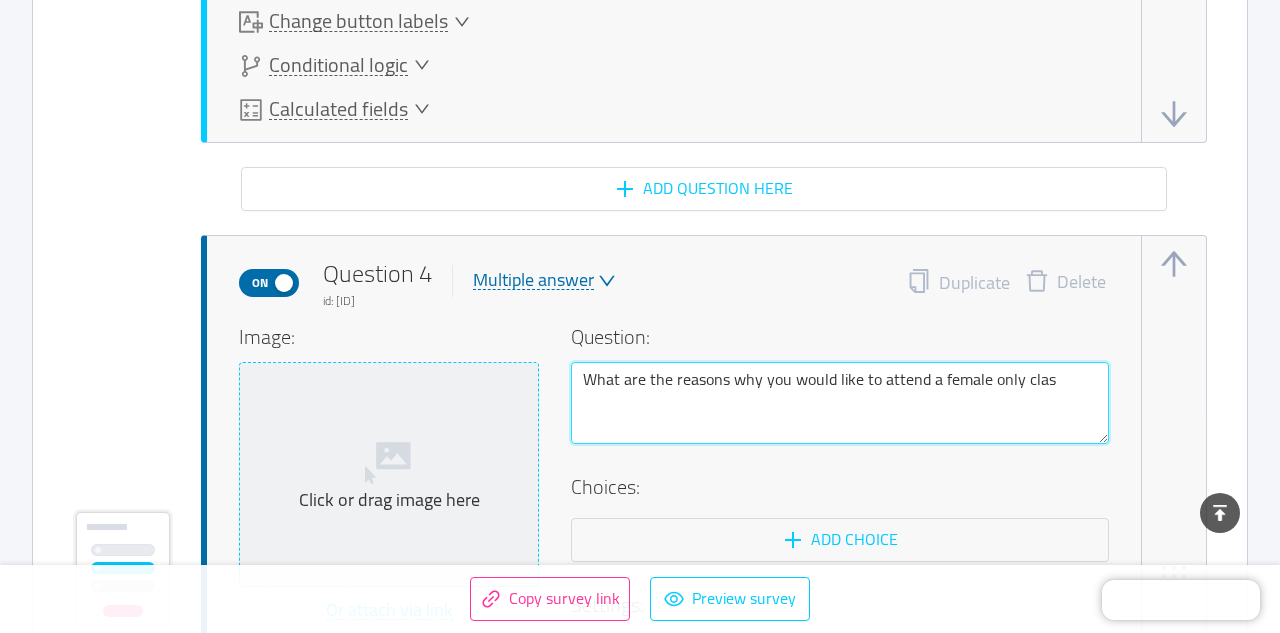 type 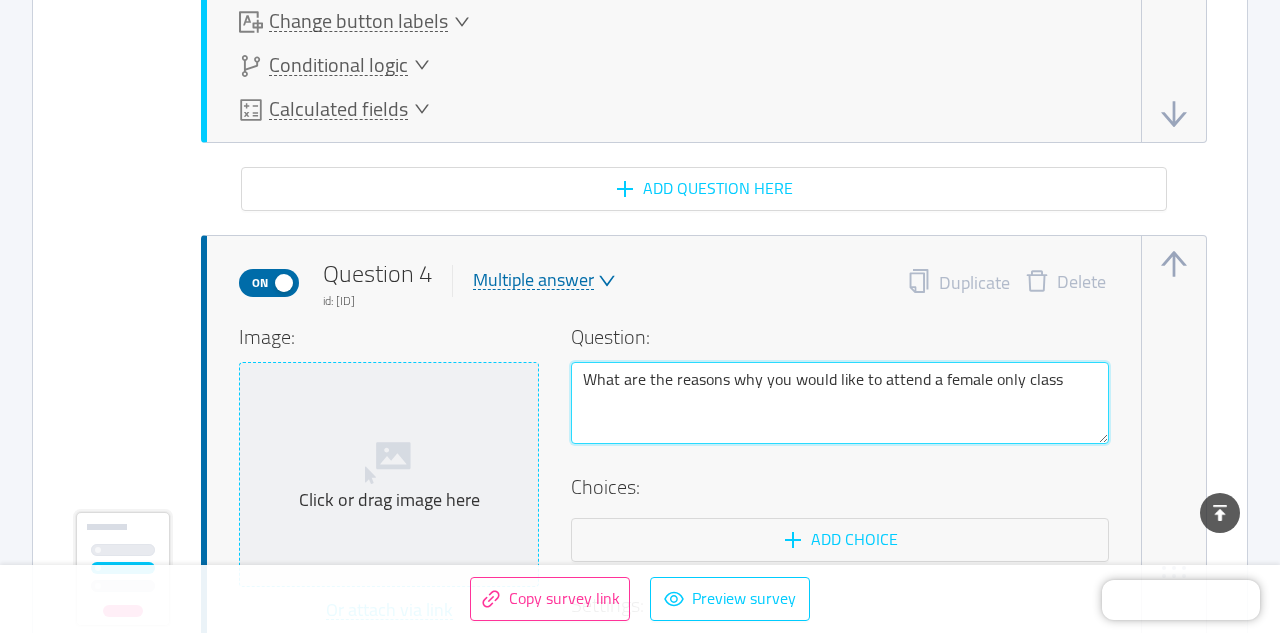 type 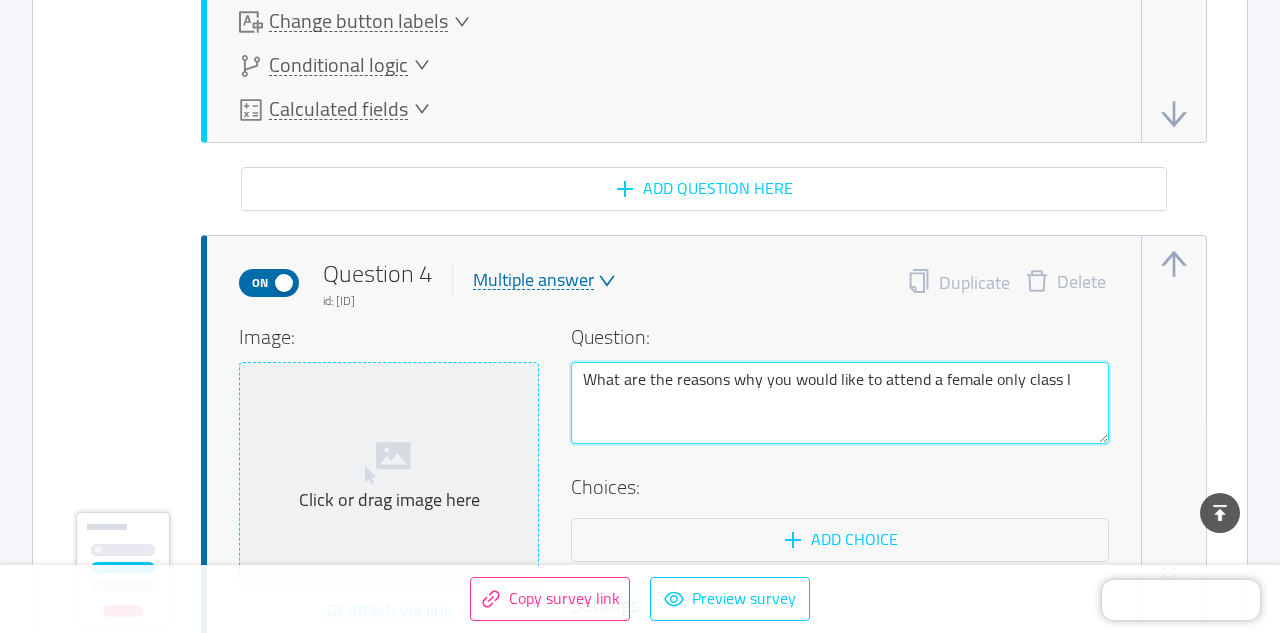 type 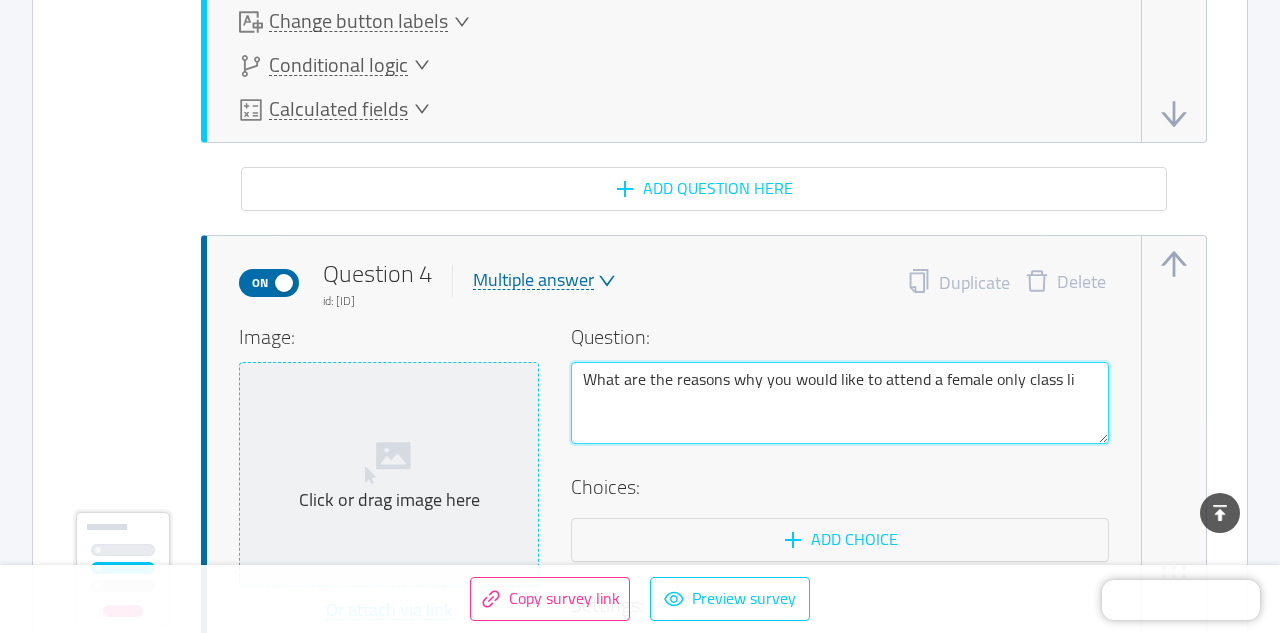 type 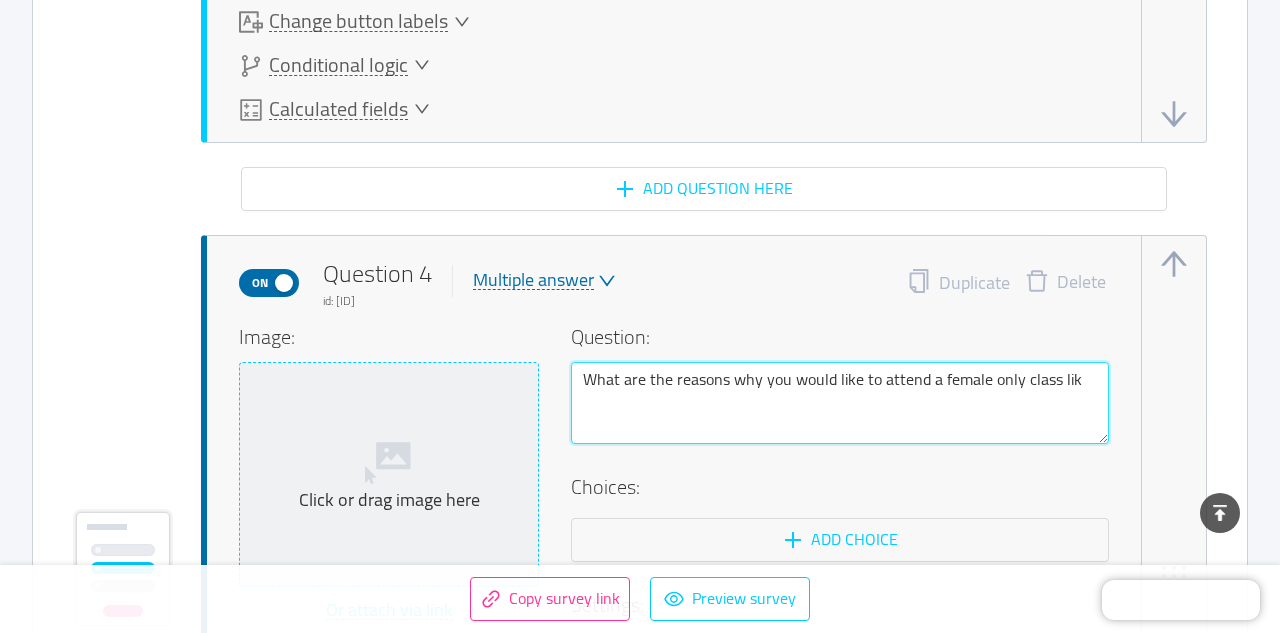type 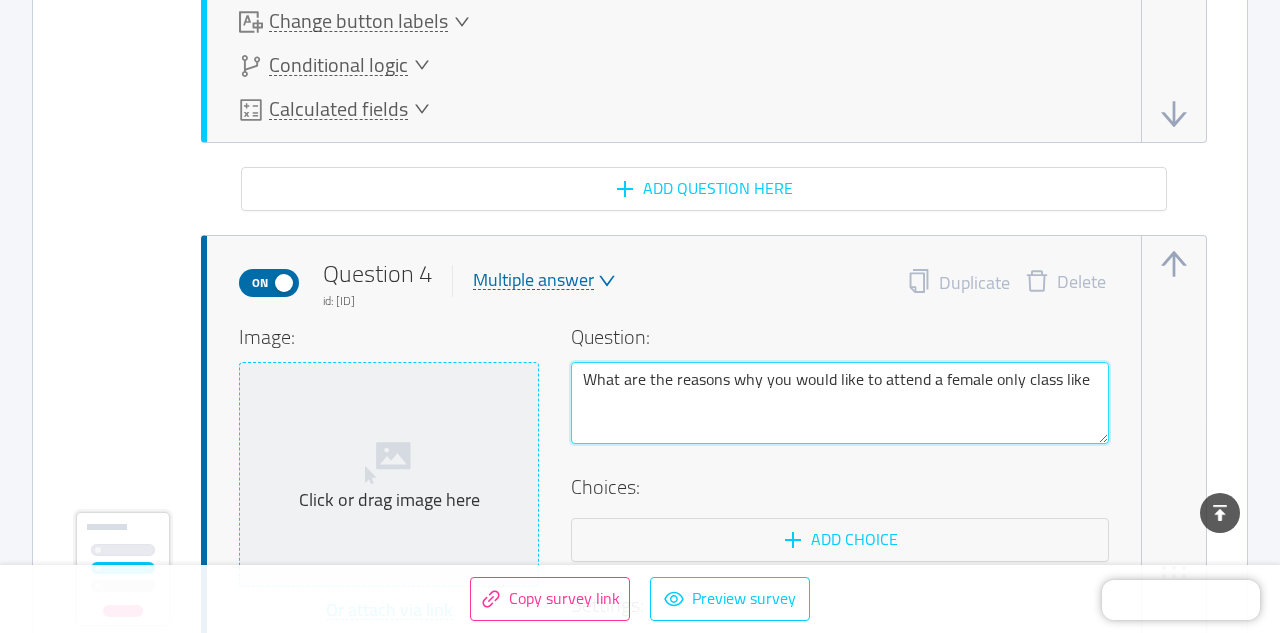 type 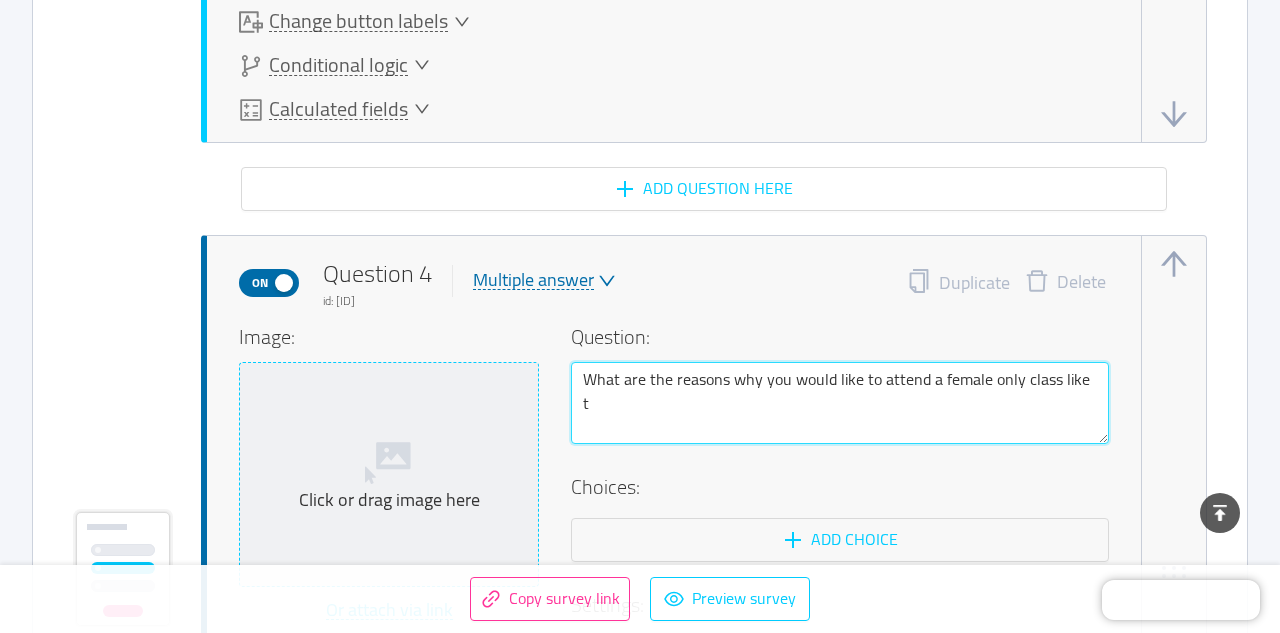 type 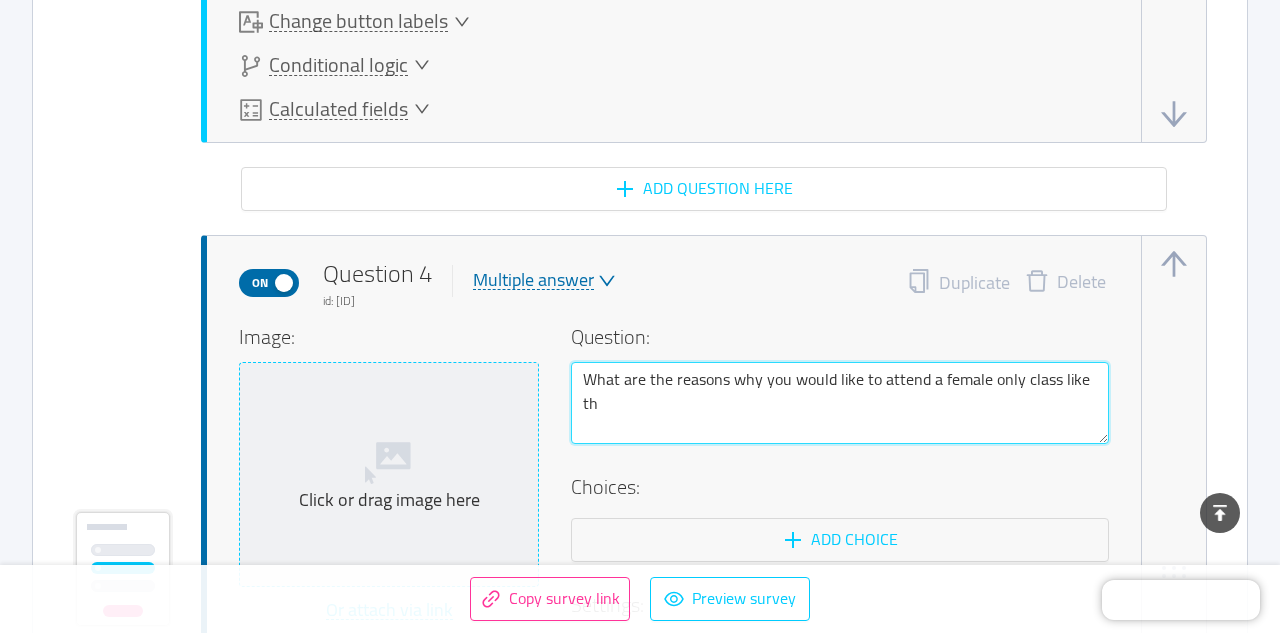 type 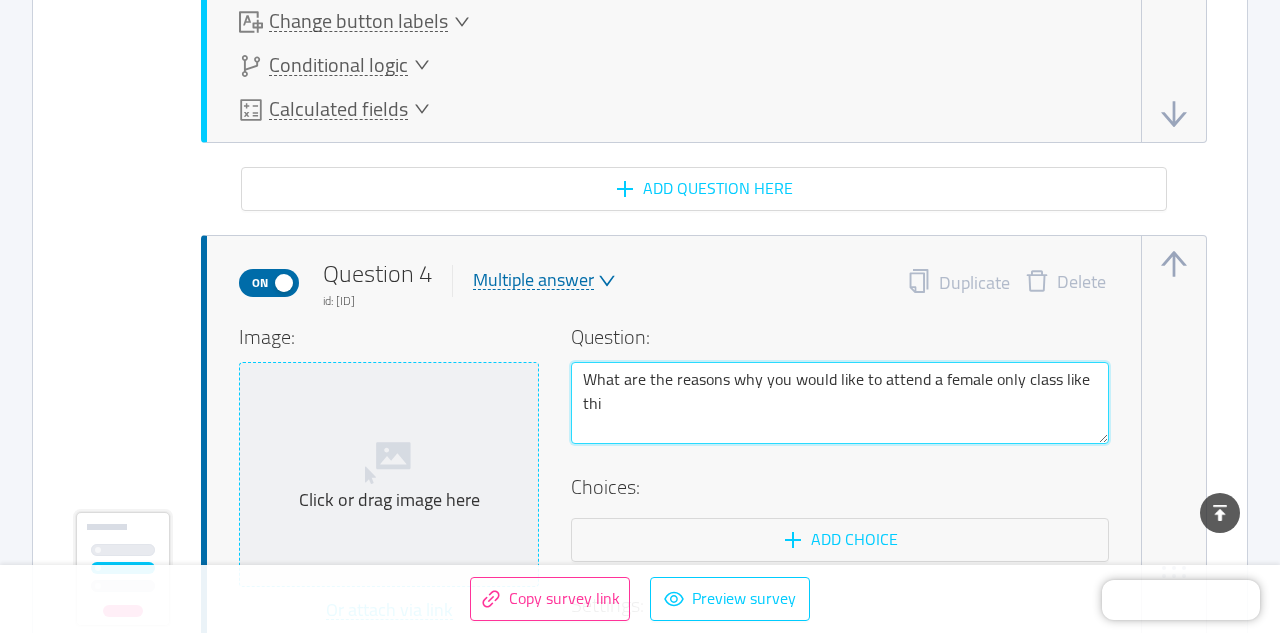 type 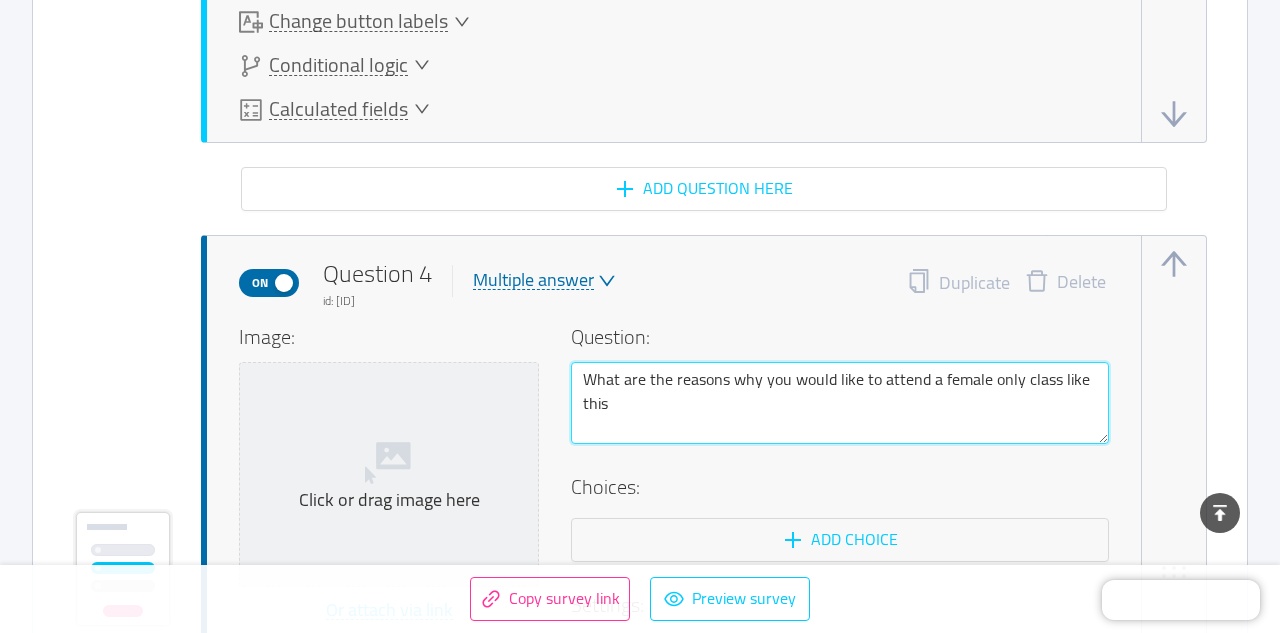 type 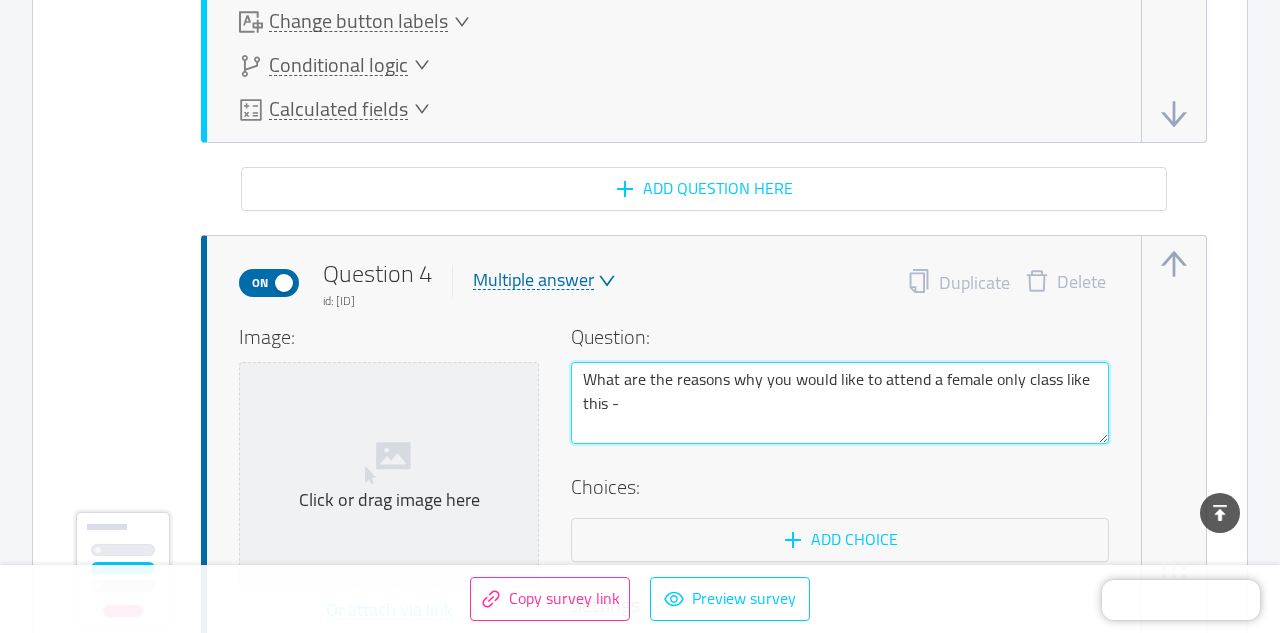 type 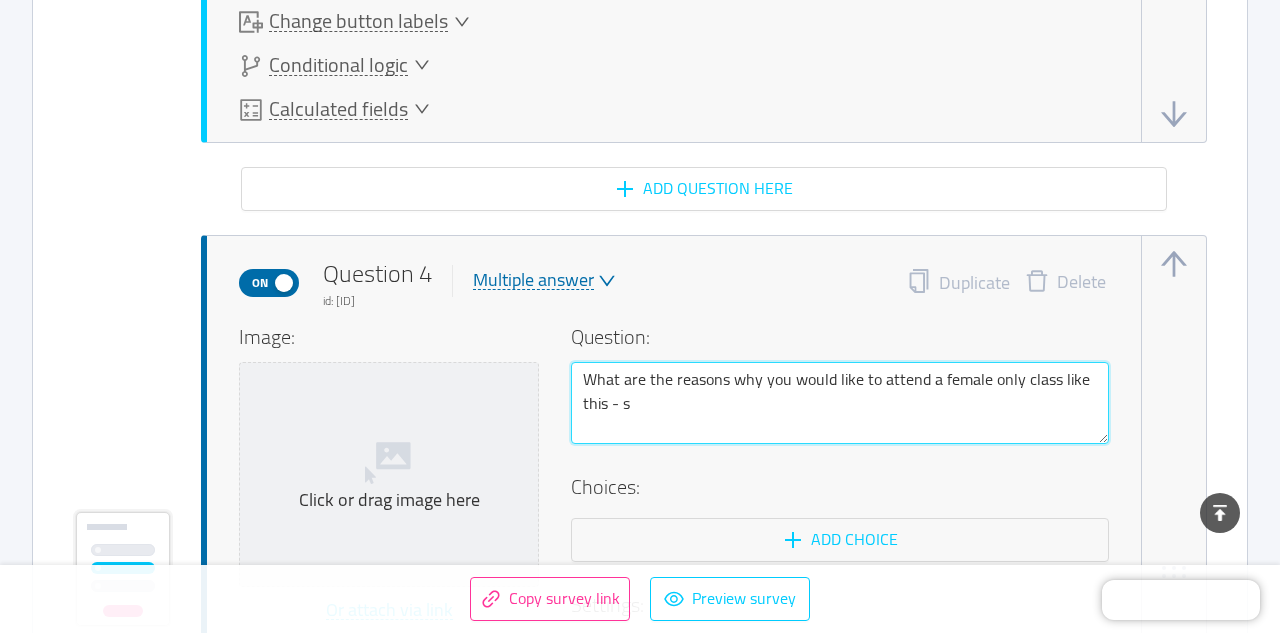 type 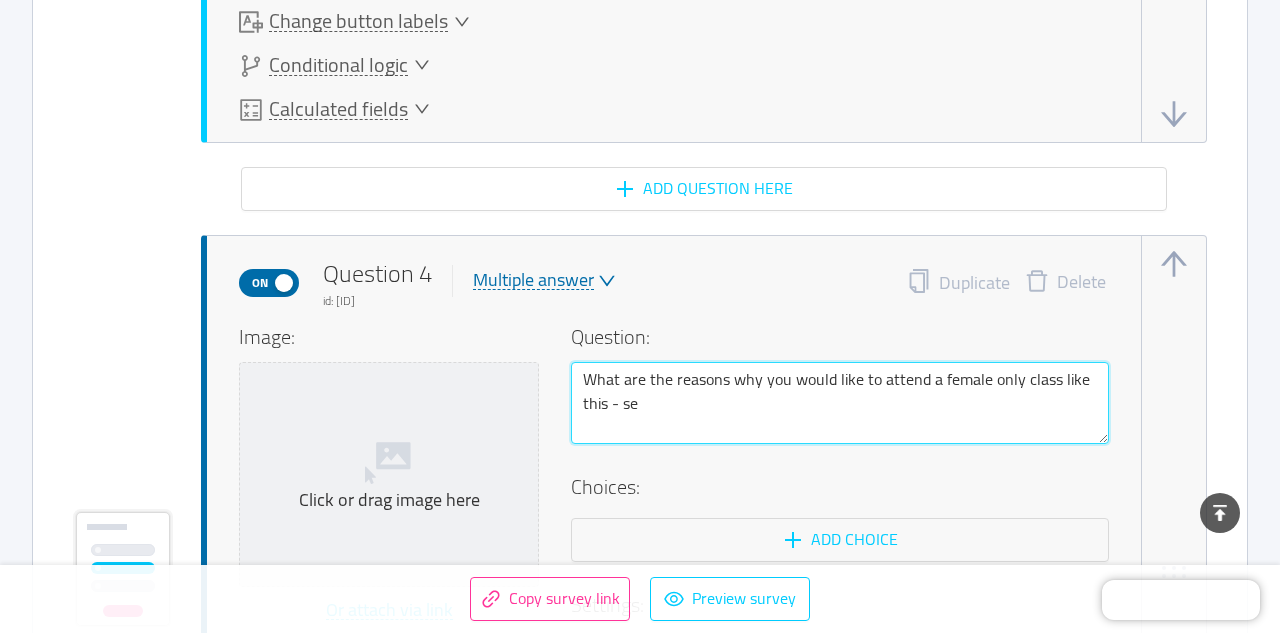 type 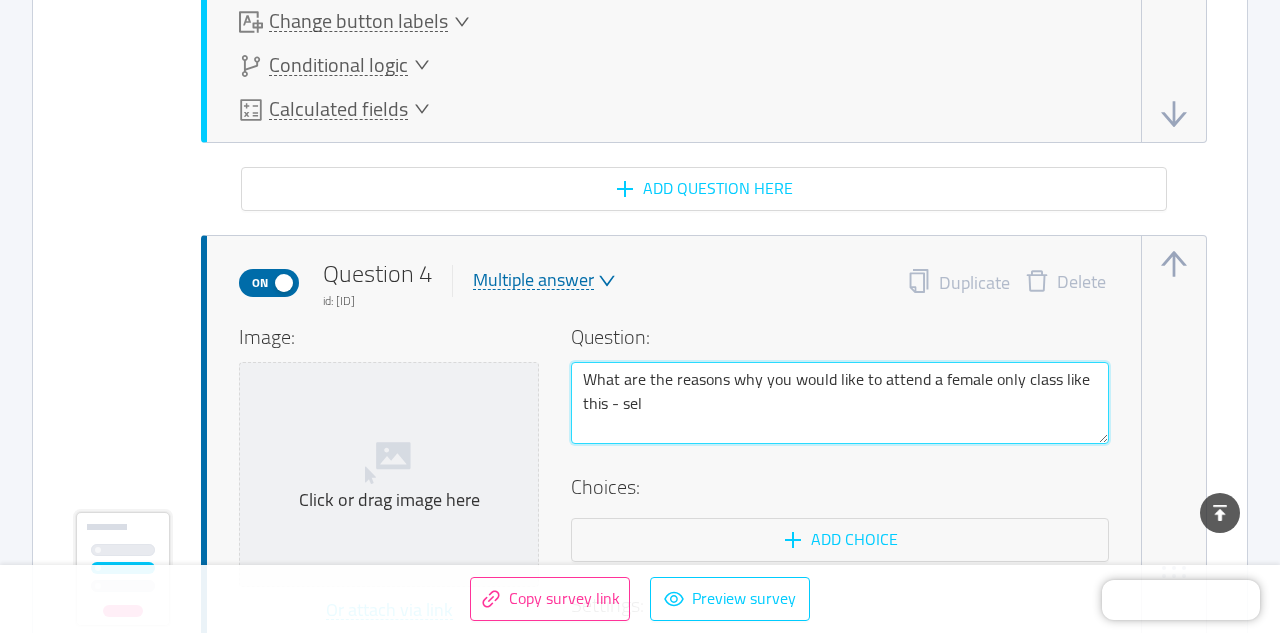type 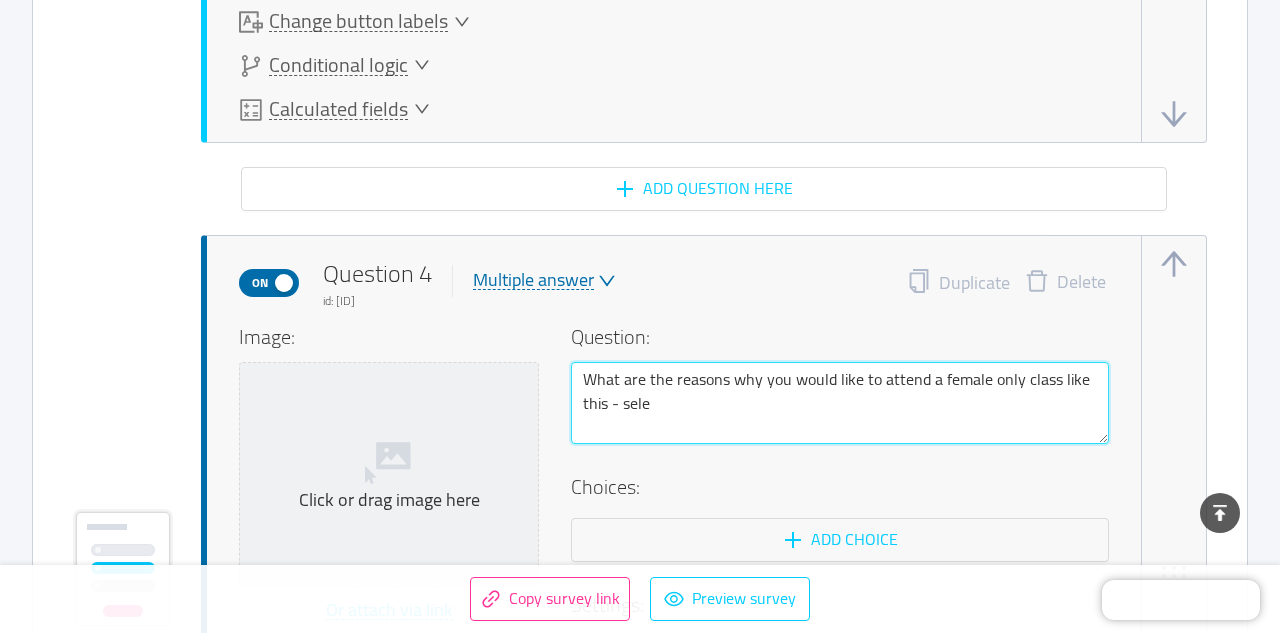 type 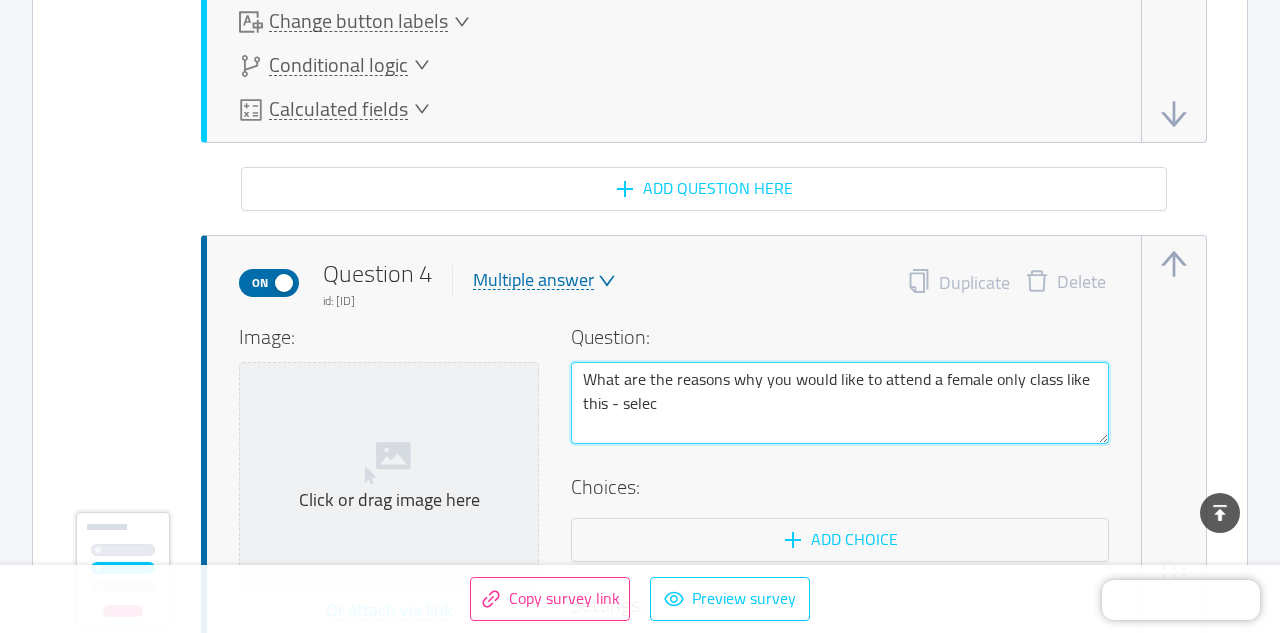 type 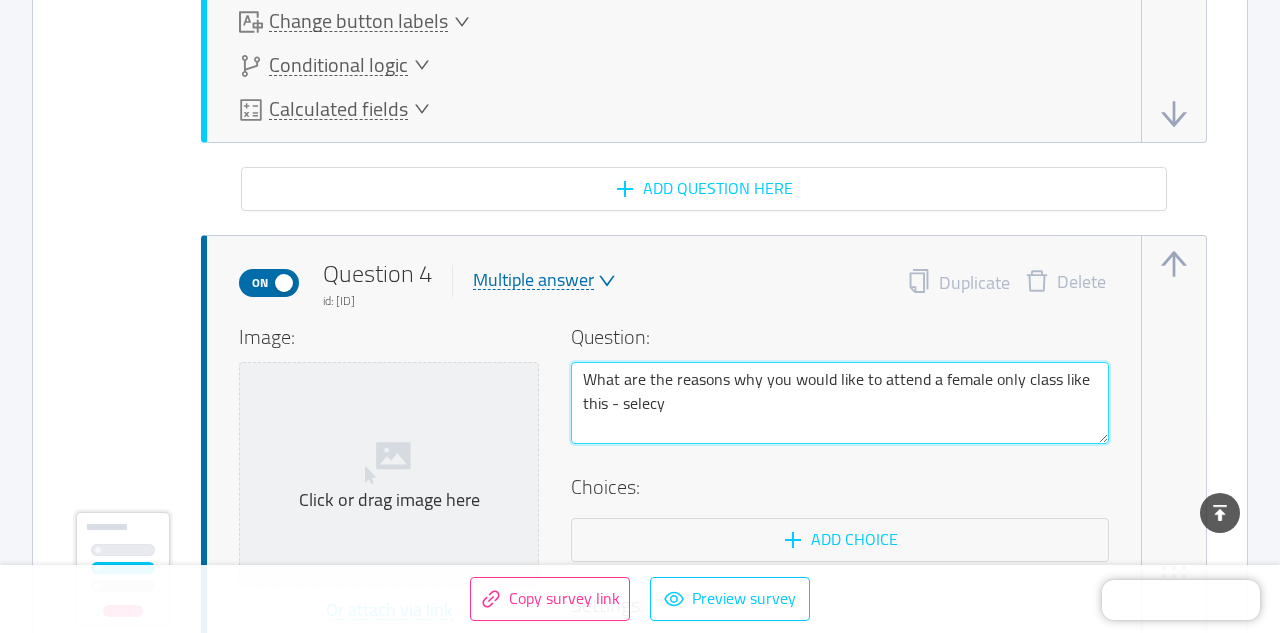 type 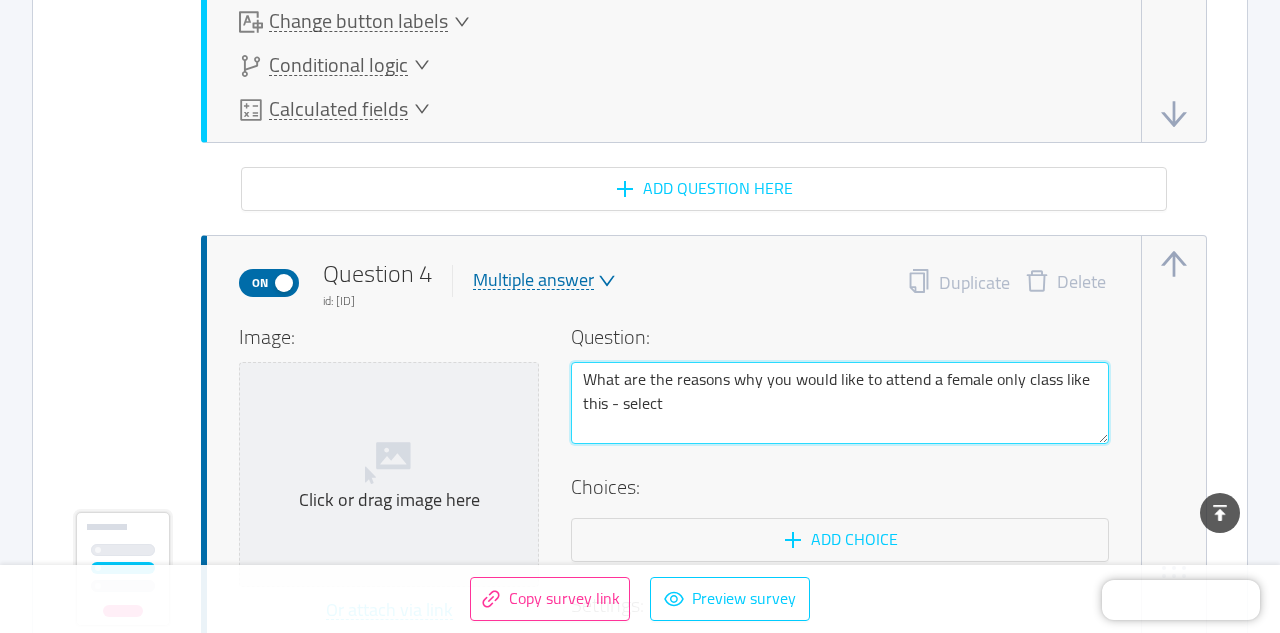 type 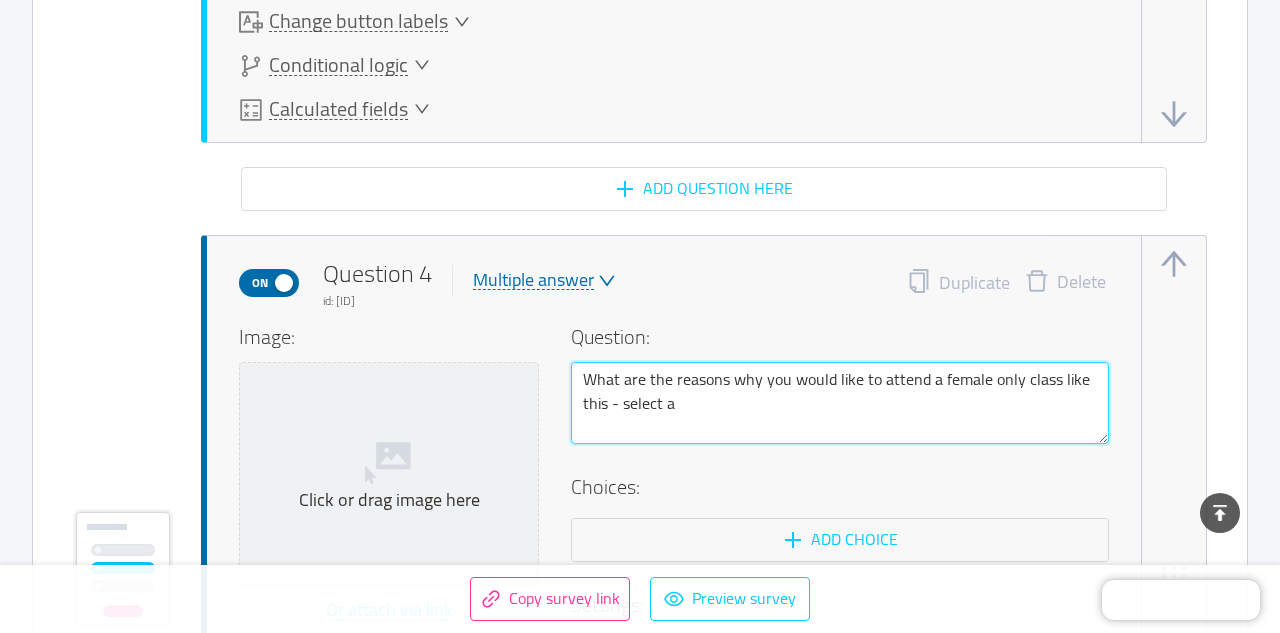 type 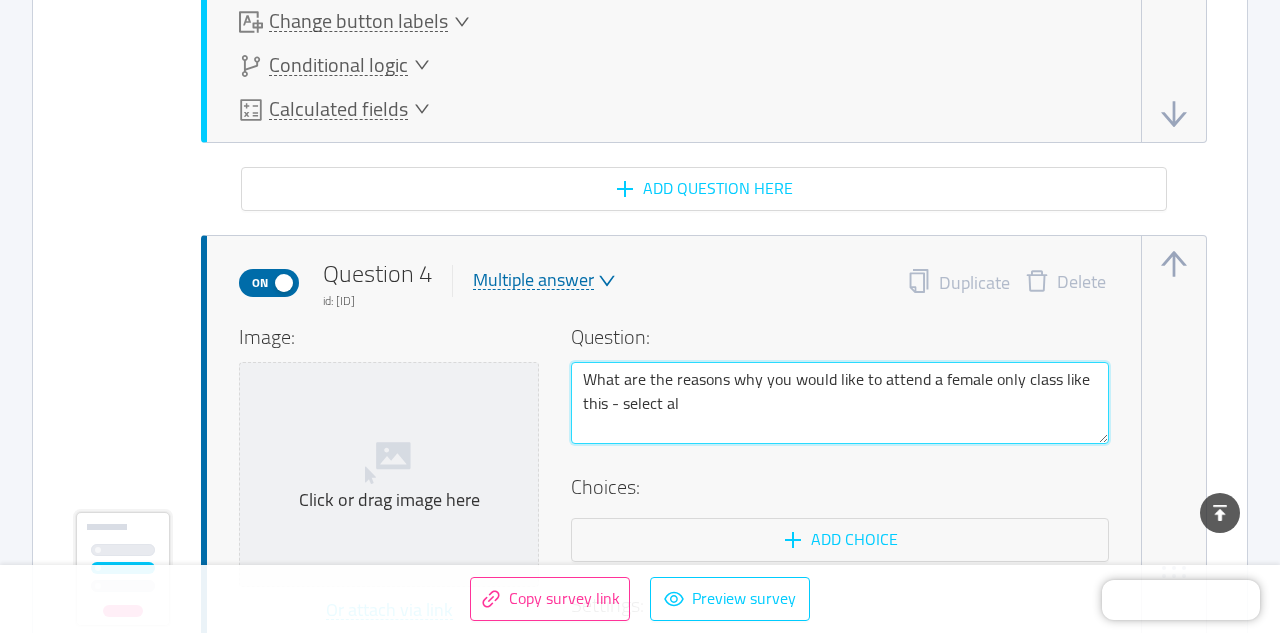 type 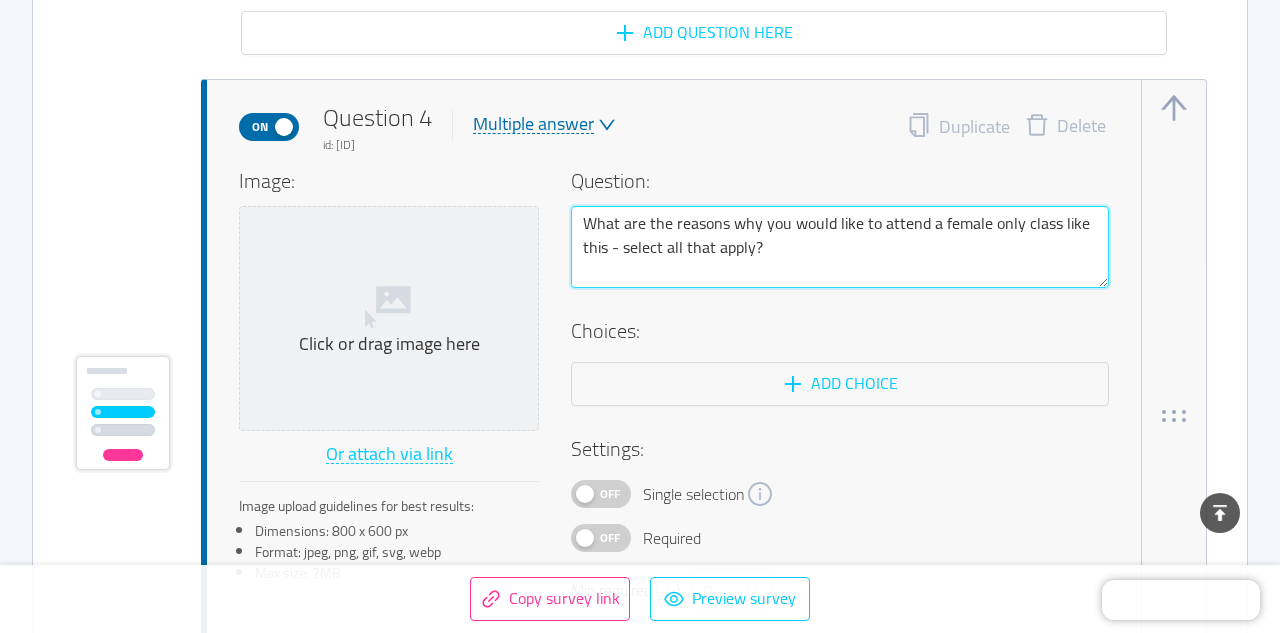 scroll, scrollTop: 5054, scrollLeft: 0, axis: vertical 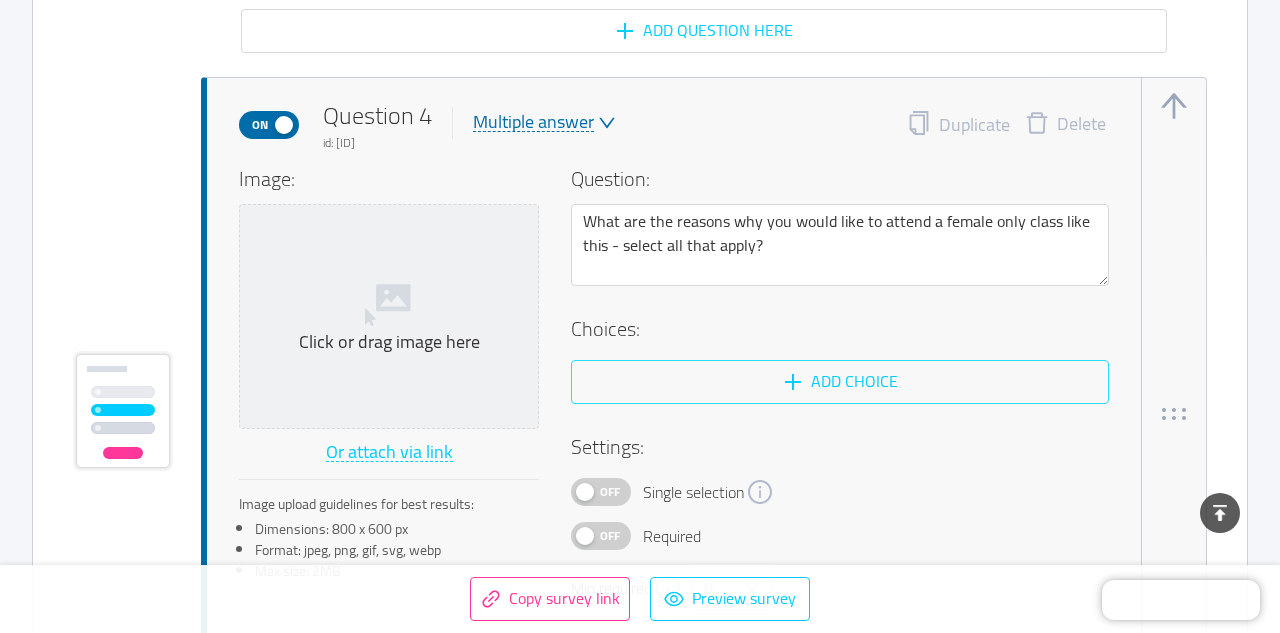 click on "Add choice" at bounding box center (840, 382) 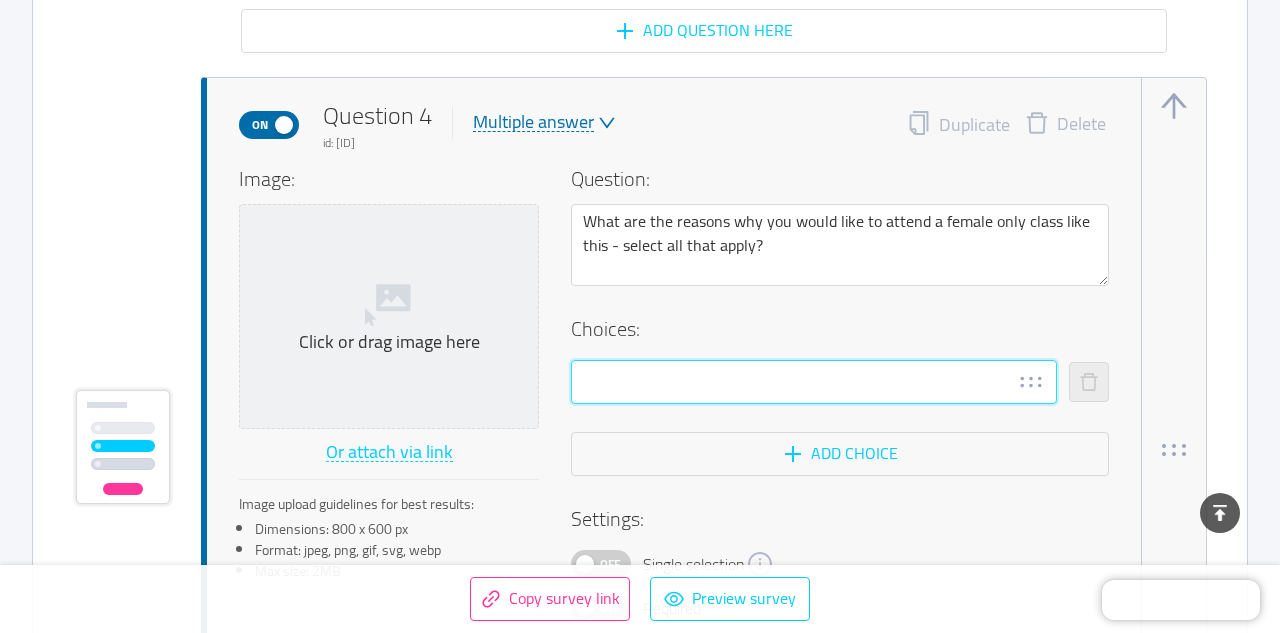 click at bounding box center [814, 382] 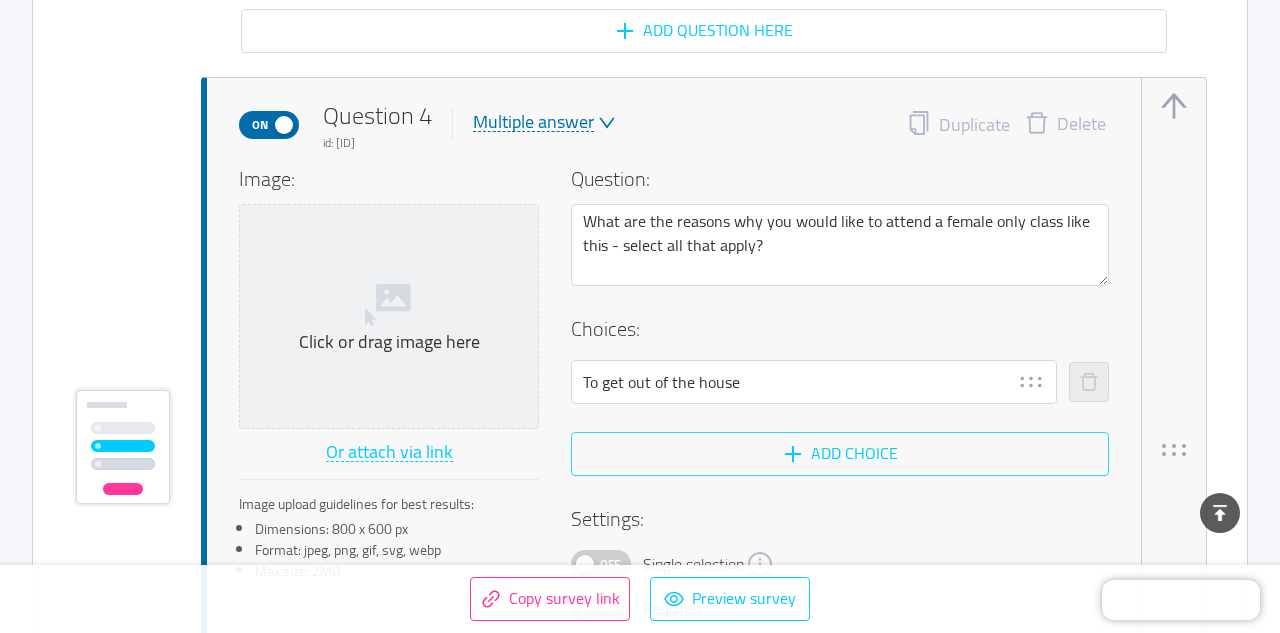 click on "Add choice" at bounding box center [840, 454] 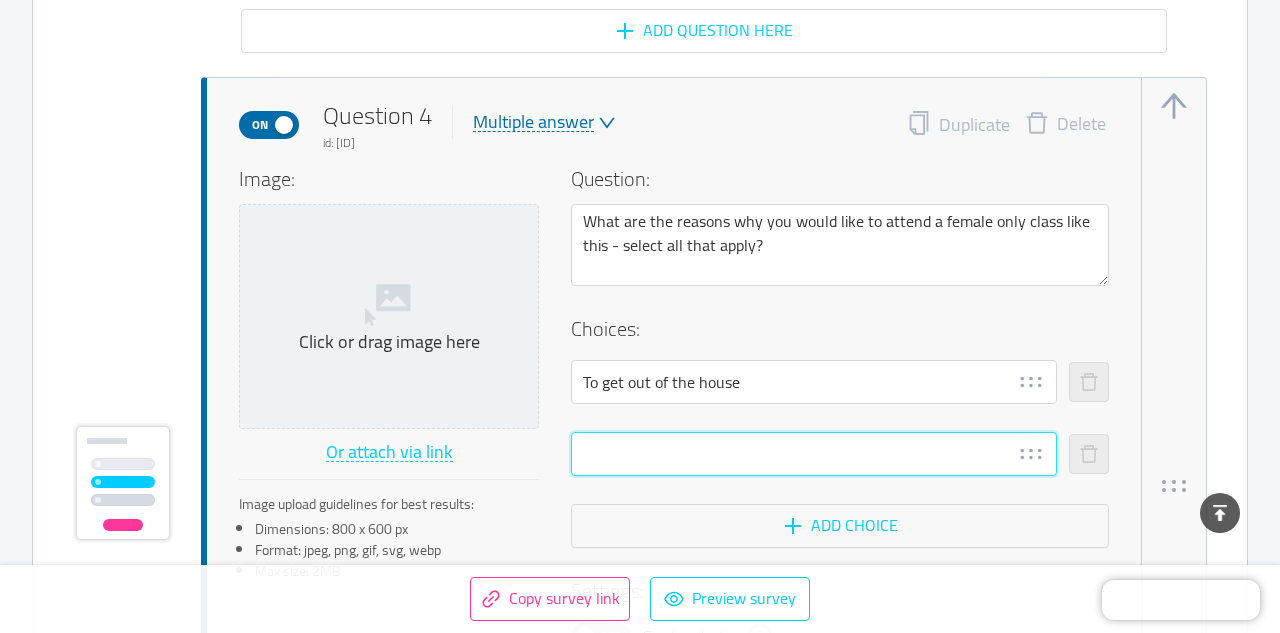 click at bounding box center (814, 454) 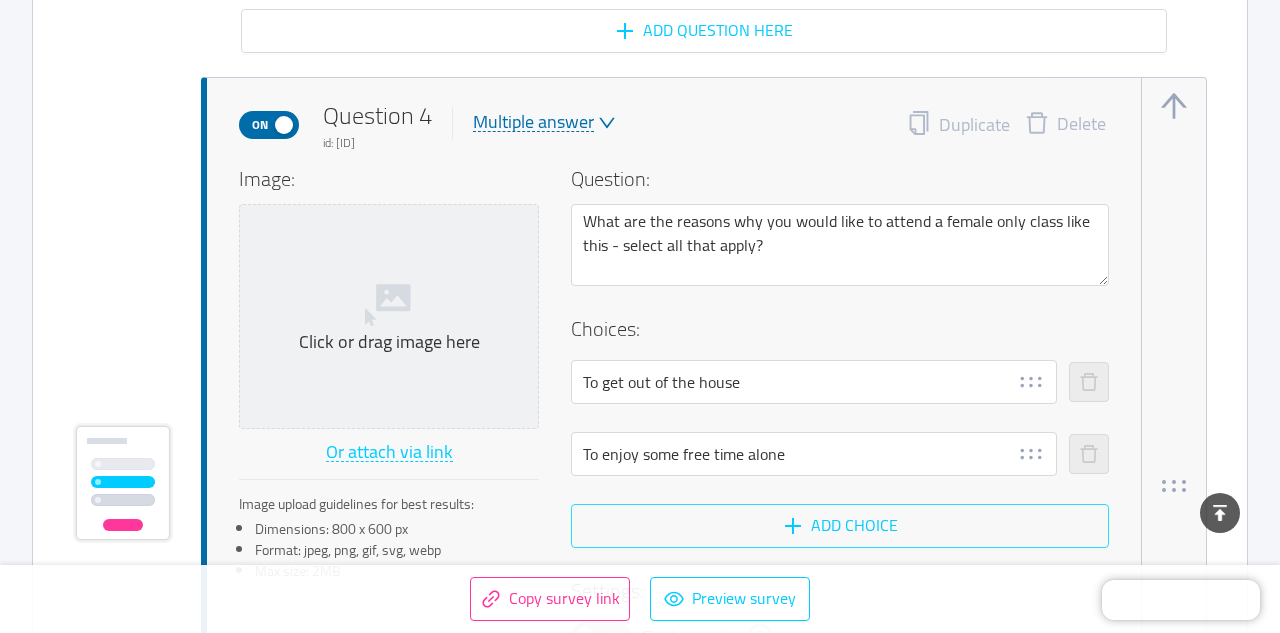 click on "Add choice" at bounding box center [840, 526] 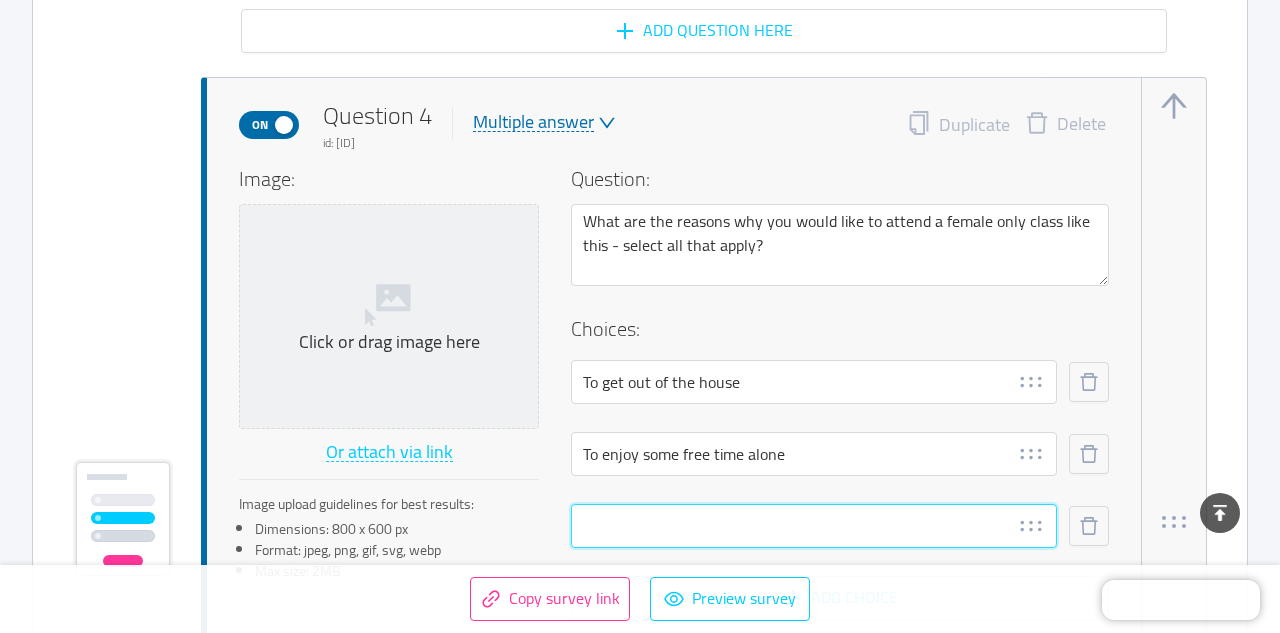 click at bounding box center (814, 526) 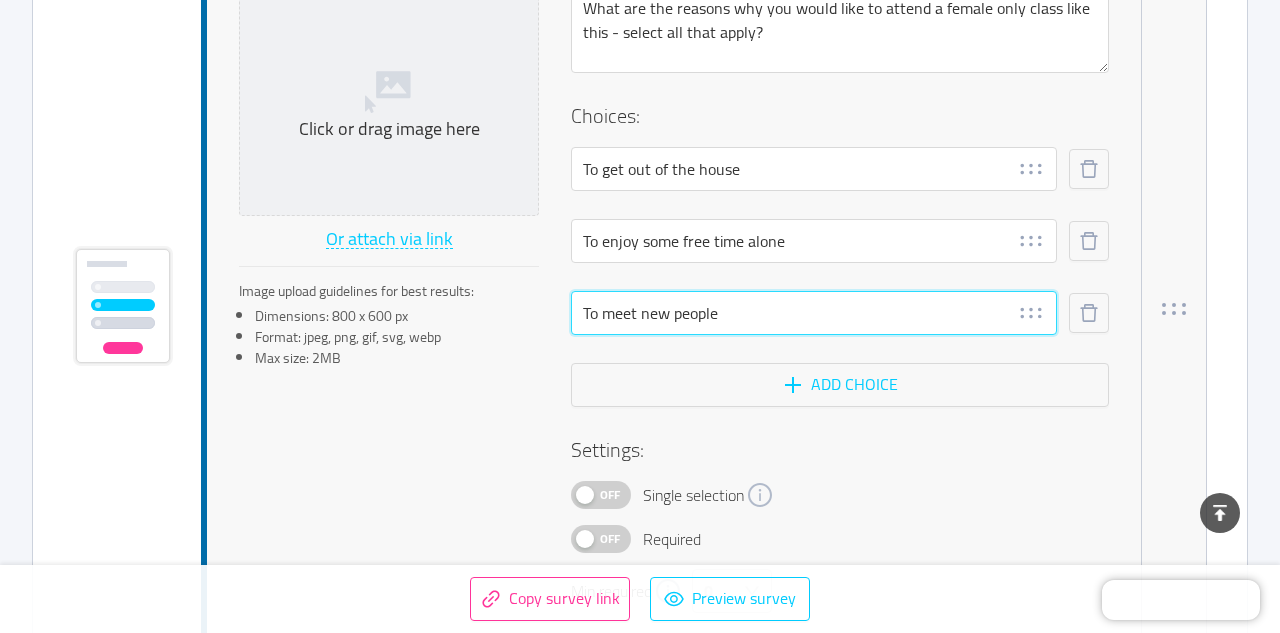 scroll, scrollTop: 5265, scrollLeft: 0, axis: vertical 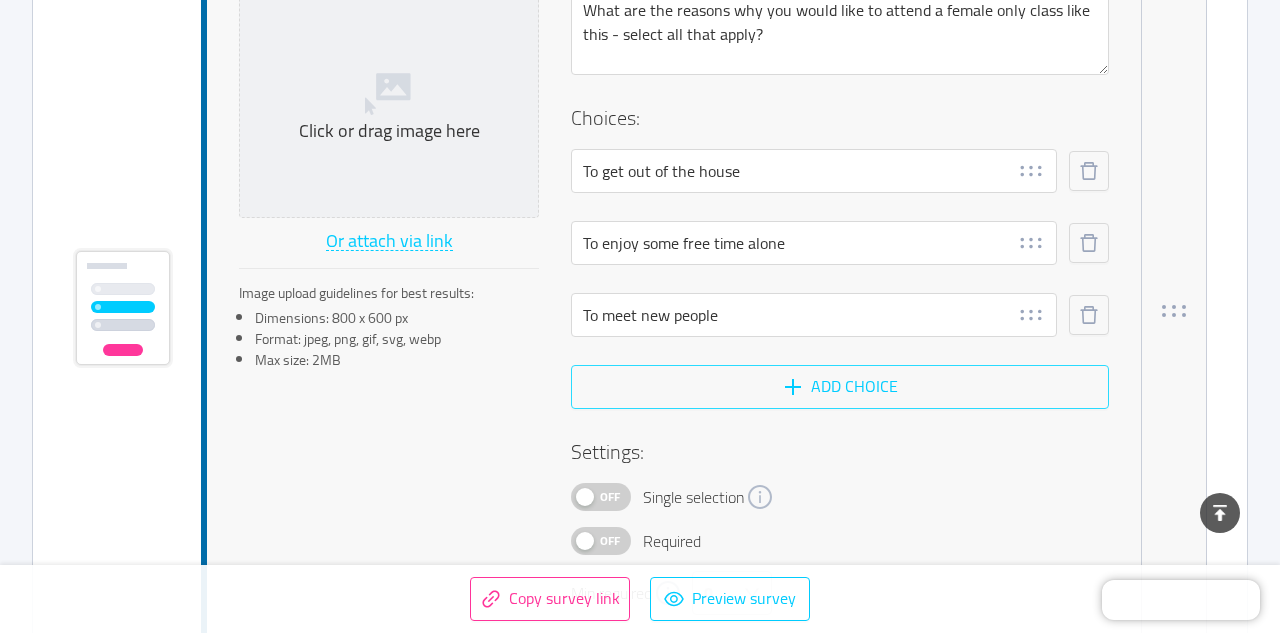 click on "Add choice" at bounding box center (840, 387) 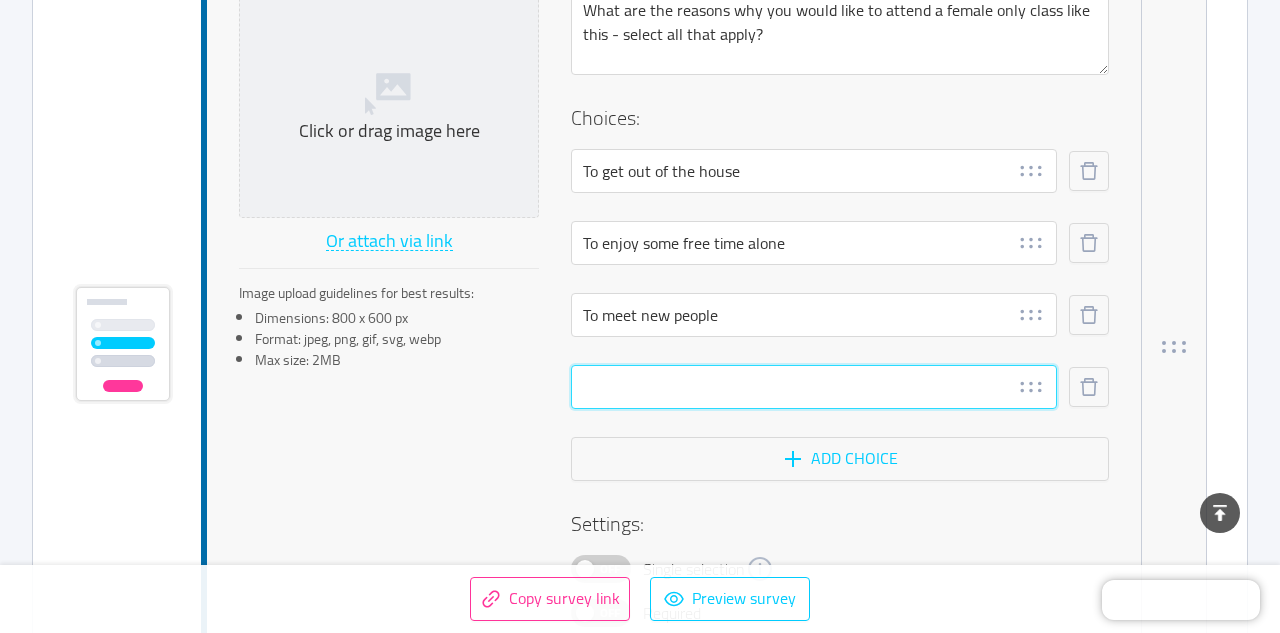 click at bounding box center [814, 387] 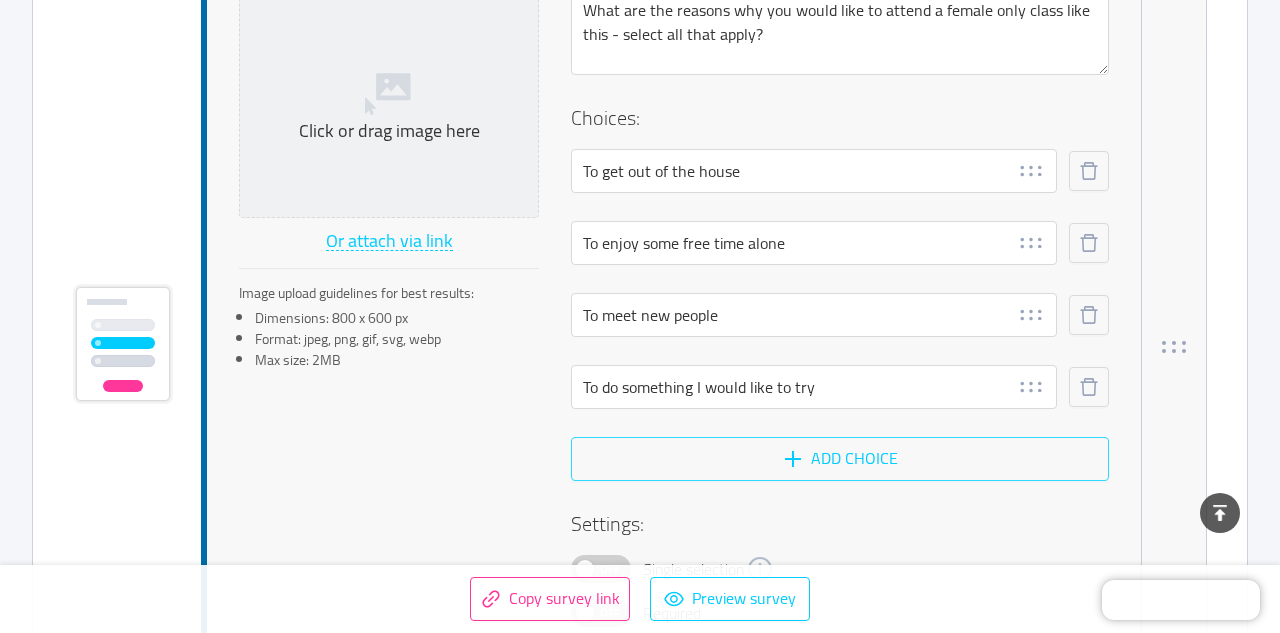 click on "Add choice" at bounding box center (840, 459) 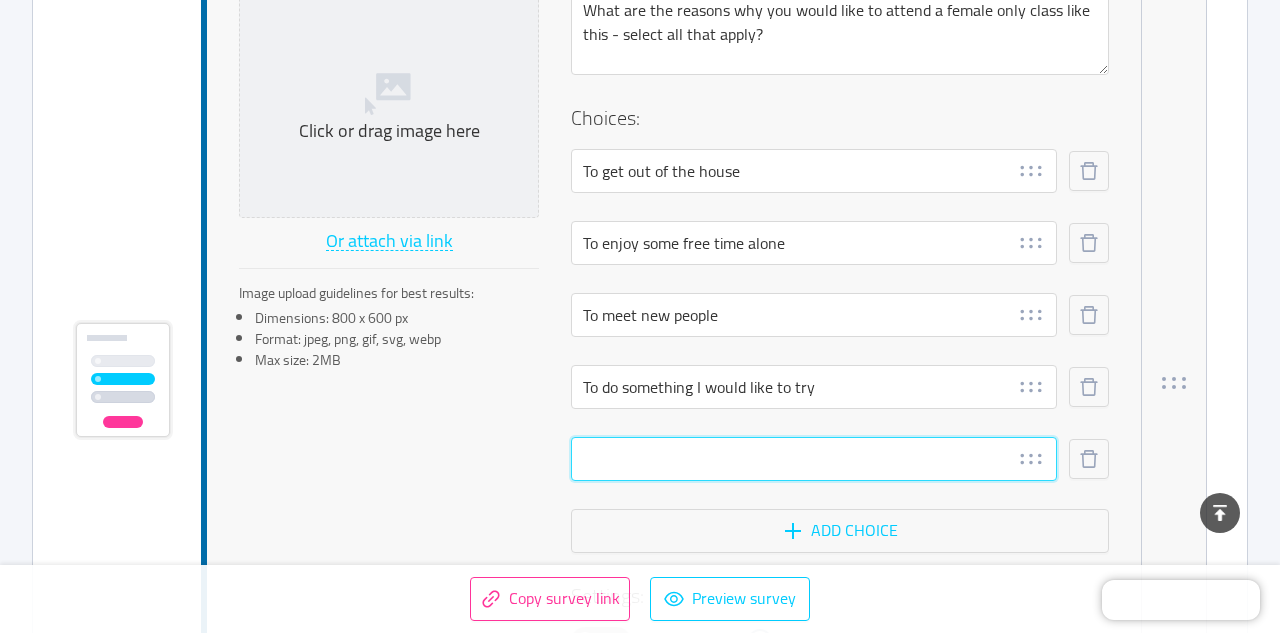 click at bounding box center [814, 459] 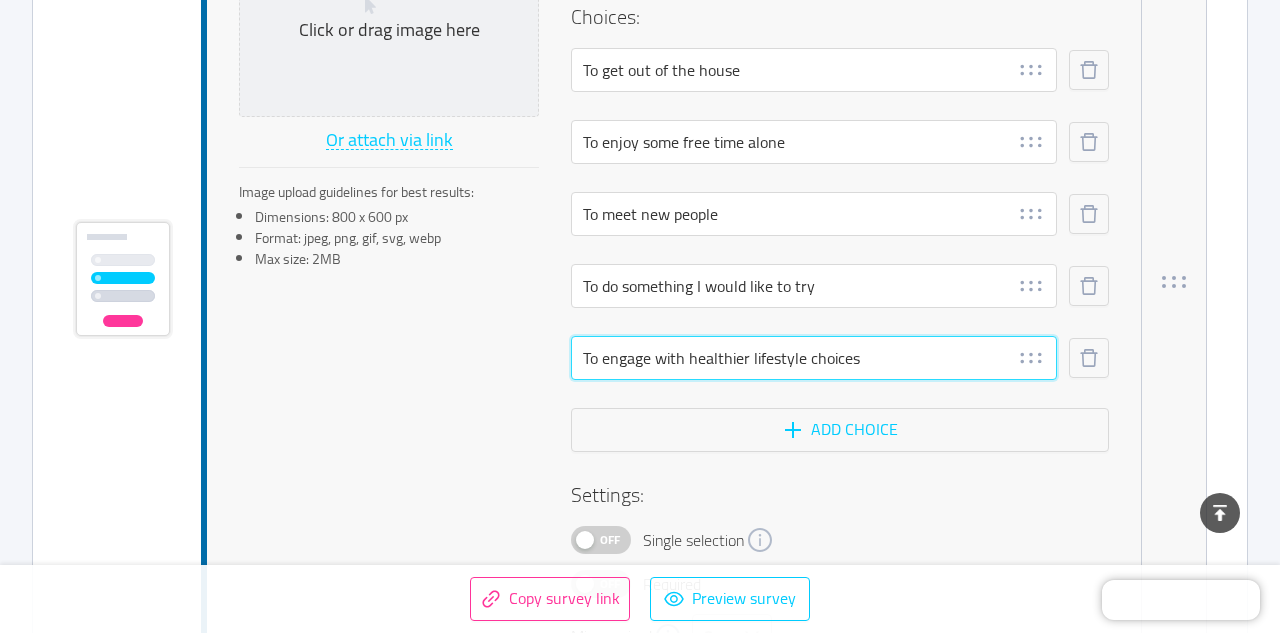 scroll, scrollTop: 5372, scrollLeft: 0, axis: vertical 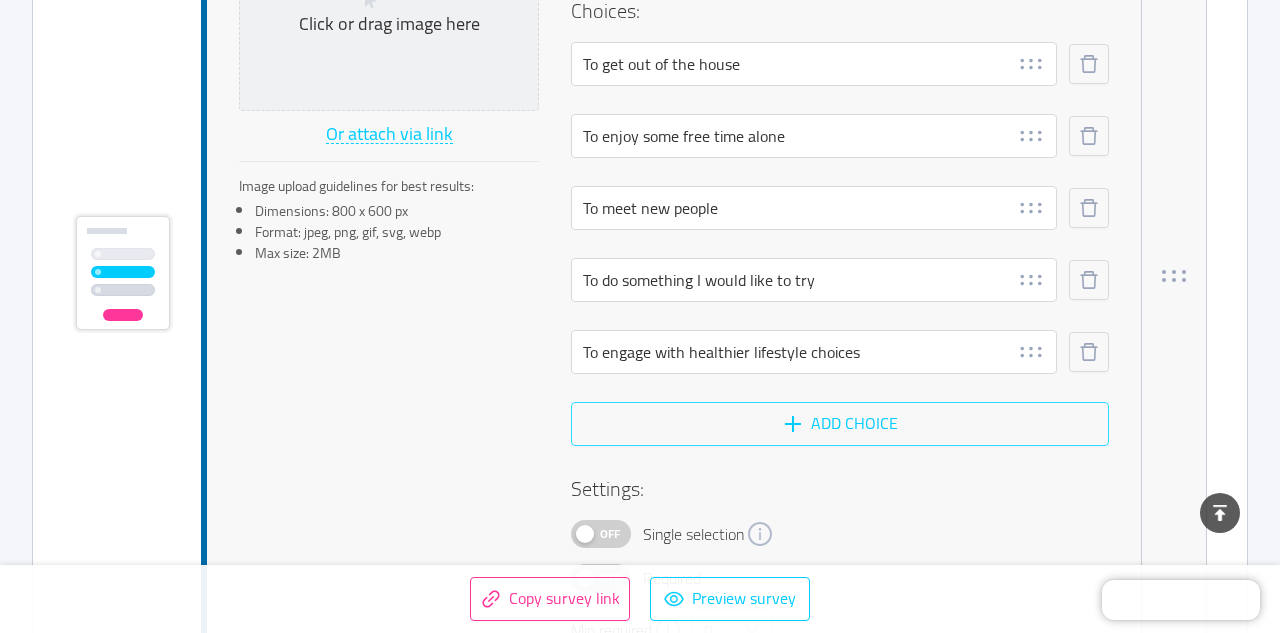 click on "Add choice" at bounding box center (840, 424) 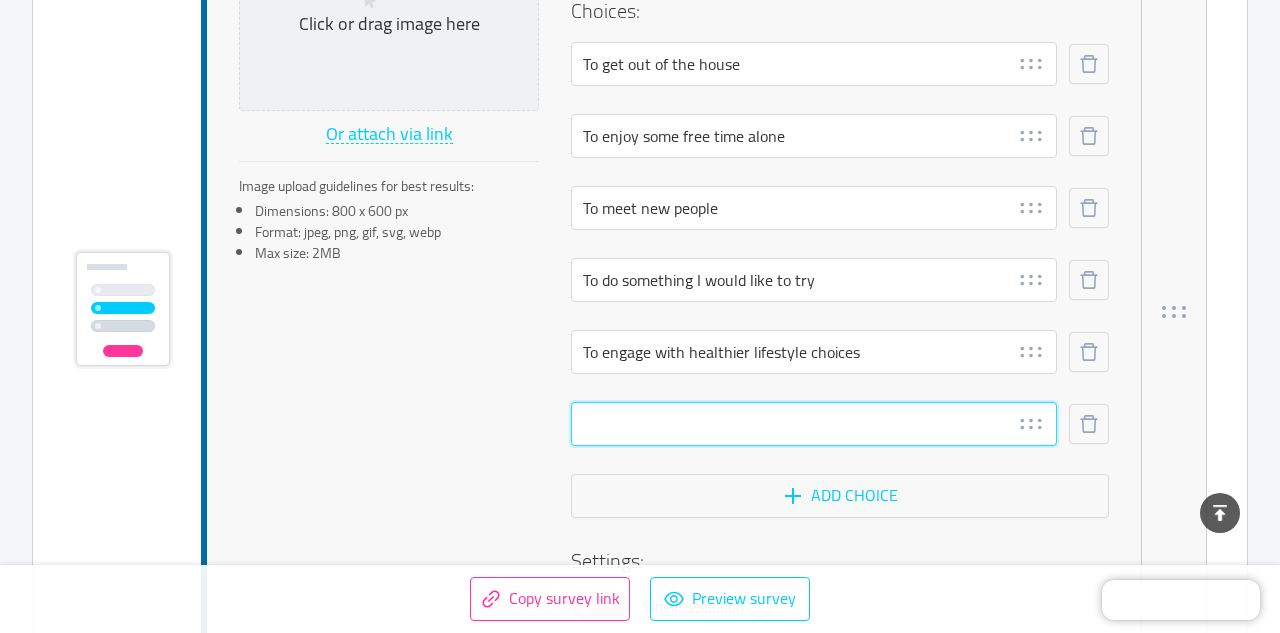 click at bounding box center (814, 424) 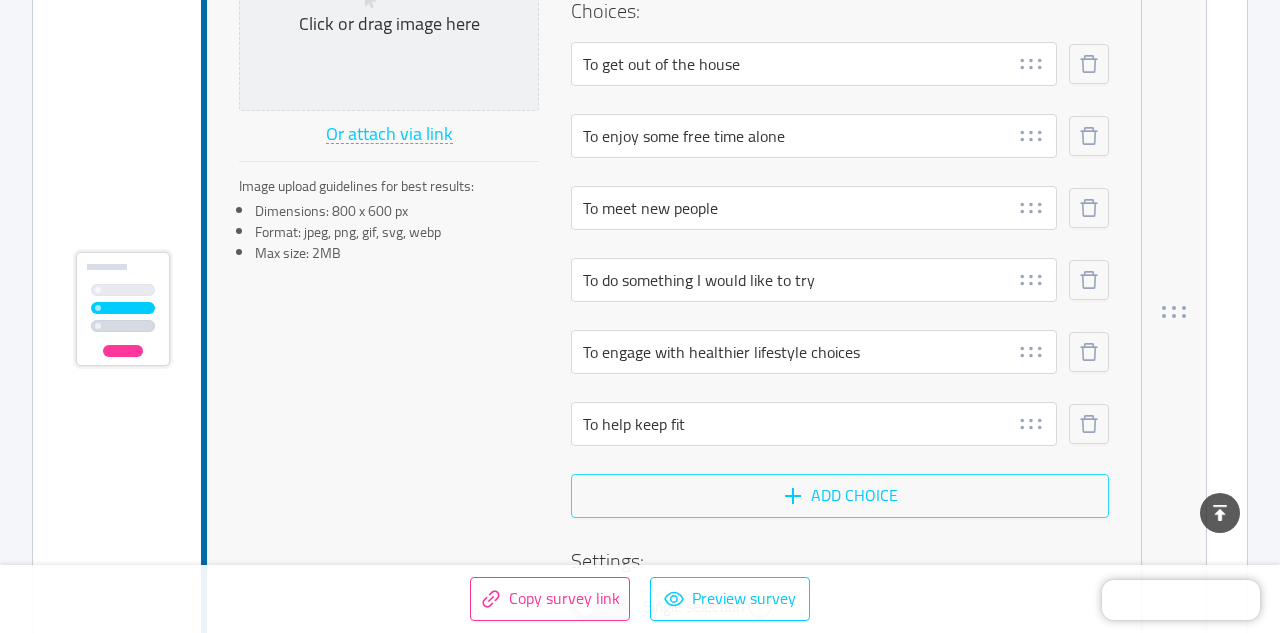 click on "Add choice" at bounding box center [840, 496] 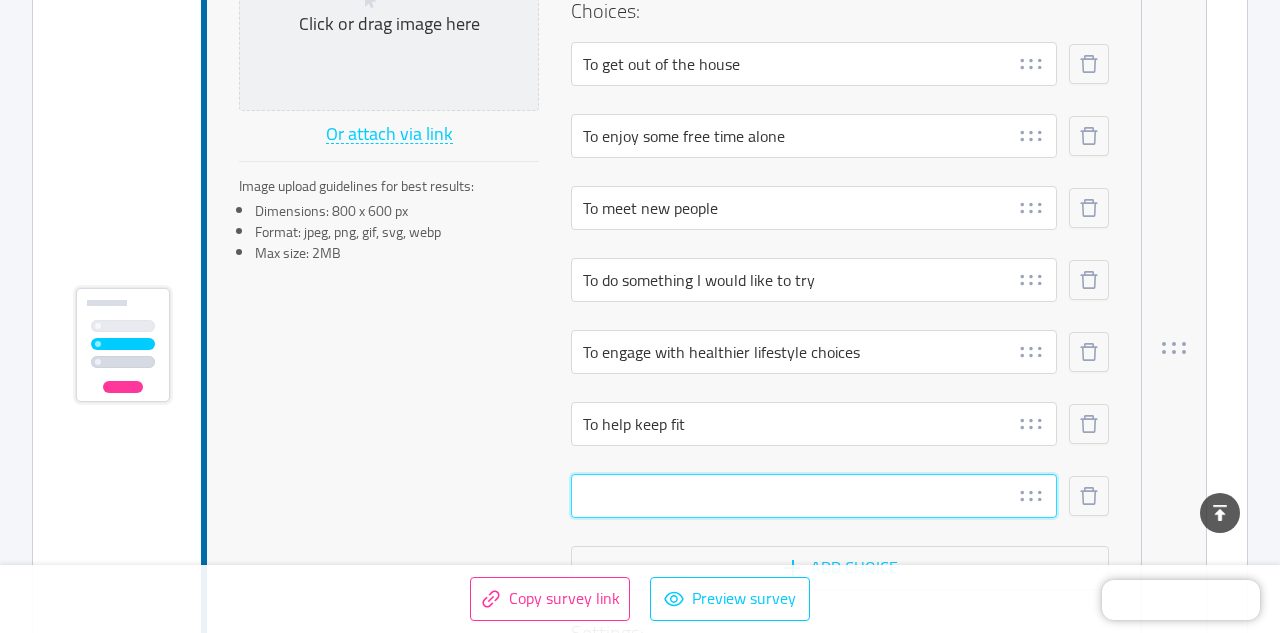 click at bounding box center (814, 496) 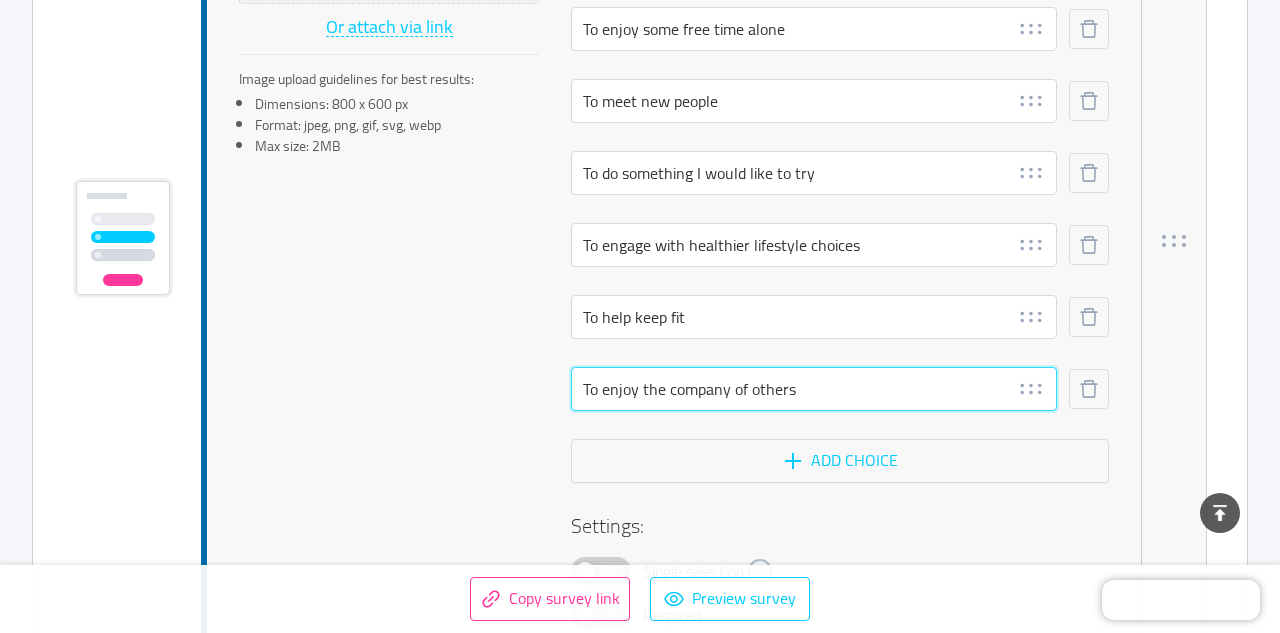 scroll, scrollTop: 5485, scrollLeft: 0, axis: vertical 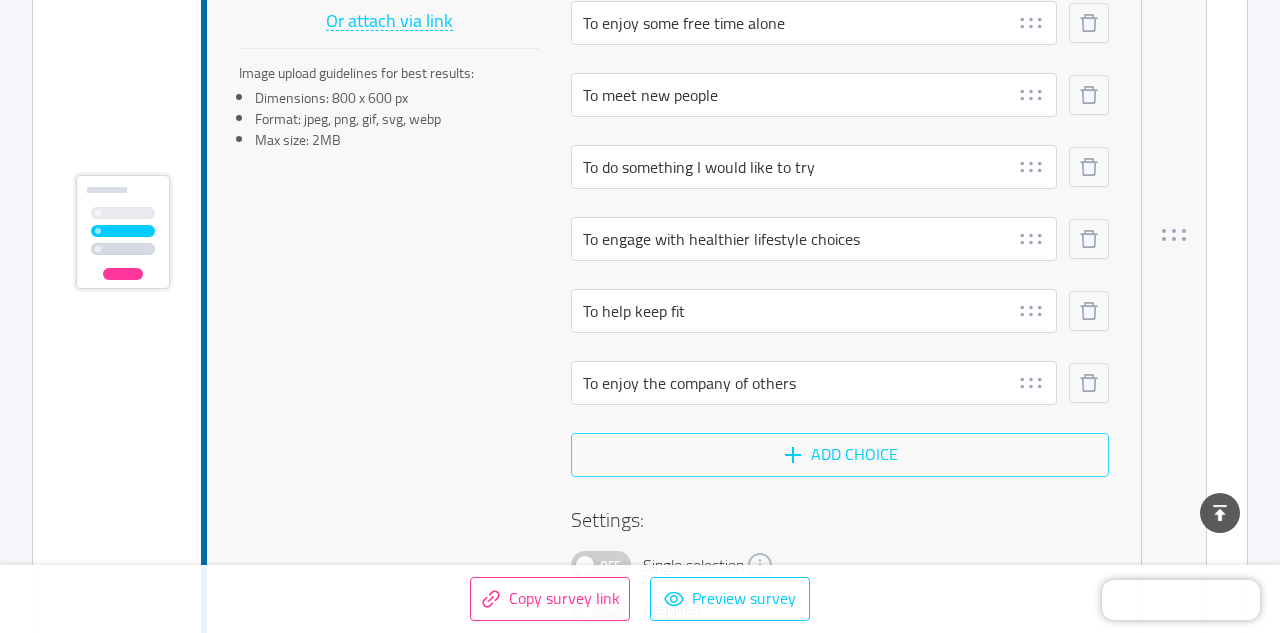 click on "Add choice" at bounding box center (840, 455) 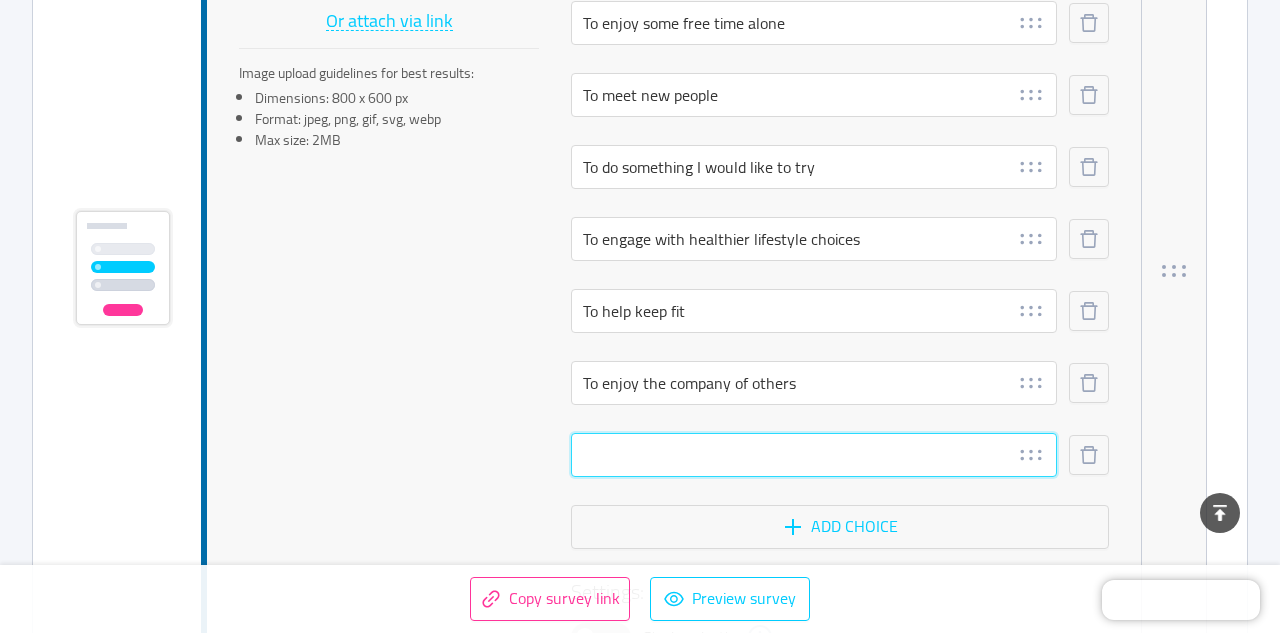 click at bounding box center [814, 455] 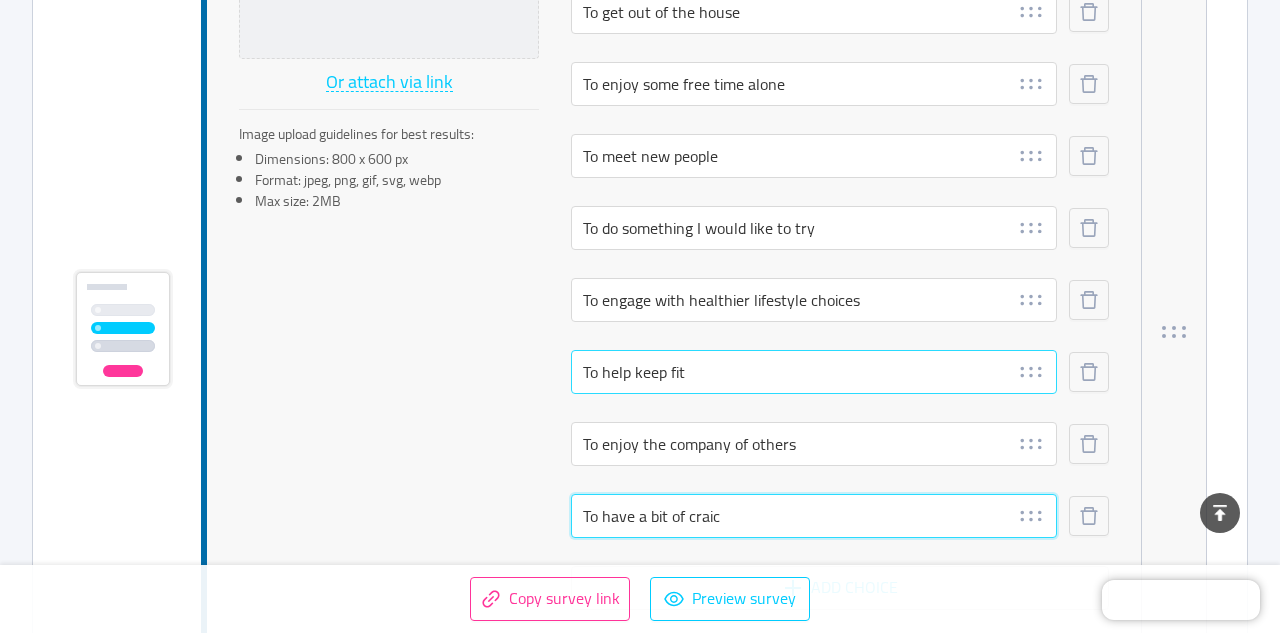 scroll, scrollTop: 5439, scrollLeft: 0, axis: vertical 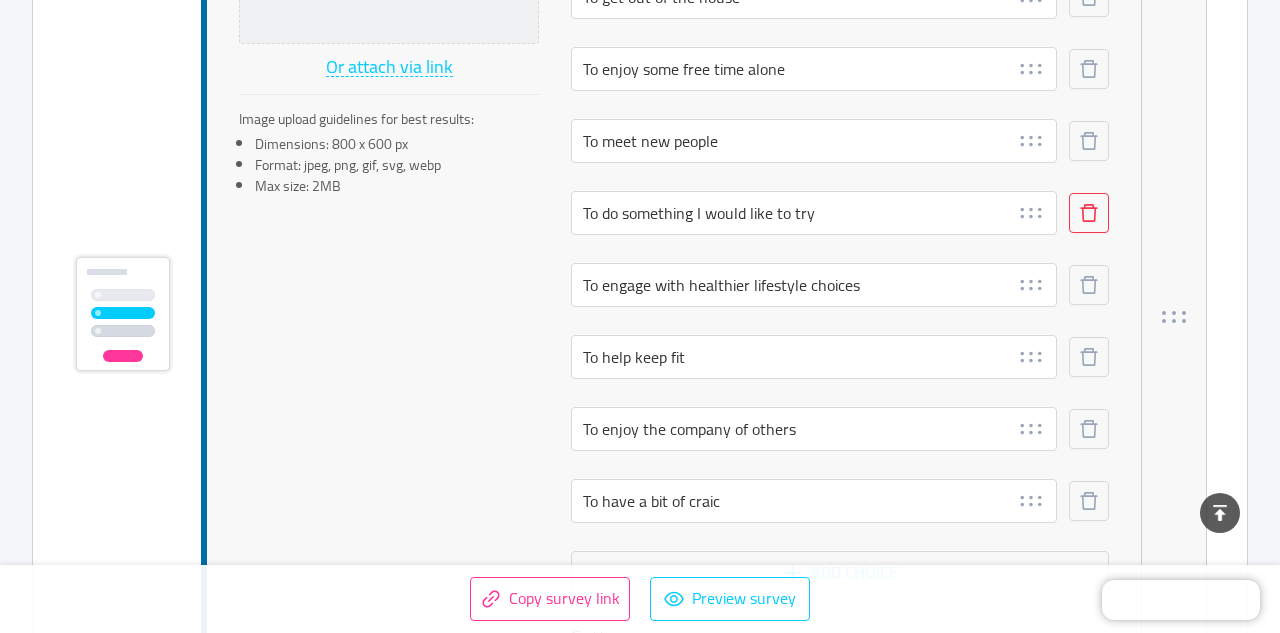 click at bounding box center [1089, 213] 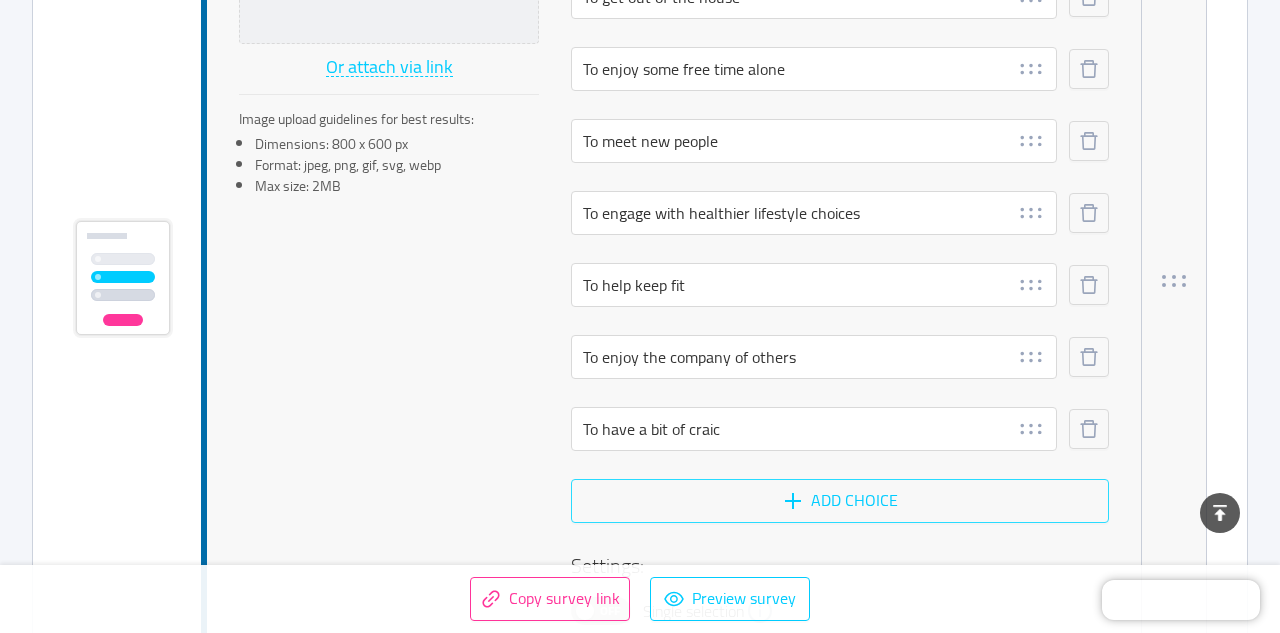 click on "Add choice" at bounding box center (840, 501) 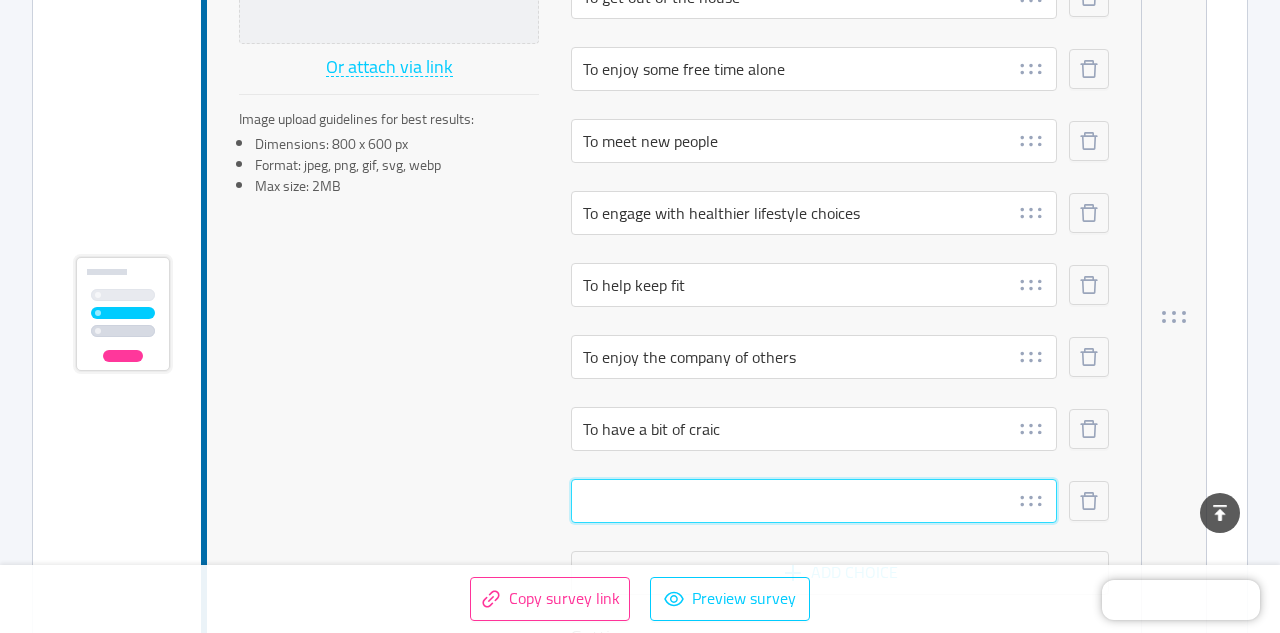 click at bounding box center [814, 501] 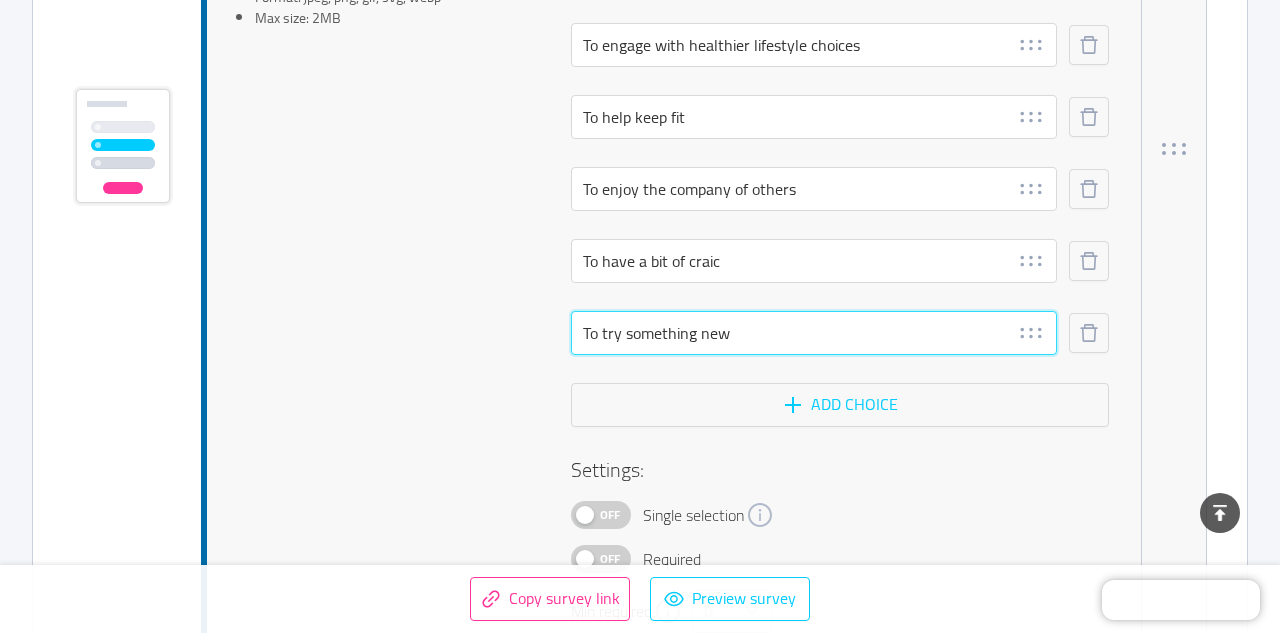 scroll, scrollTop: 5605, scrollLeft: 0, axis: vertical 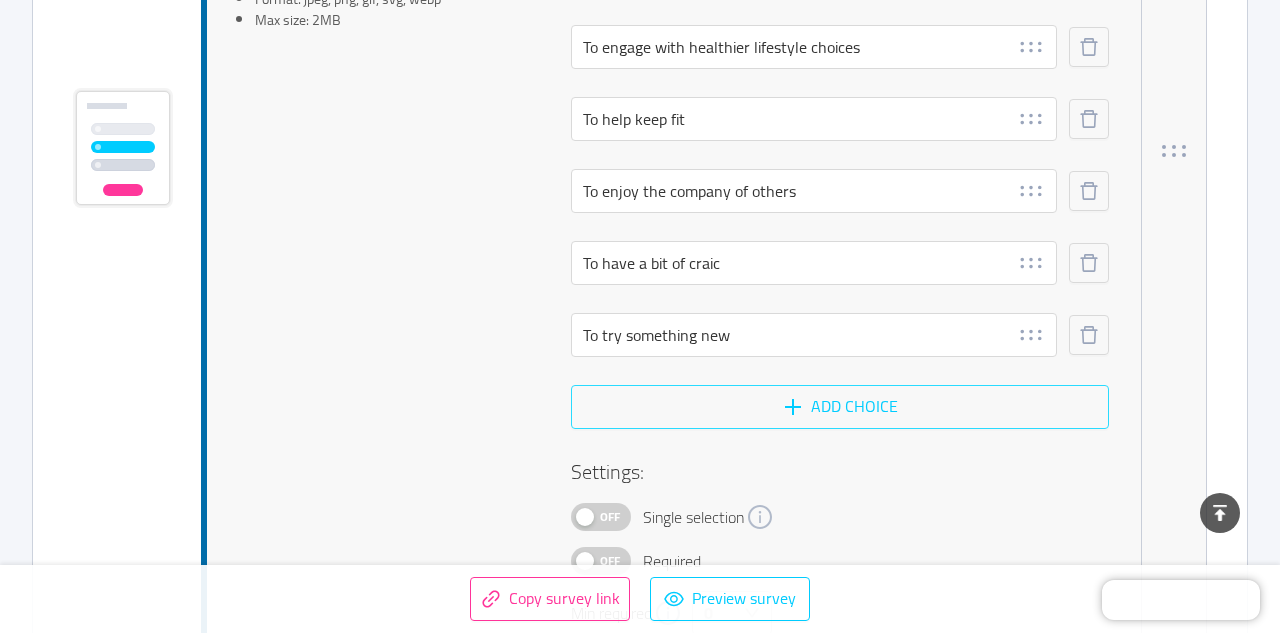 click on "Add choice" at bounding box center [840, 407] 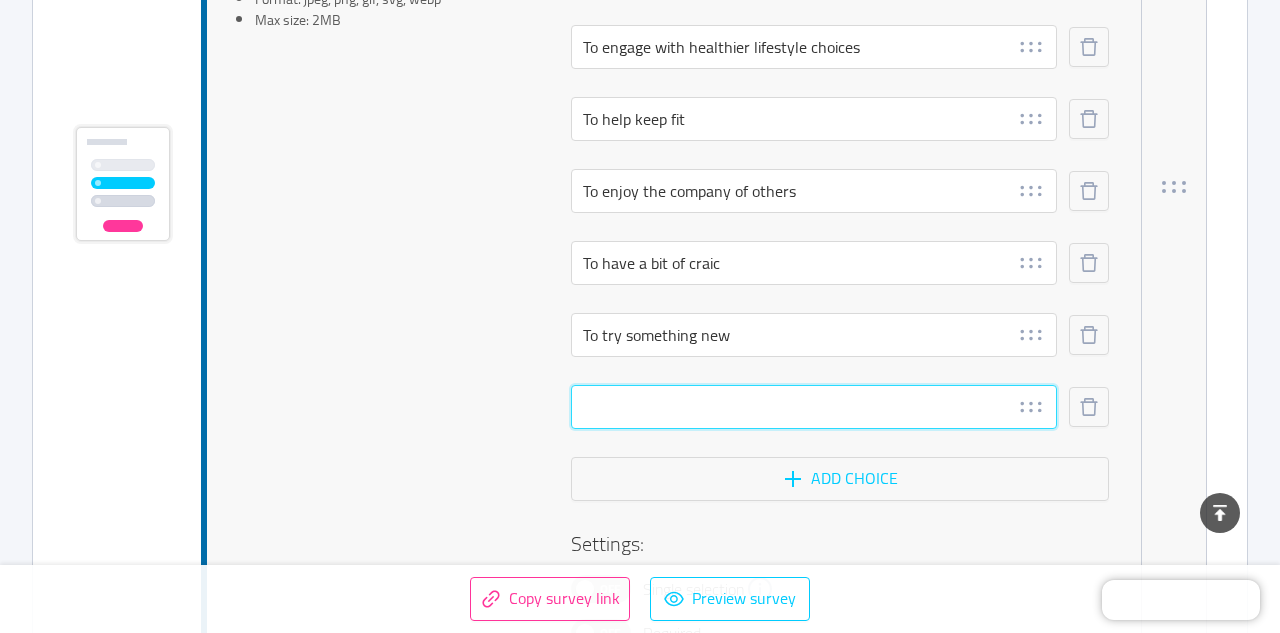 click at bounding box center [814, 407] 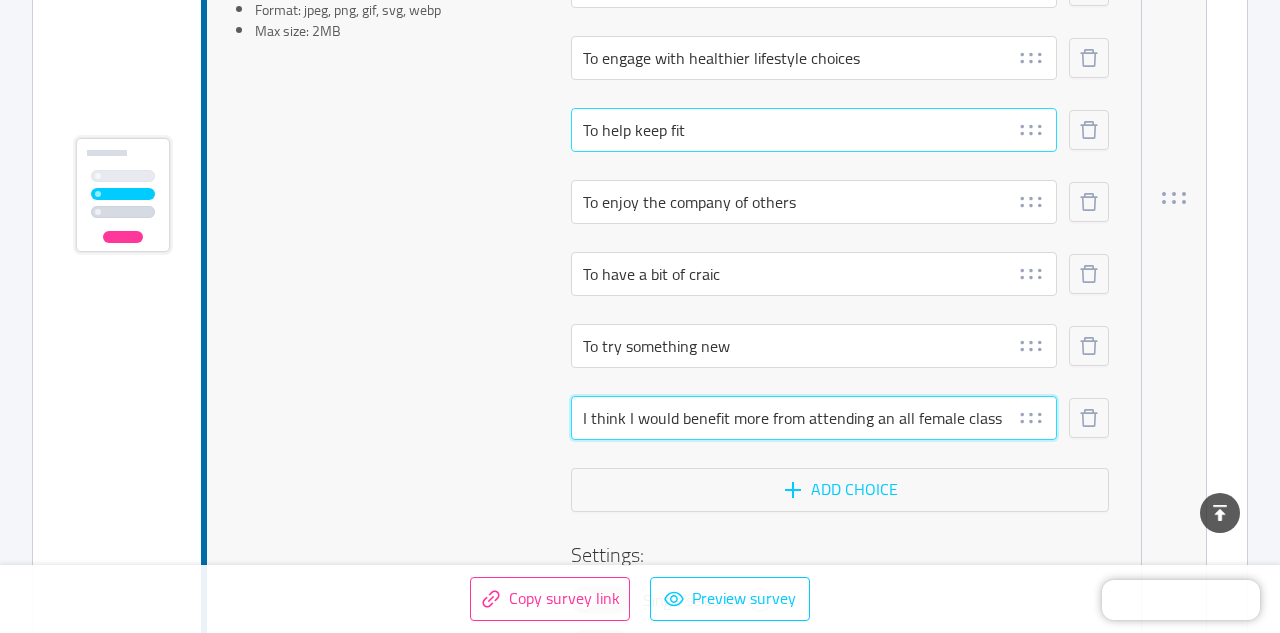 scroll, scrollTop: 5606, scrollLeft: 0, axis: vertical 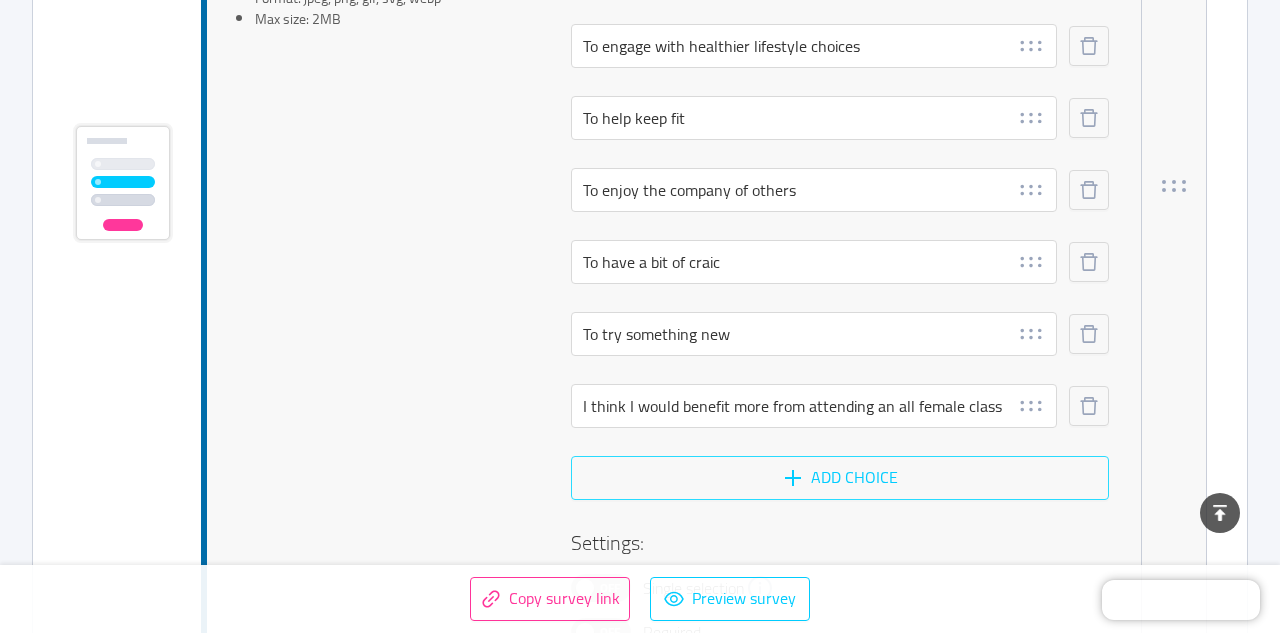 click on "Add choice" at bounding box center (840, 478) 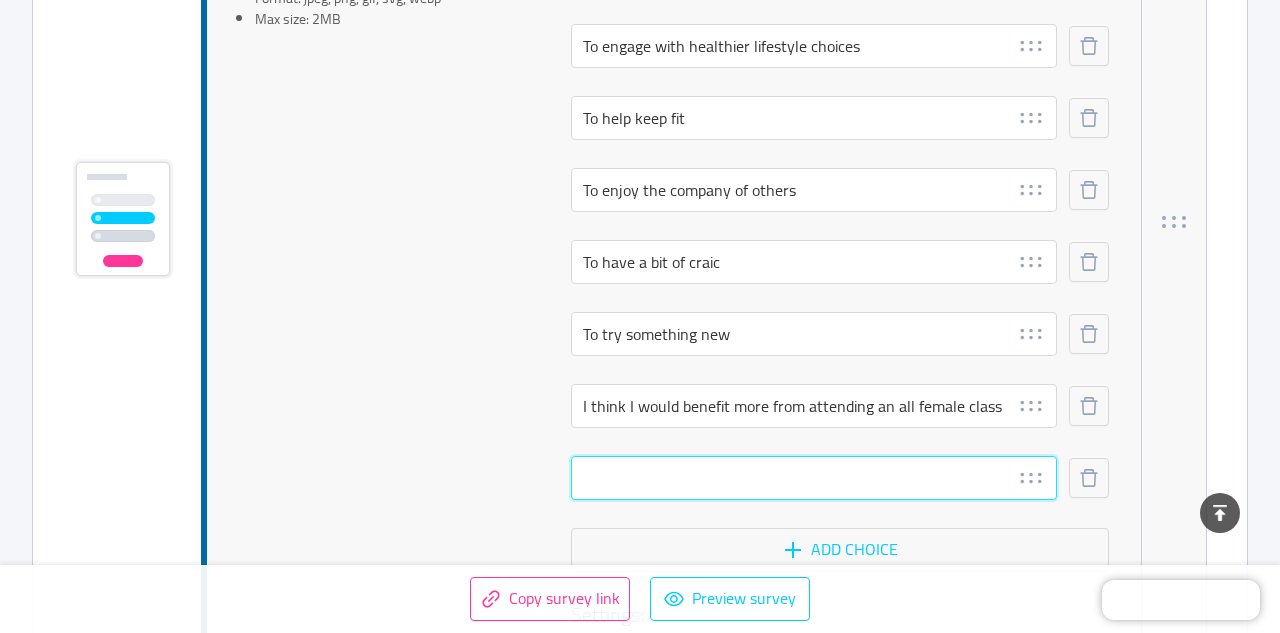 click at bounding box center [814, 478] 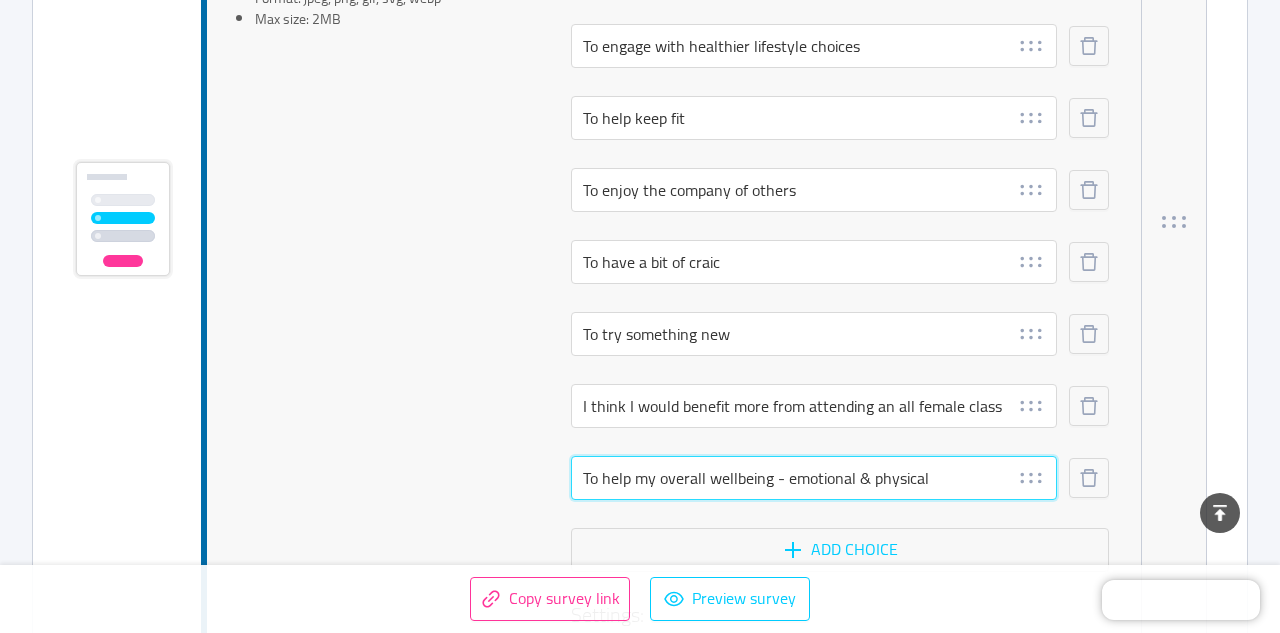 click on "To help my overall wellbeing - emotional & physical" at bounding box center (814, 478) 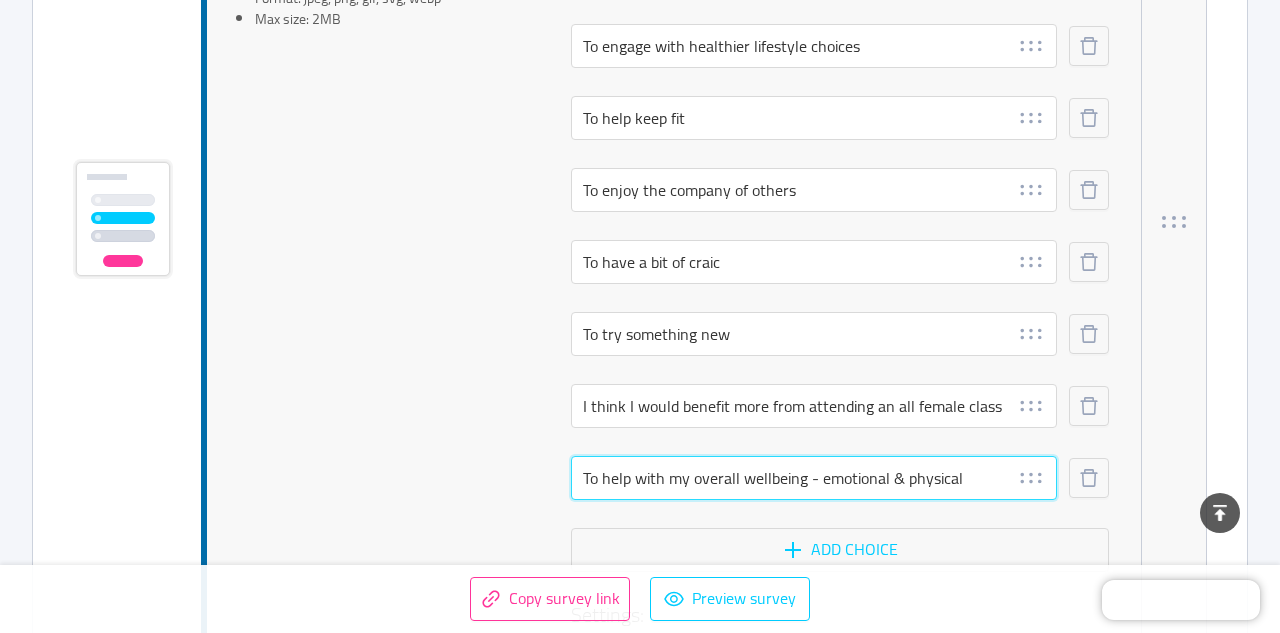 click on "To help with my overall wellbeing - emotional & physical" at bounding box center (814, 478) 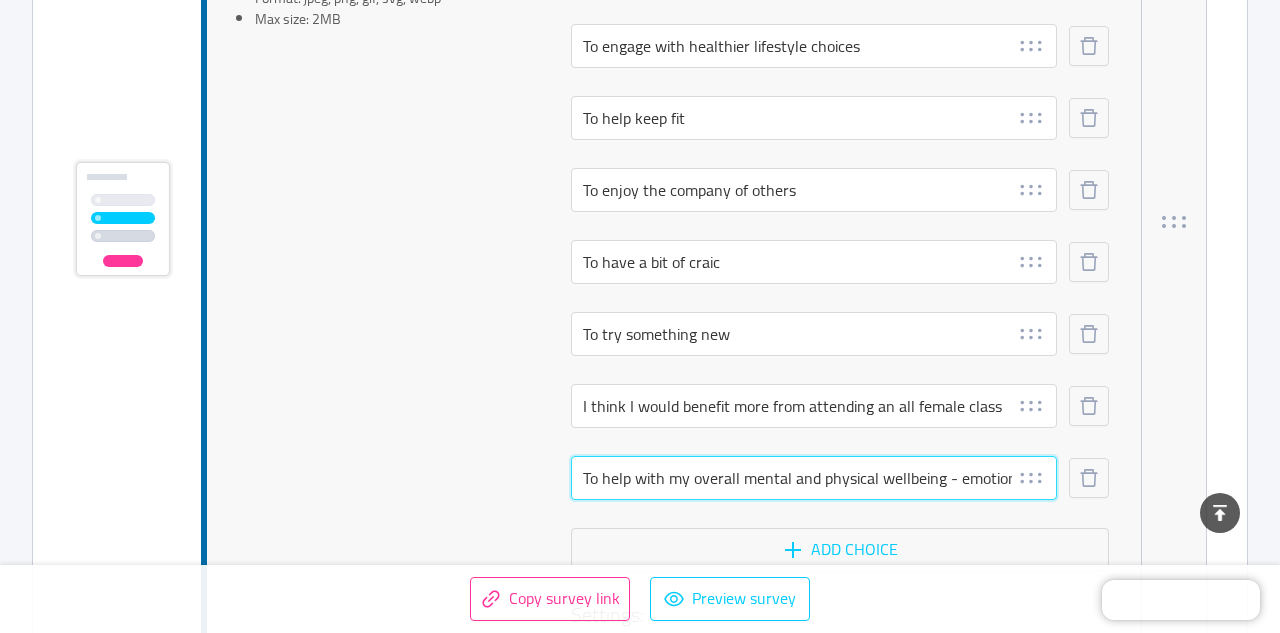 click on "To help with my overall mental and physical wellbeing - emotional & physical" at bounding box center [814, 478] 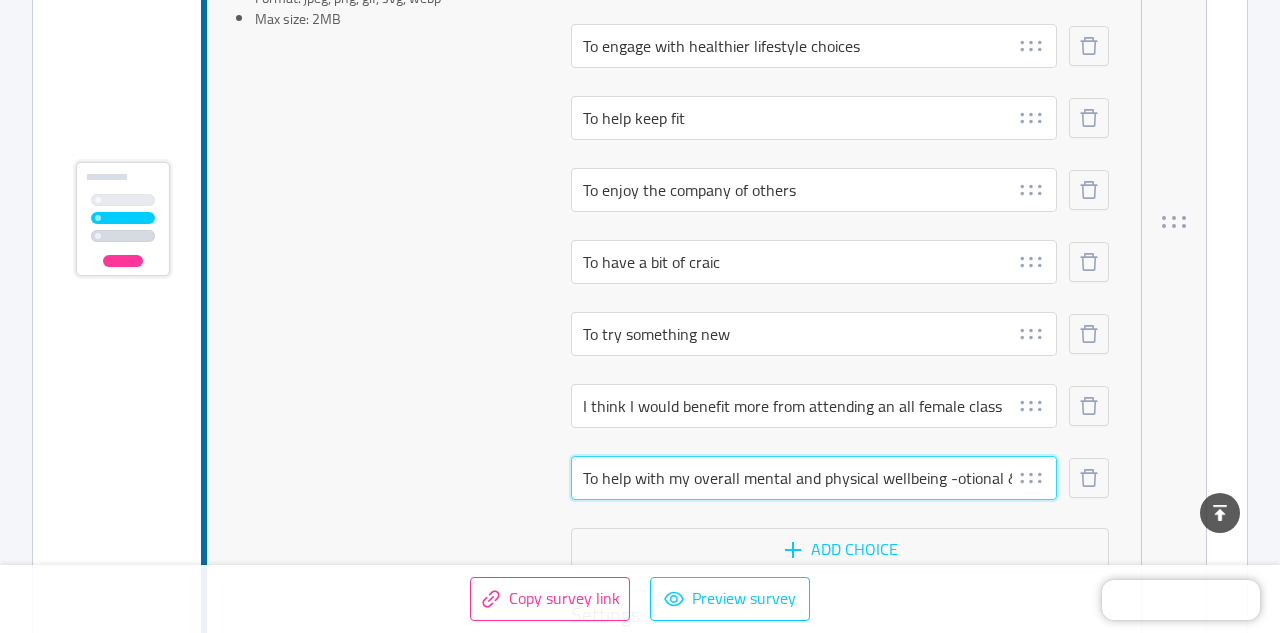 click on "To help with my overall mental and physical wellbeing -otional & physical" at bounding box center (814, 478) 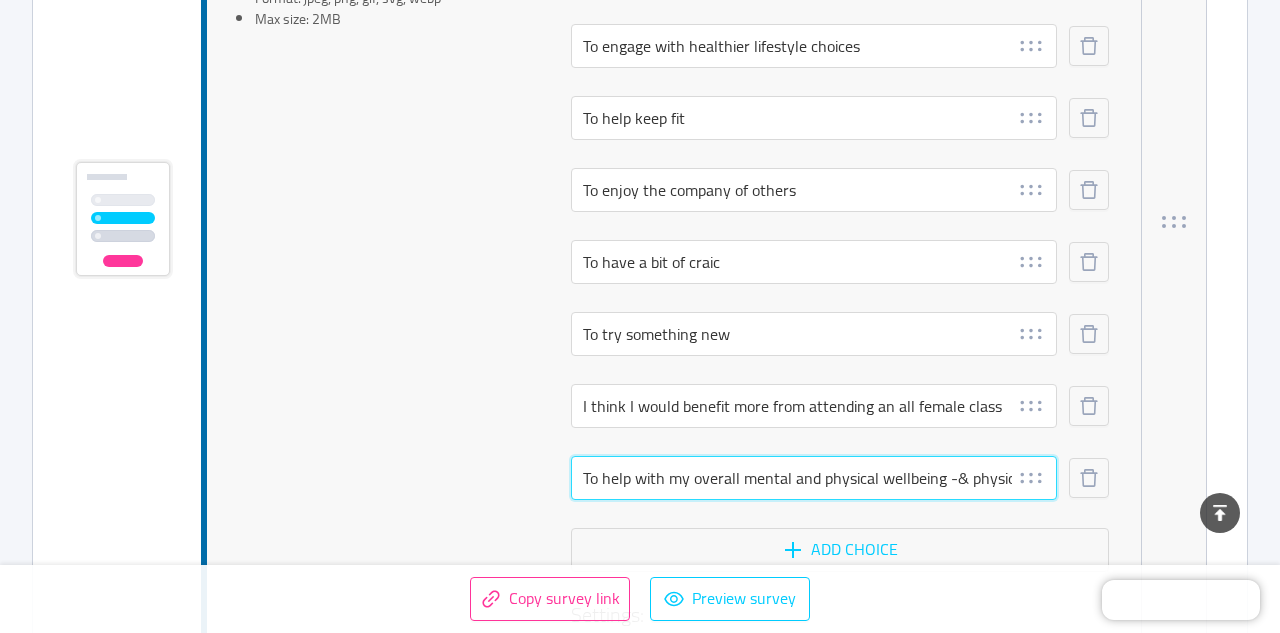 click on "To help with my overall mental and physical wellbeing -& physical" at bounding box center (814, 478) 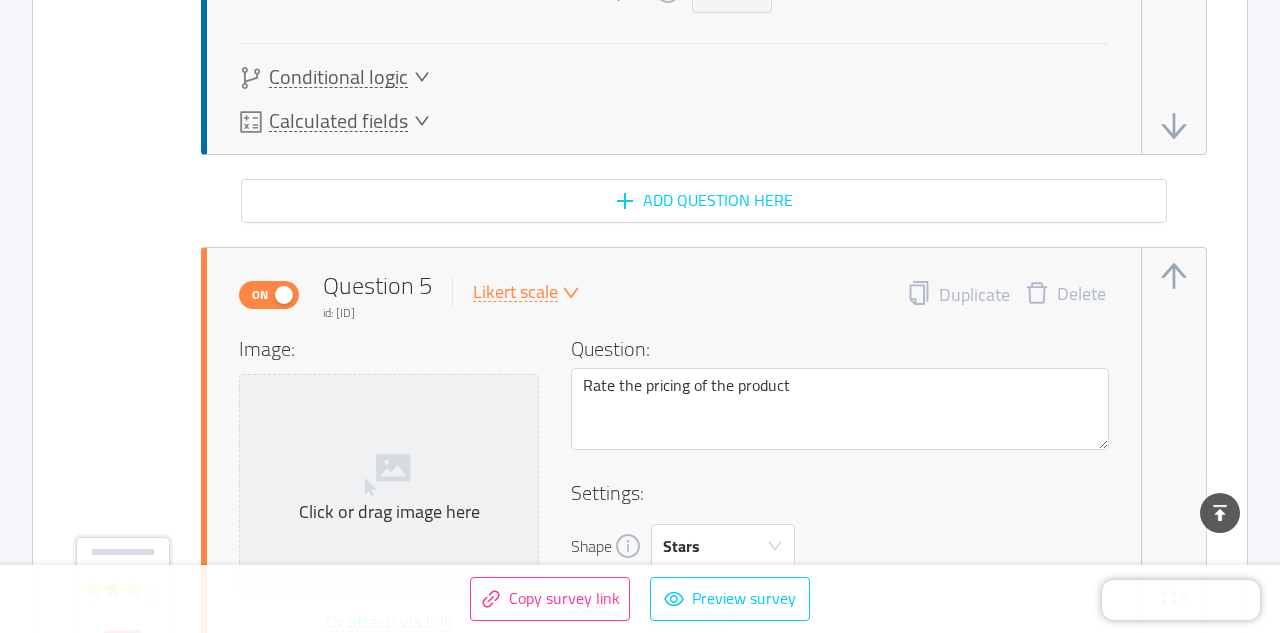 scroll, scrollTop: 6371, scrollLeft: 0, axis: vertical 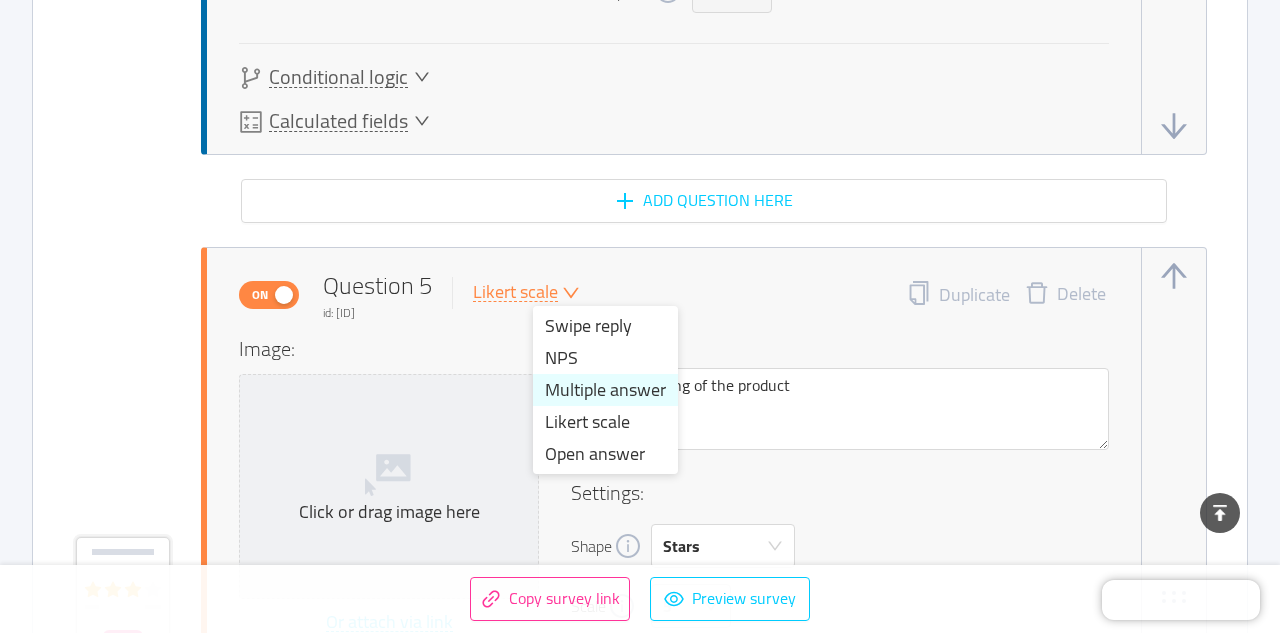 click on "Multiple answer" at bounding box center (605, 390) 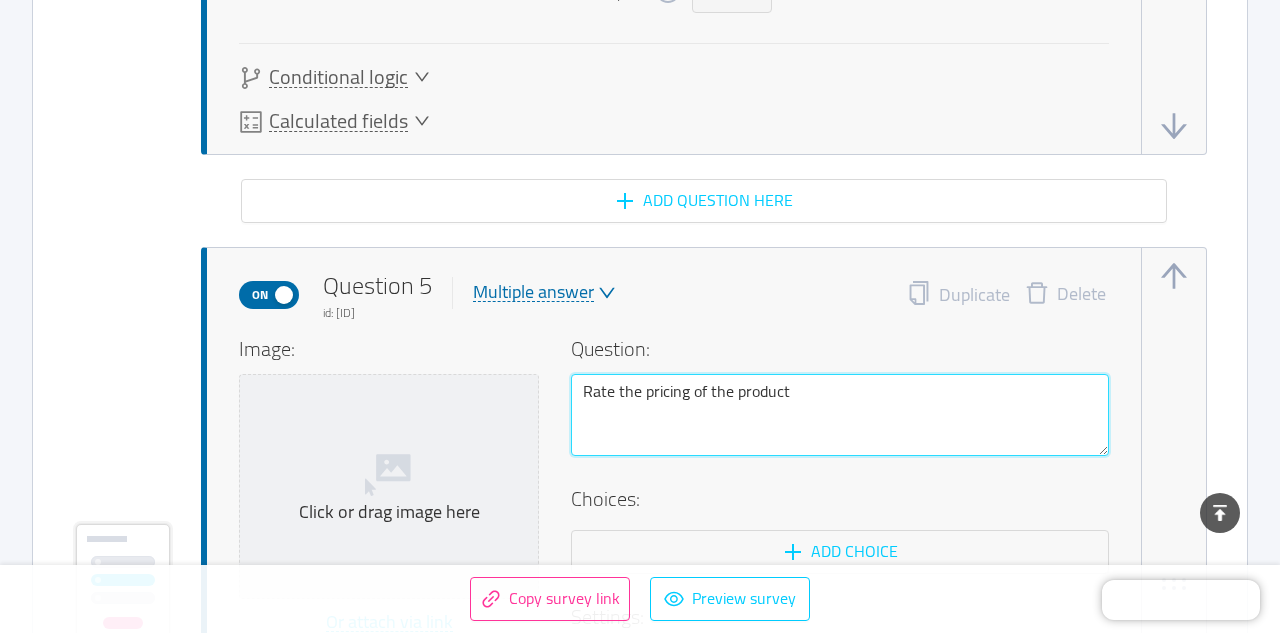 drag, startPoint x: 834, startPoint y: 386, endPoint x: 515, endPoint y: 369, distance: 319.45267 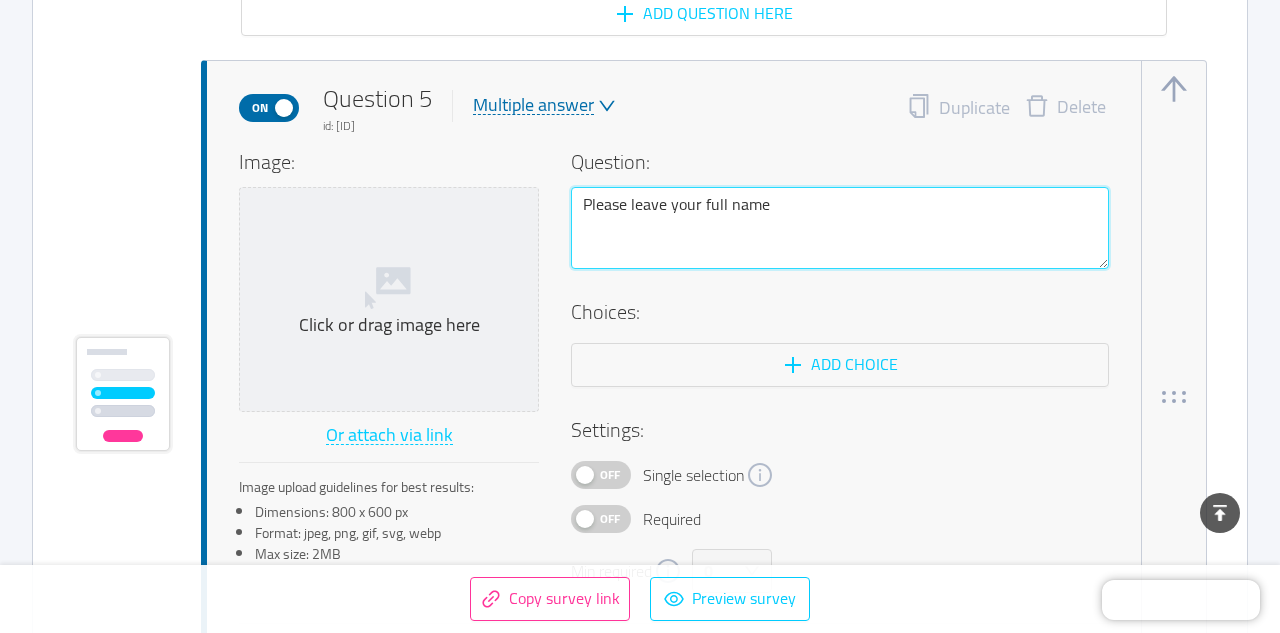 scroll, scrollTop: 6562, scrollLeft: 0, axis: vertical 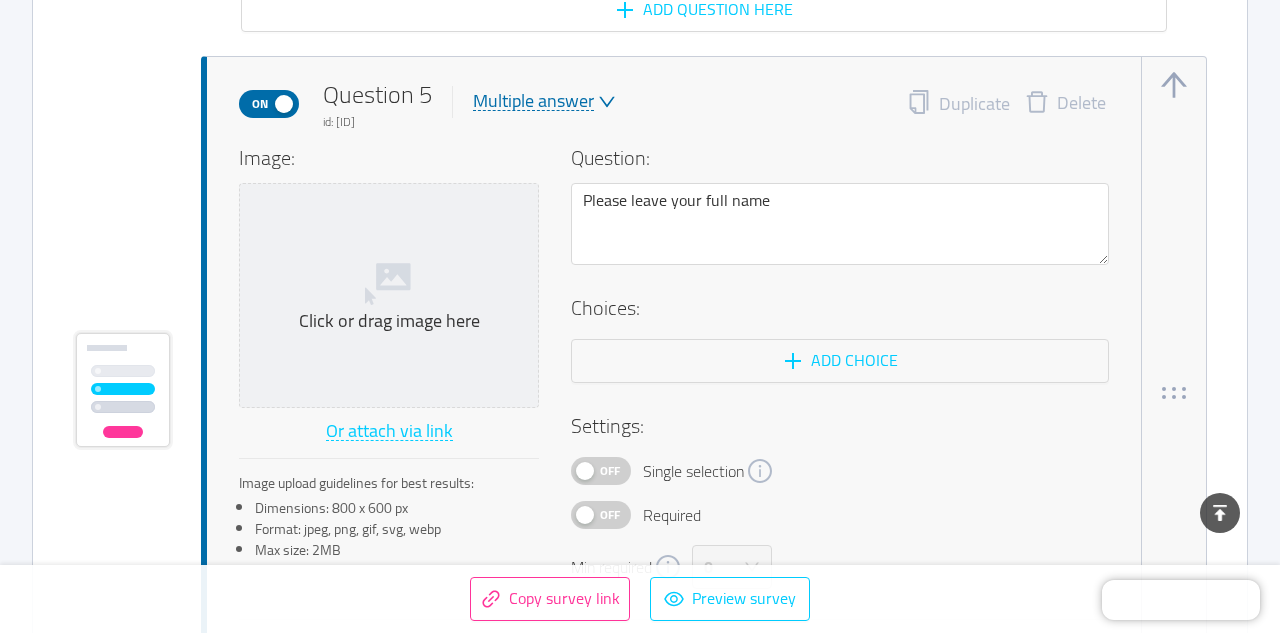 click on "Multiple answer" at bounding box center [533, 101] 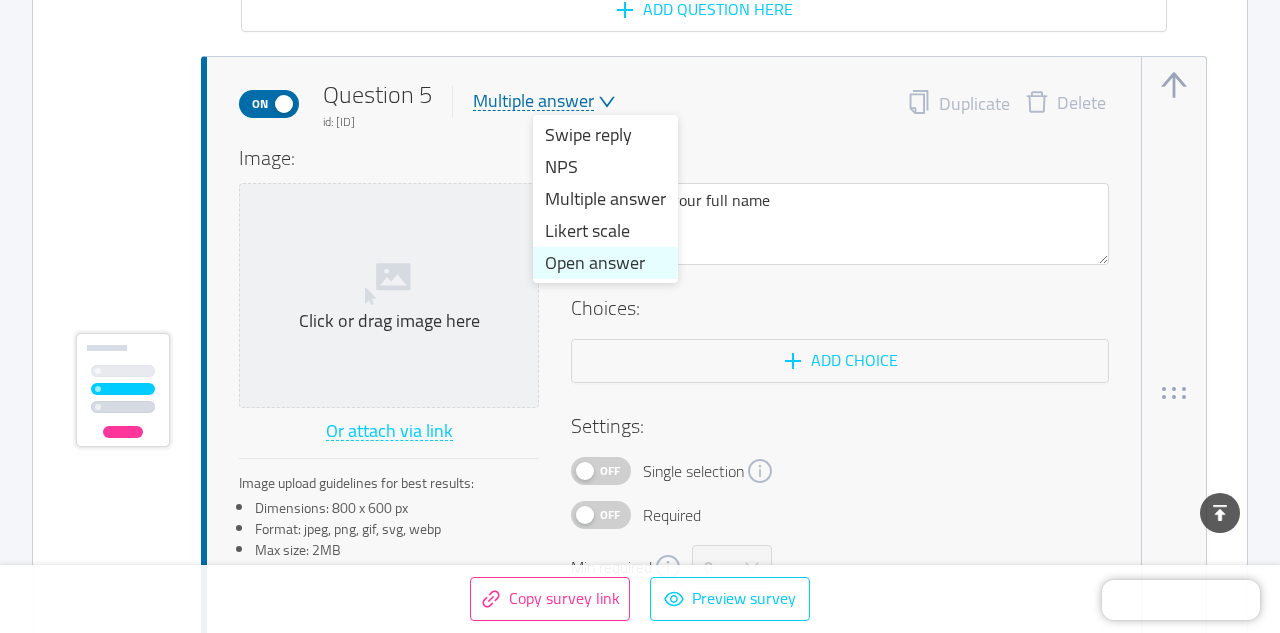 click on "Open answer" at bounding box center (605, 263) 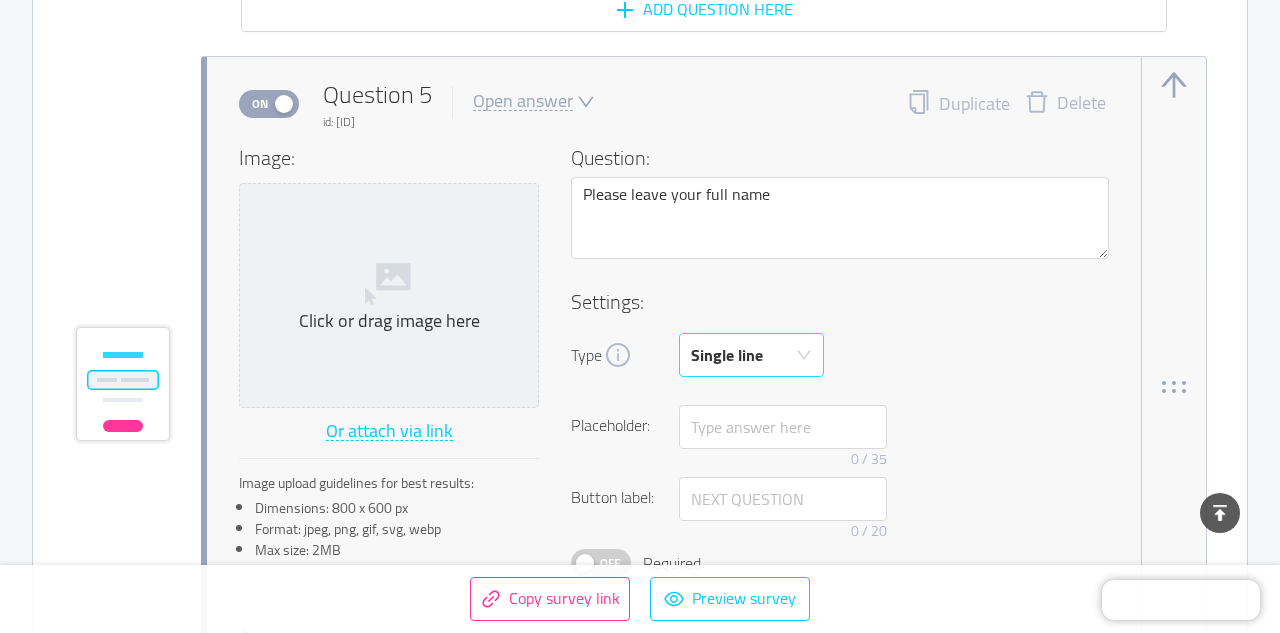 click on "Single line" at bounding box center (751, 355) 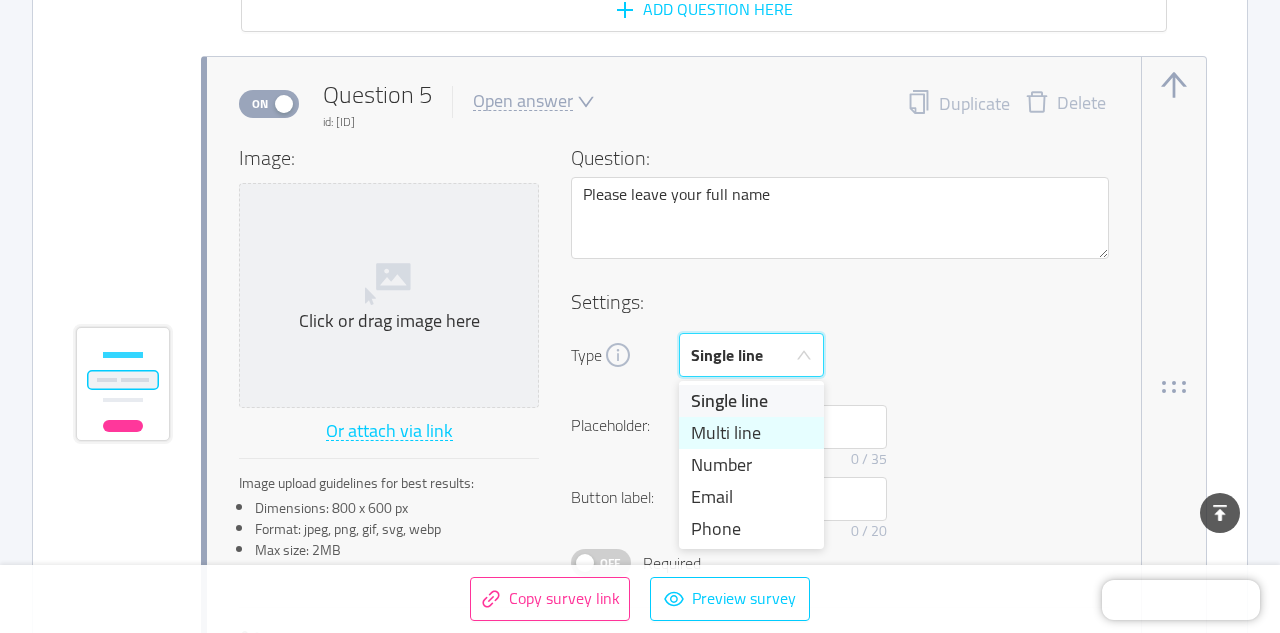 click on "Multi line" at bounding box center (751, 433) 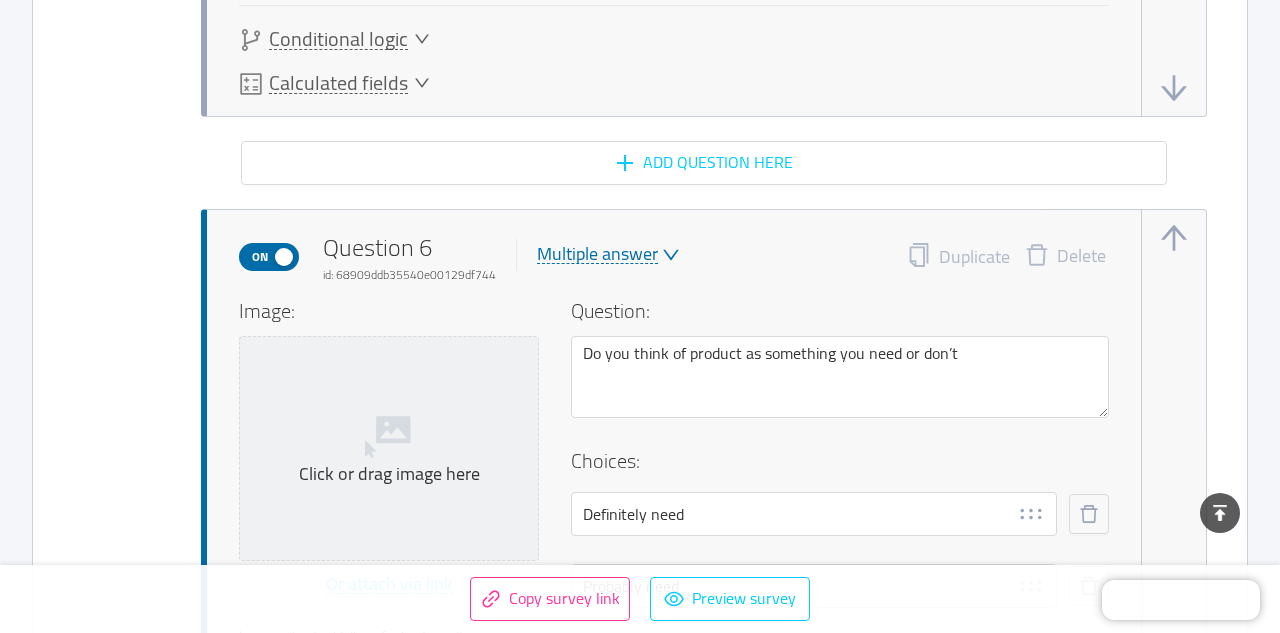scroll, scrollTop: 7171, scrollLeft: 0, axis: vertical 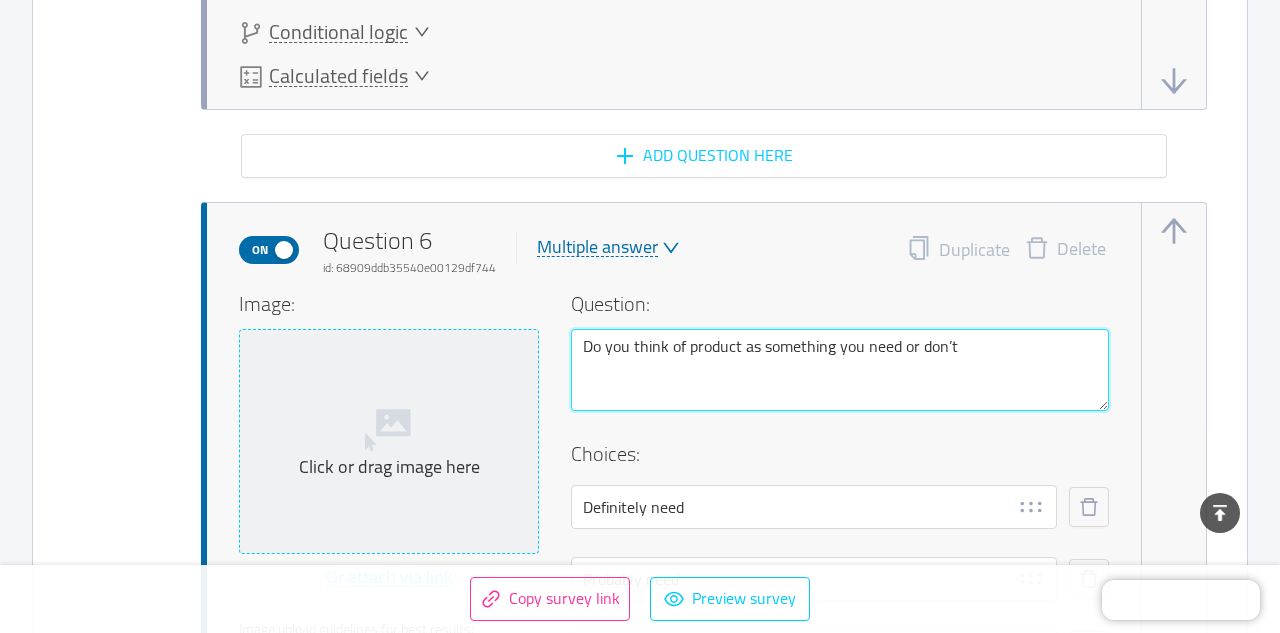 drag, startPoint x: 990, startPoint y: 346, endPoint x: 500, endPoint y: 333, distance: 490.17242 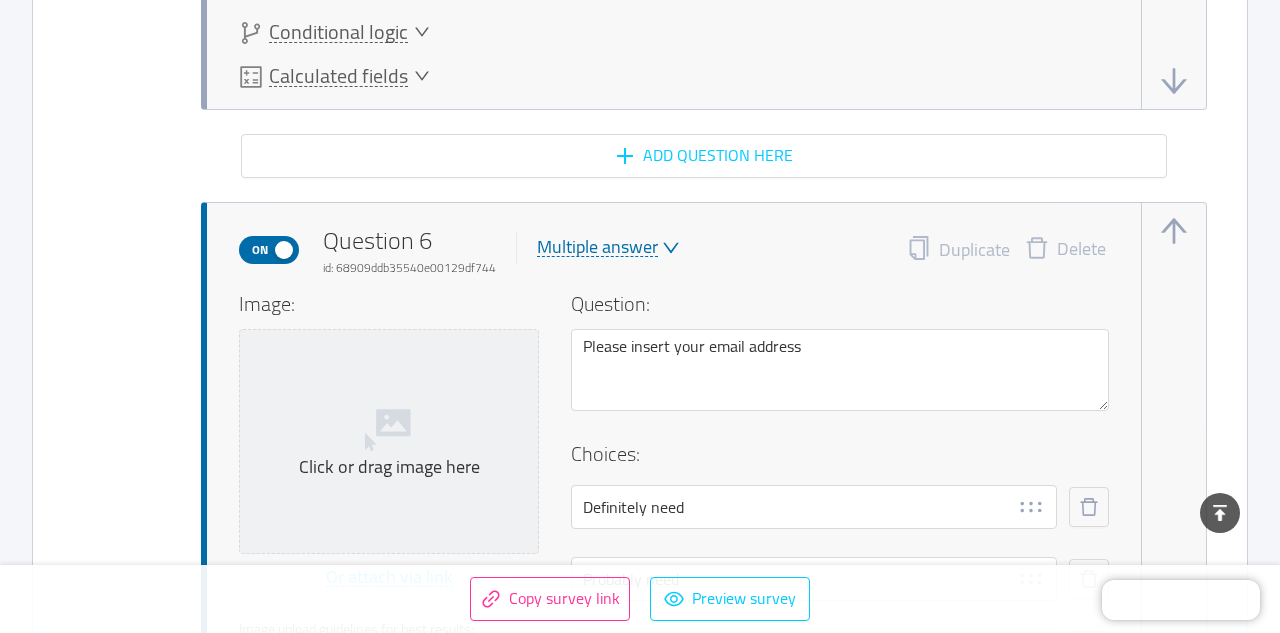 click on "Multiple answer" at bounding box center [597, 247] 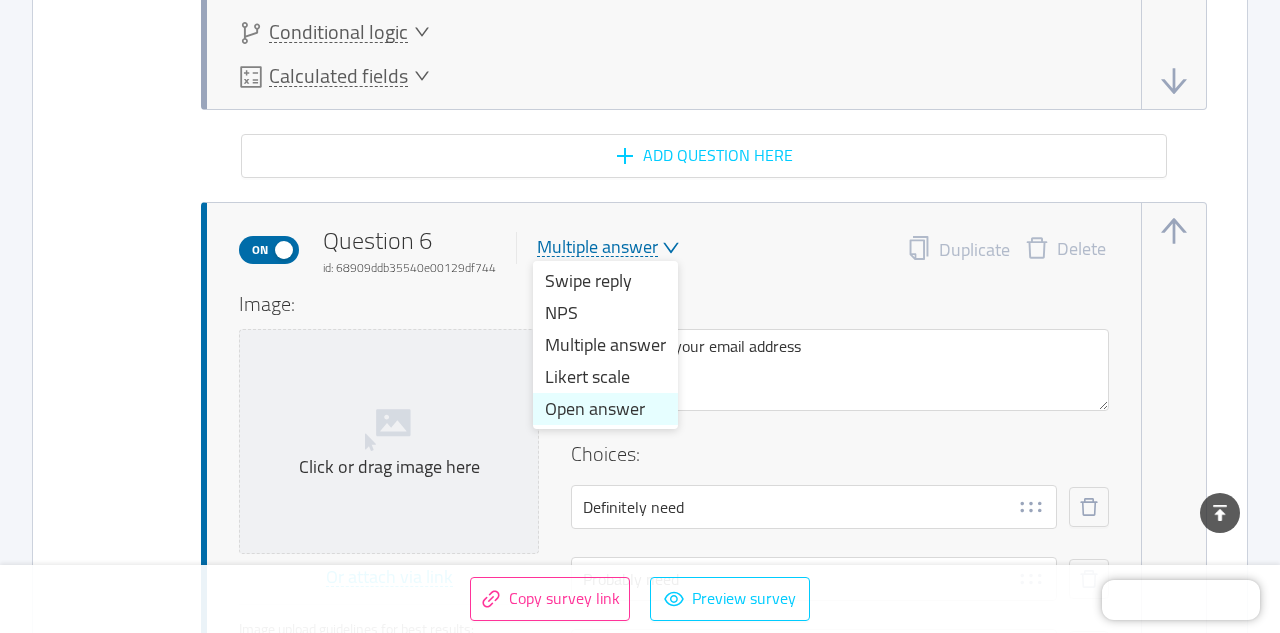 click on "Open answer" at bounding box center [605, 409] 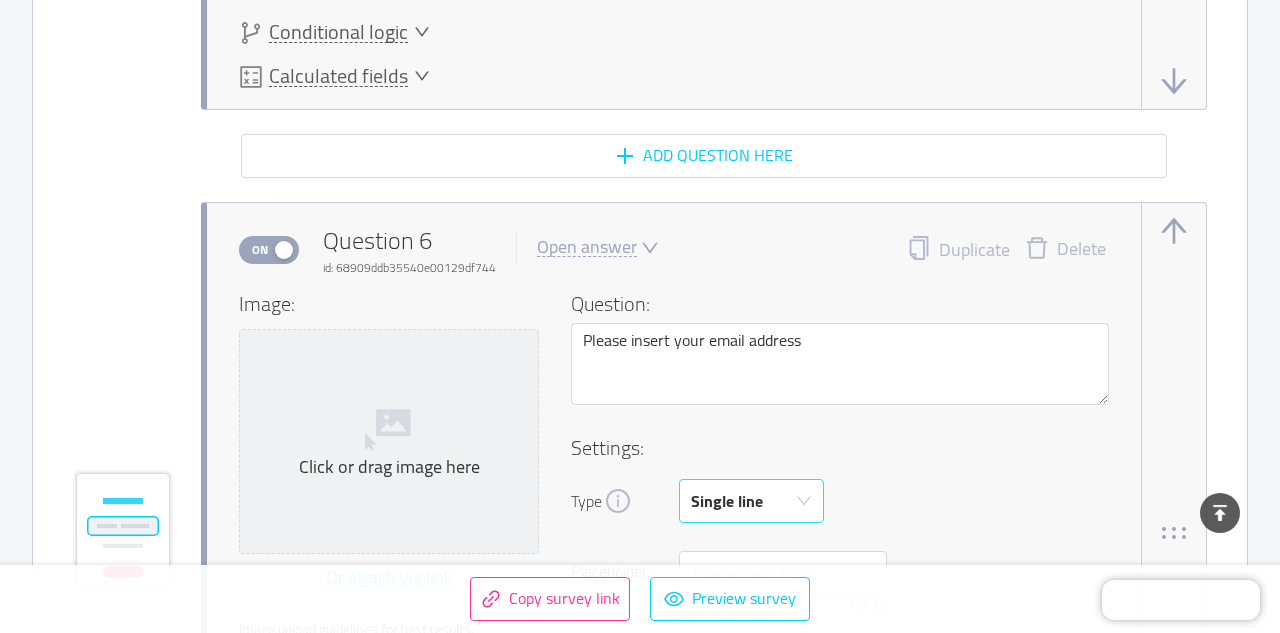 click on "Single line" at bounding box center (727, 501) 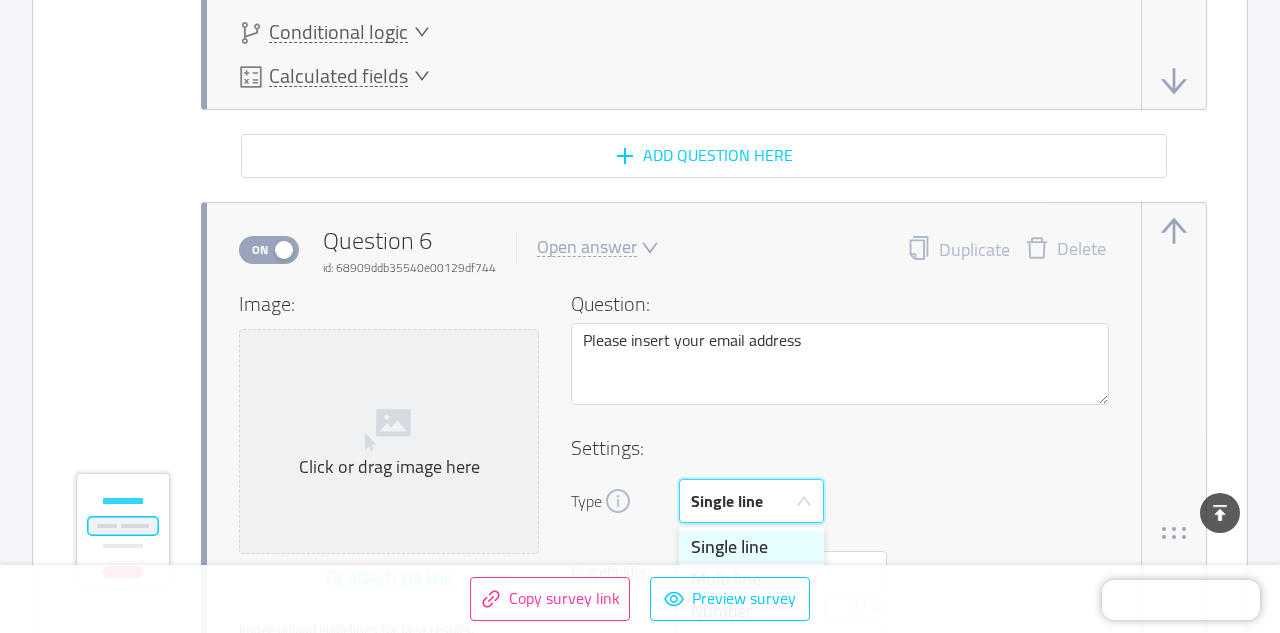 click on "Single line" at bounding box center (751, 547) 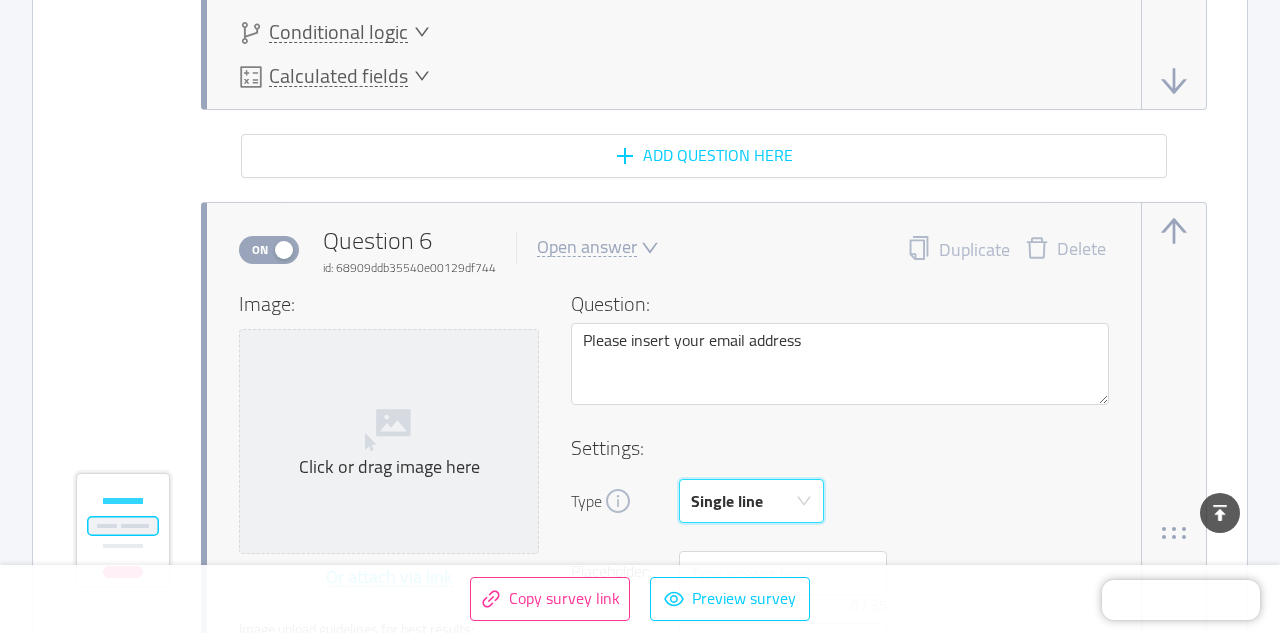 click on "Single line" at bounding box center (745, 501) 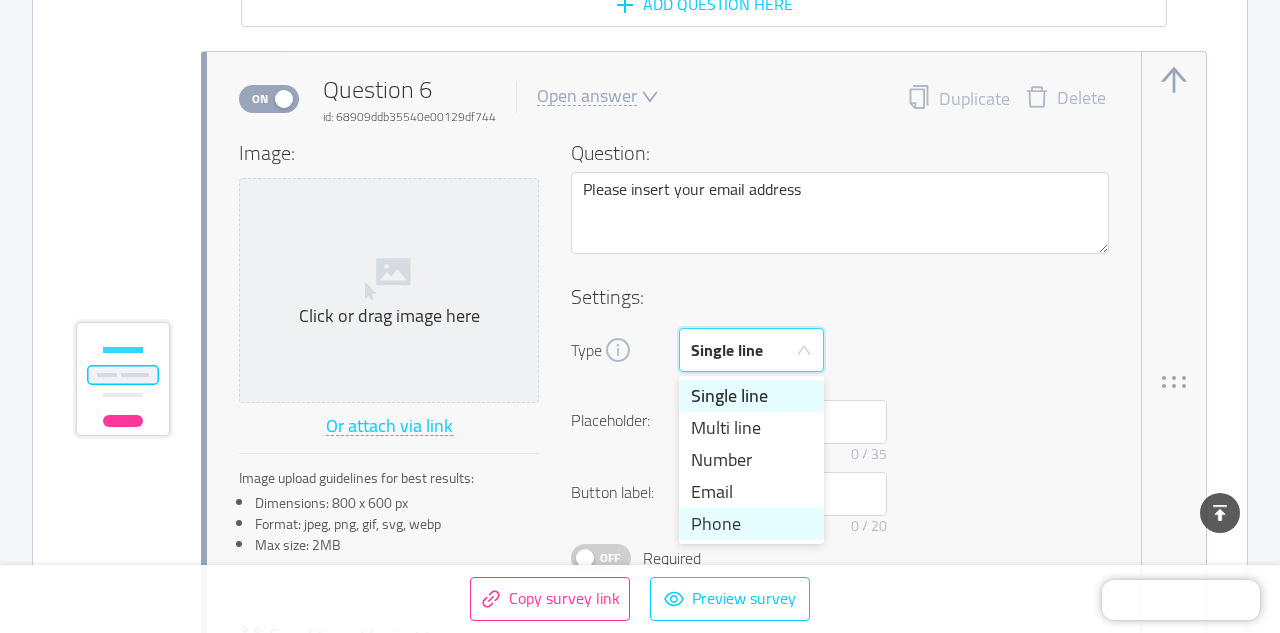 scroll, scrollTop: 7323, scrollLeft: 0, axis: vertical 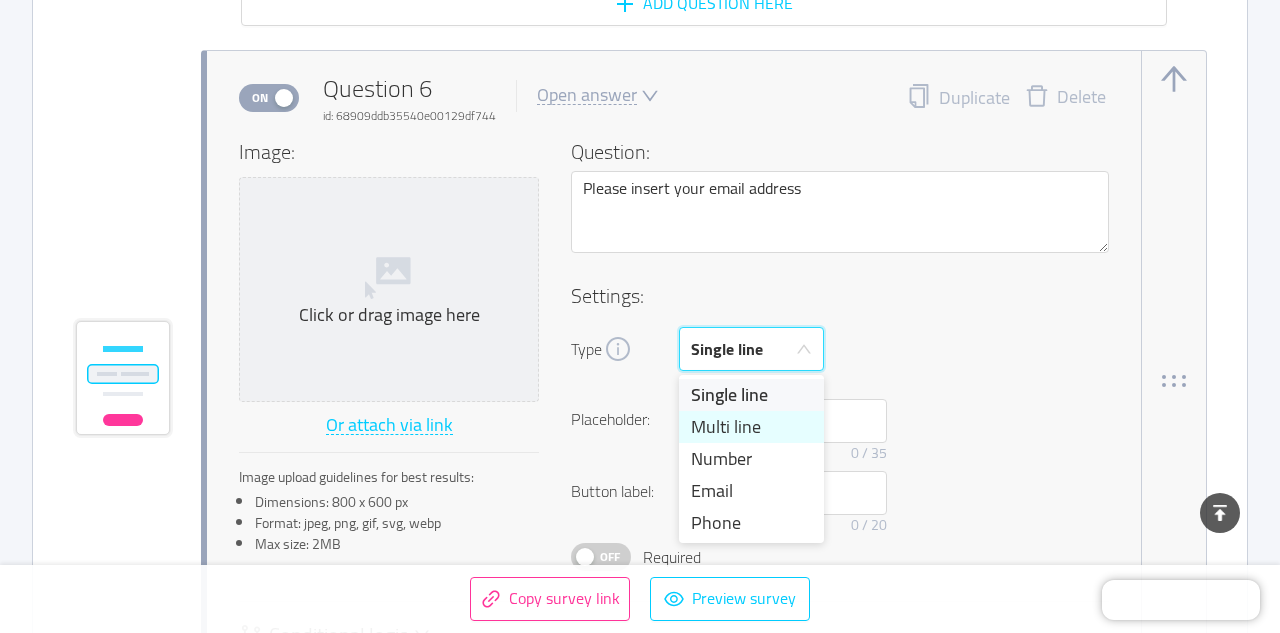 click on "Multi line" at bounding box center [751, 427] 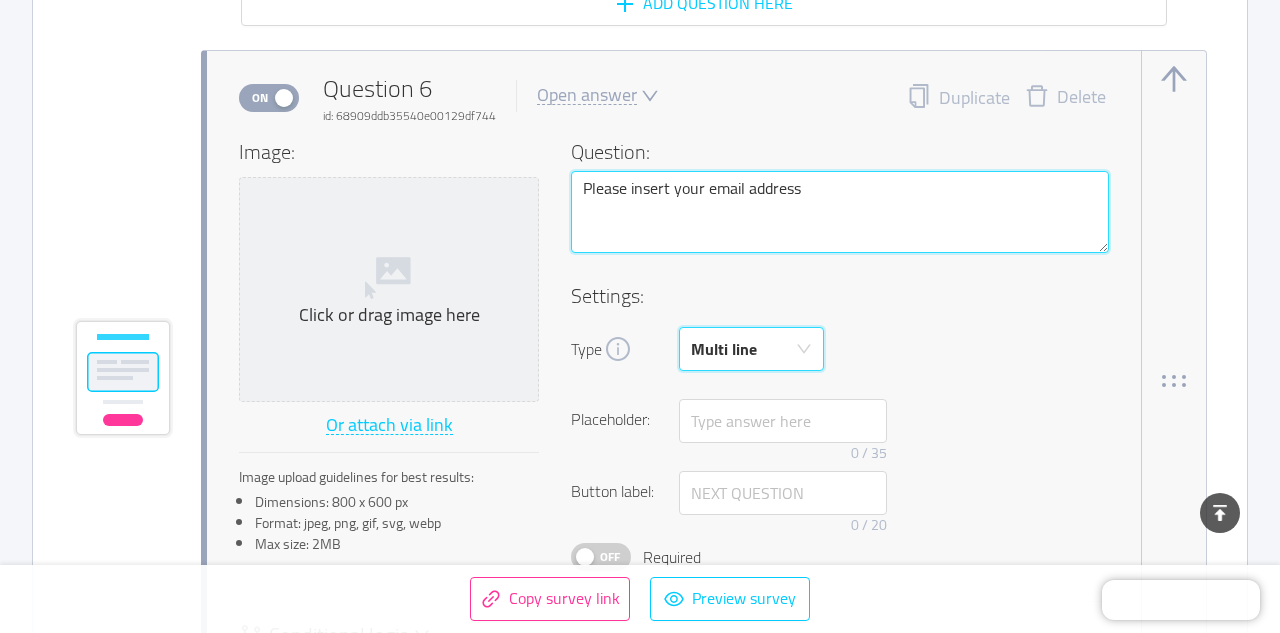 click on "Please insert your email address" at bounding box center (840, 212) 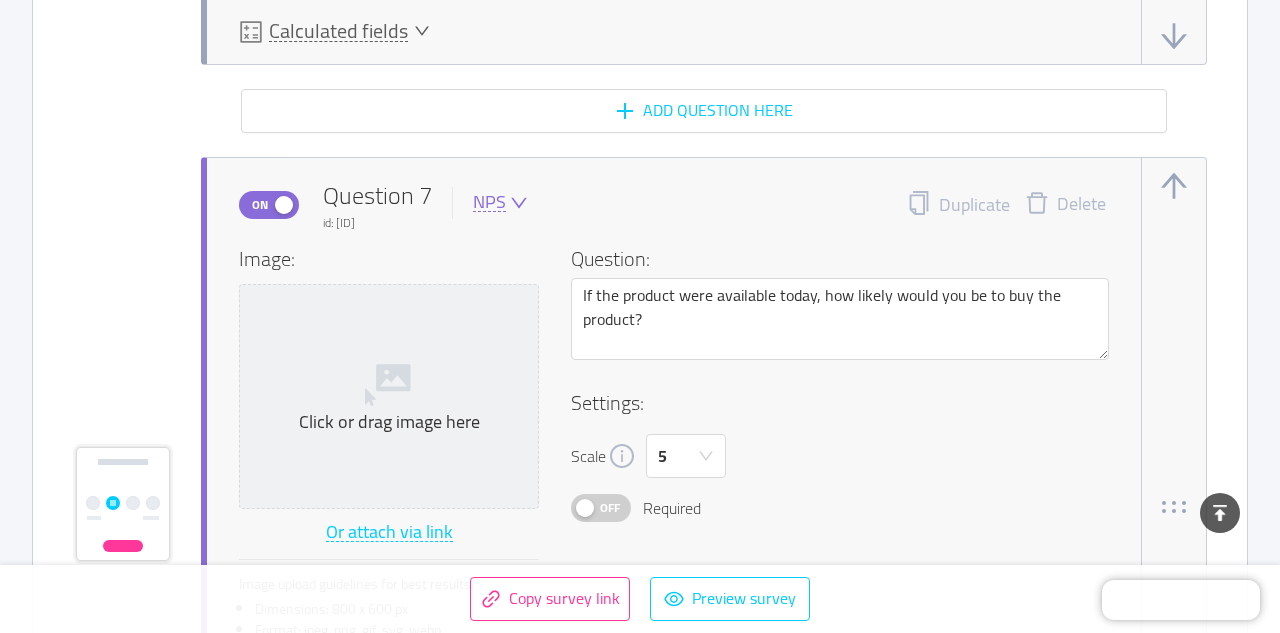 scroll, scrollTop: 7970, scrollLeft: 0, axis: vertical 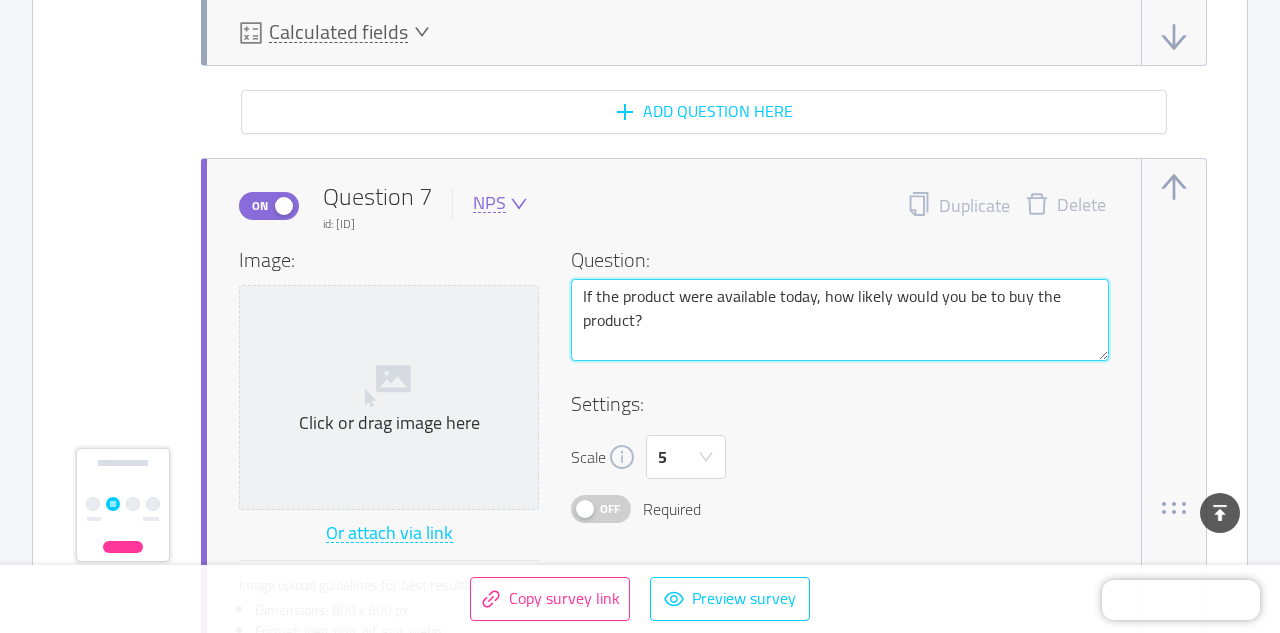 drag, startPoint x: 659, startPoint y: 320, endPoint x: 576, endPoint y: 295, distance: 86.683334 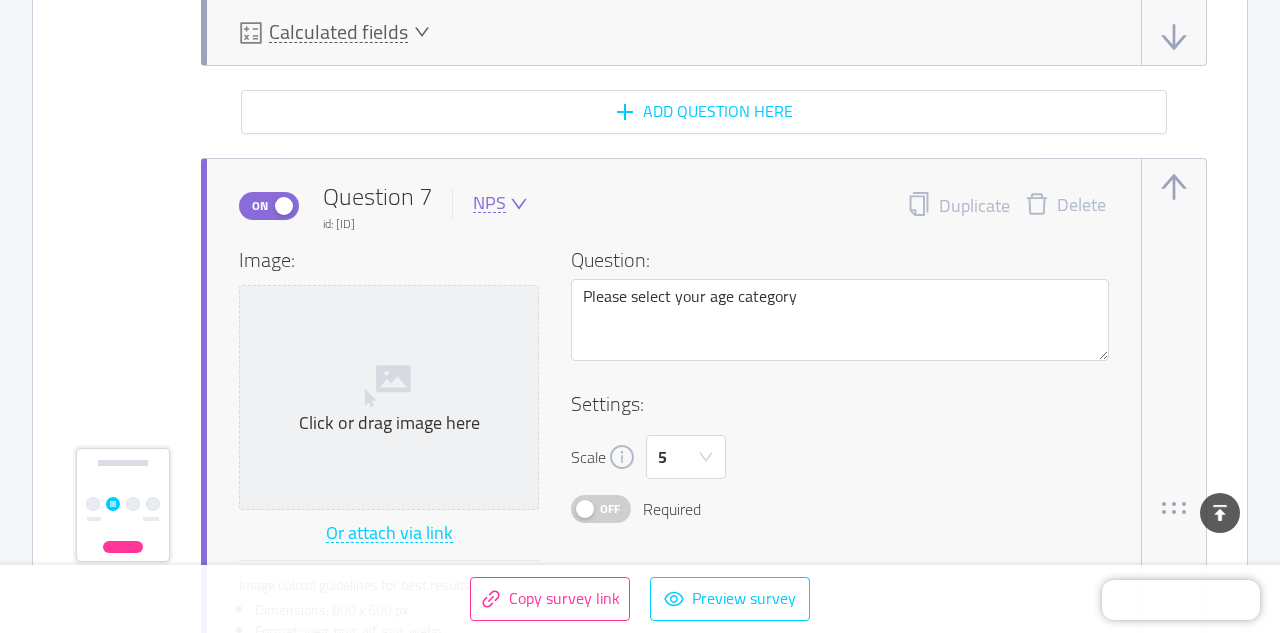 click 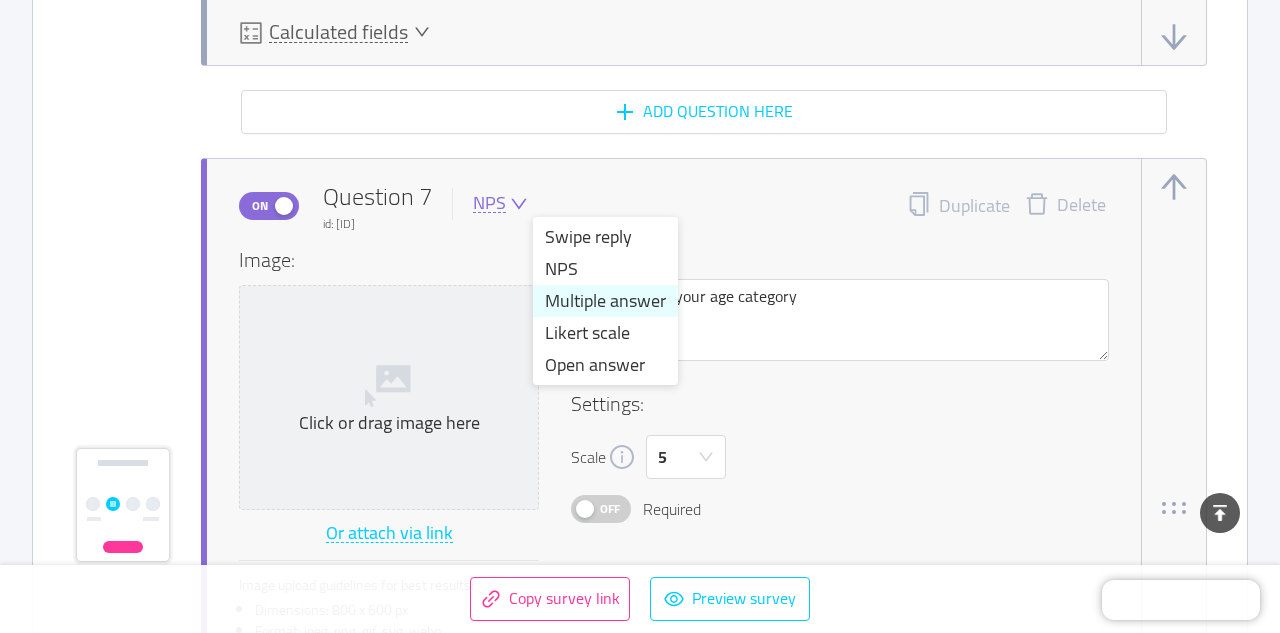 click on "Multiple answer" at bounding box center (605, 301) 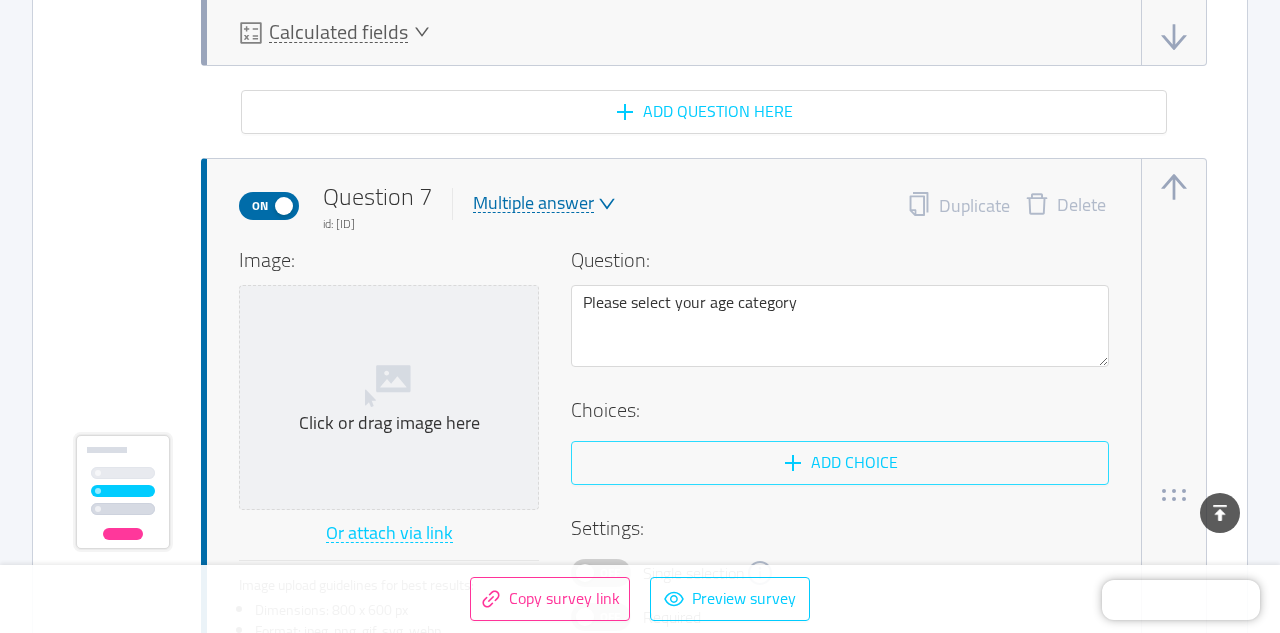 click on "Add choice" at bounding box center (840, 463) 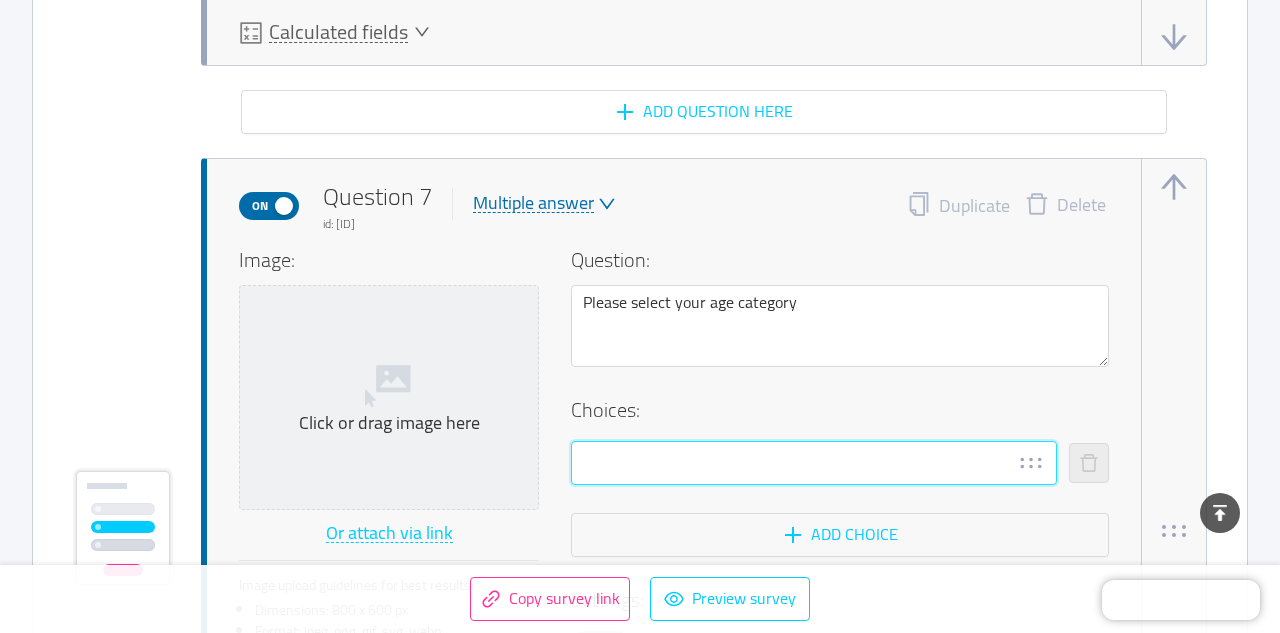 click at bounding box center [814, 463] 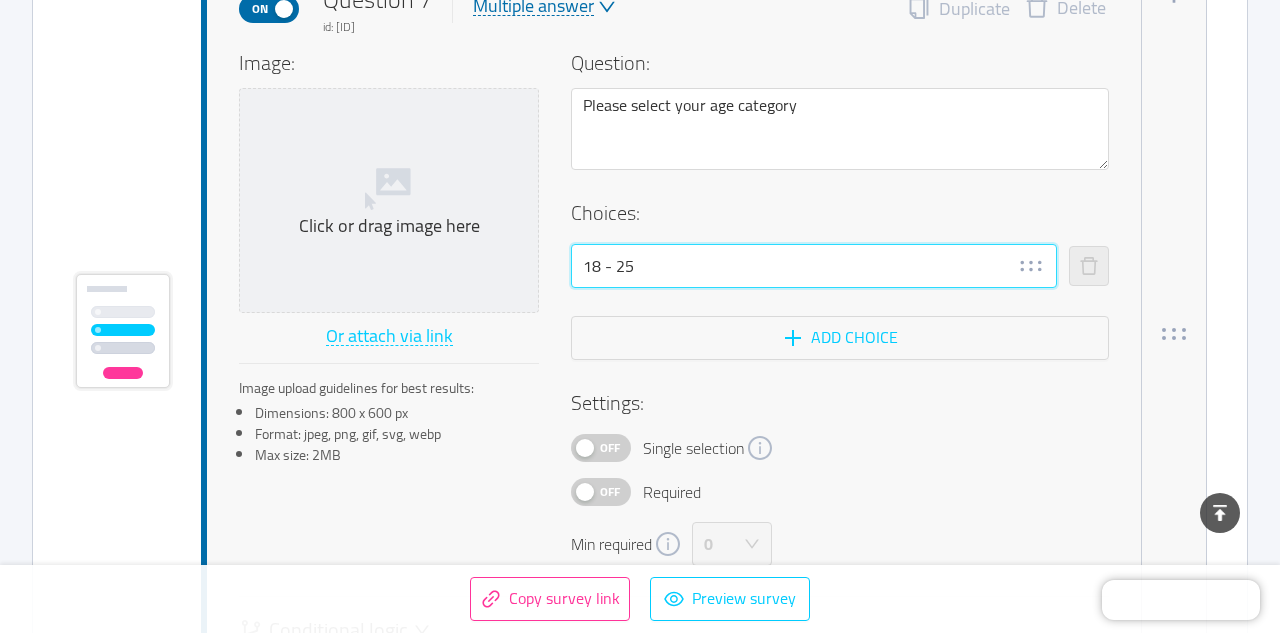 scroll, scrollTop: 8186, scrollLeft: 0, axis: vertical 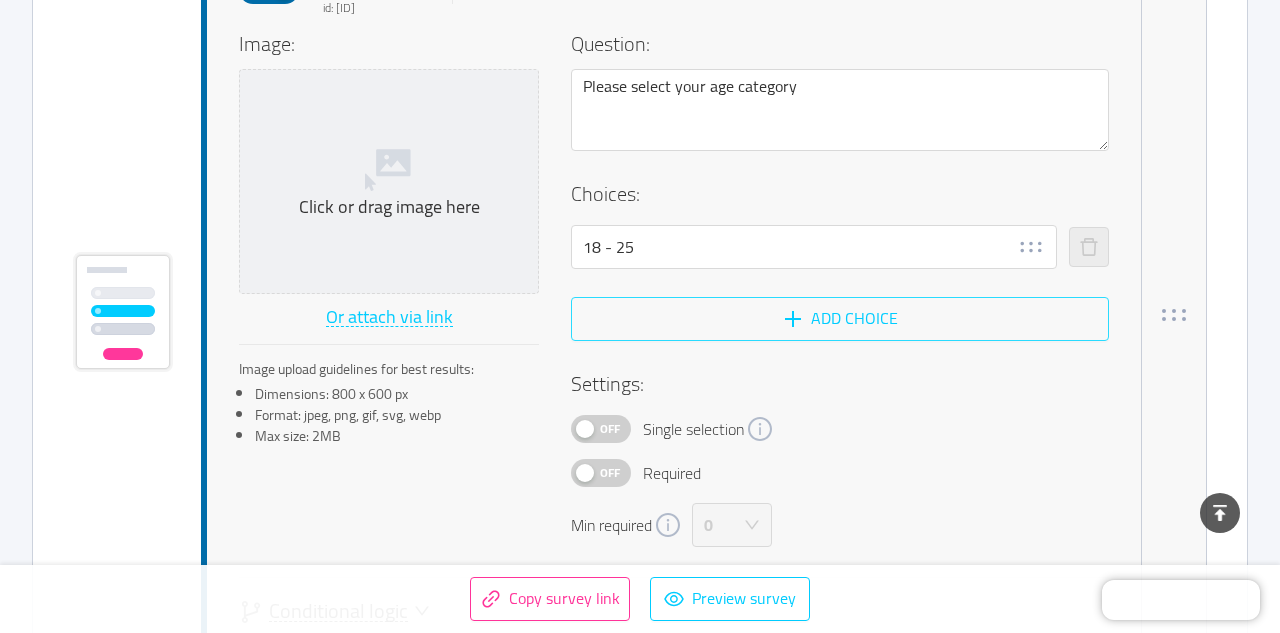 click on "Add choice" at bounding box center (840, 319) 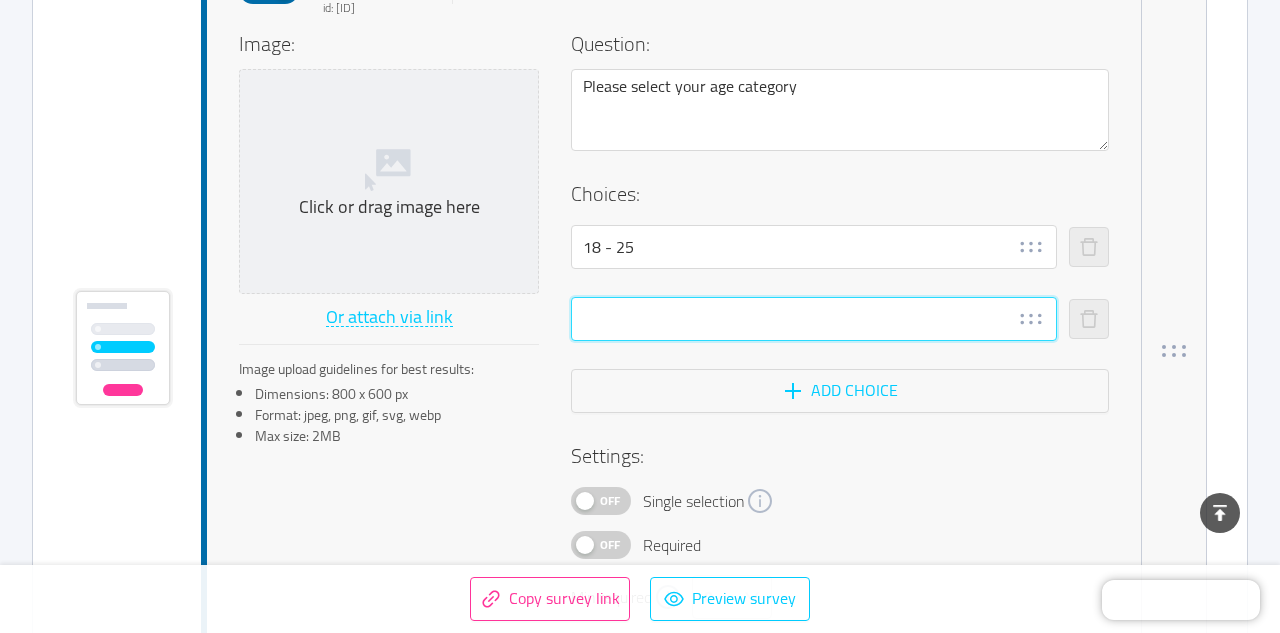 click at bounding box center [814, 319] 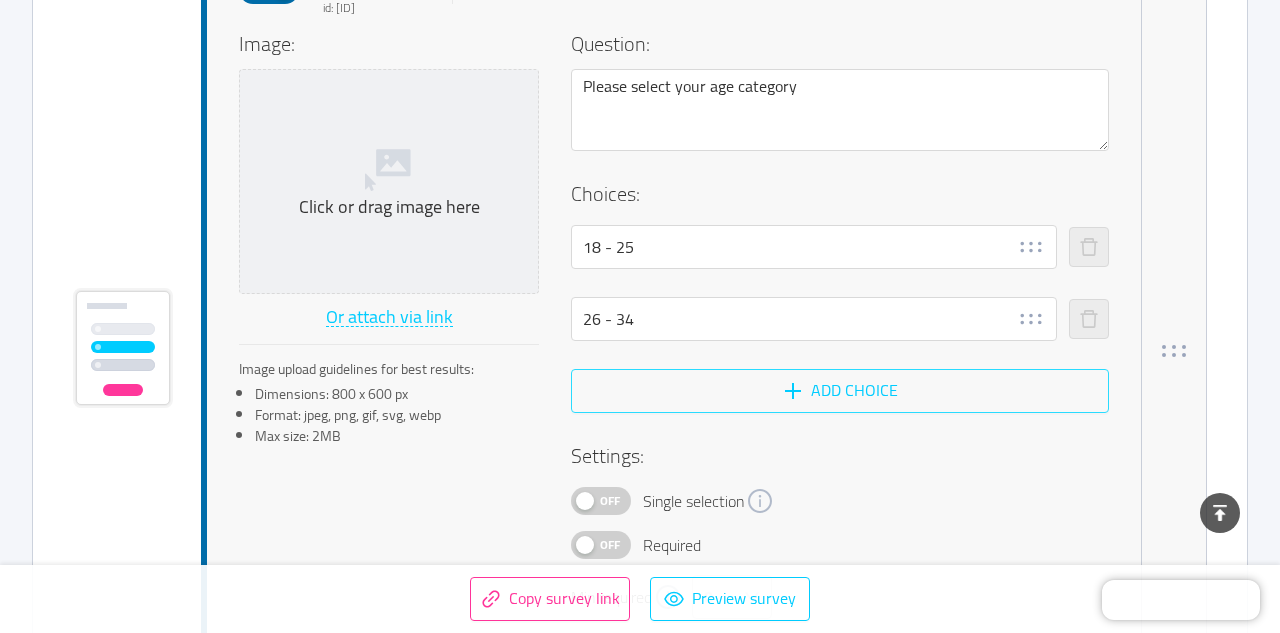 click on "Add choice" at bounding box center (840, 391) 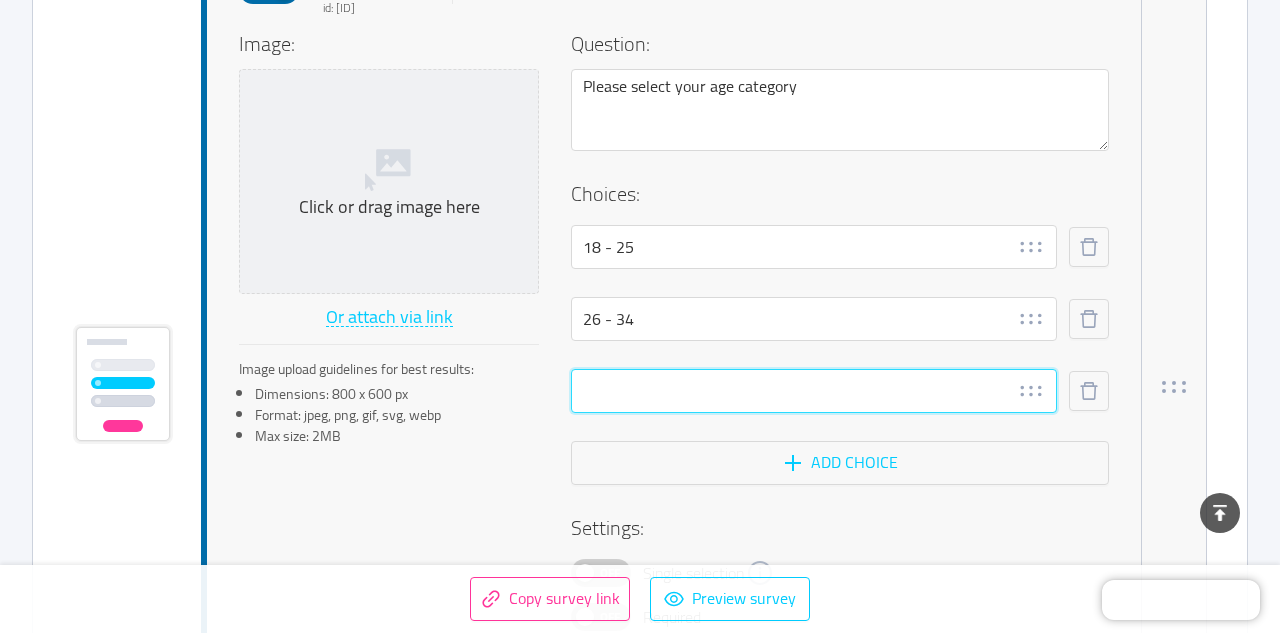 click at bounding box center (814, 391) 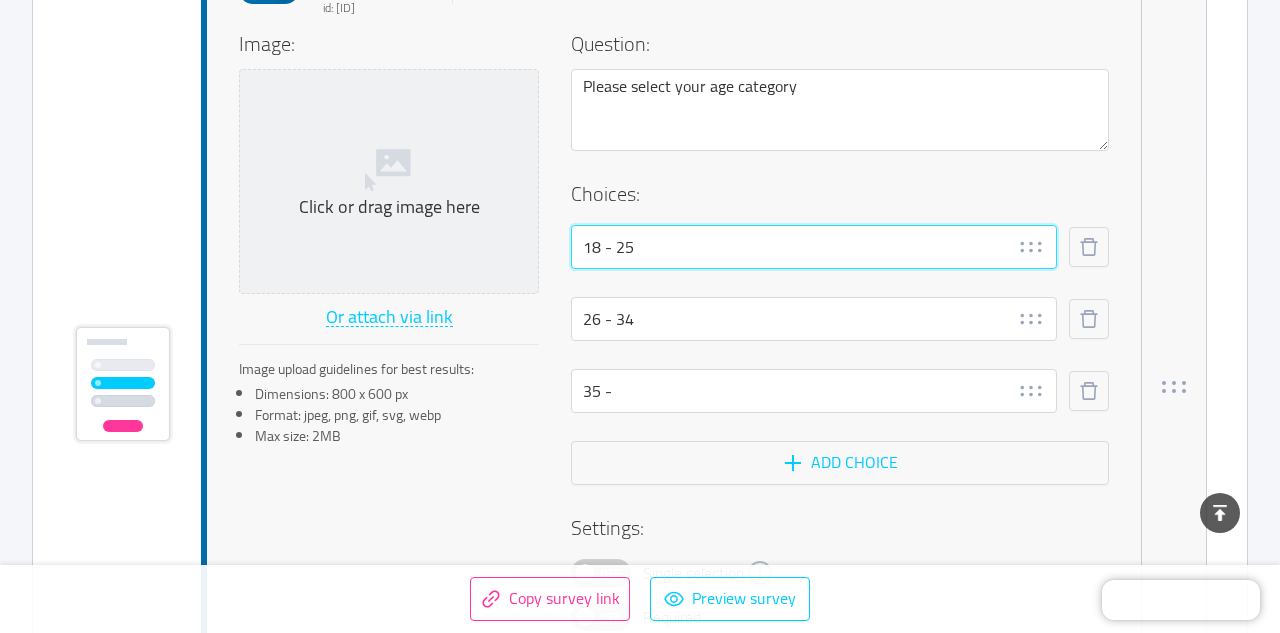 click on "18 - 25" at bounding box center (814, 247) 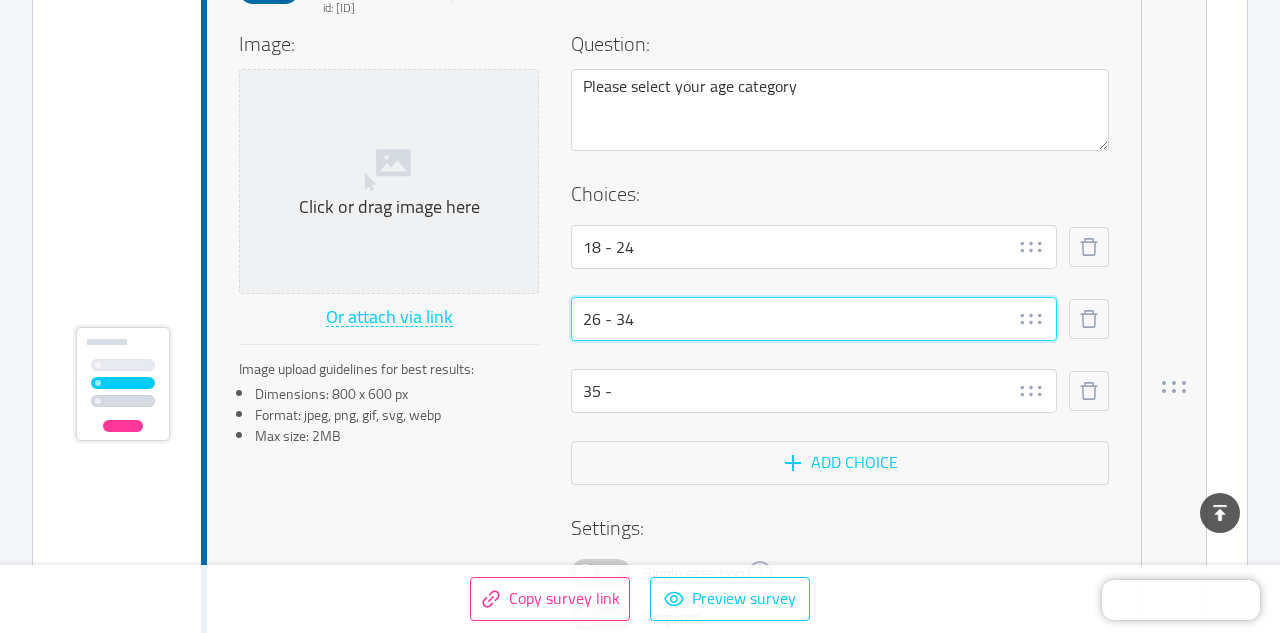 click on "26 - 34" at bounding box center [814, 319] 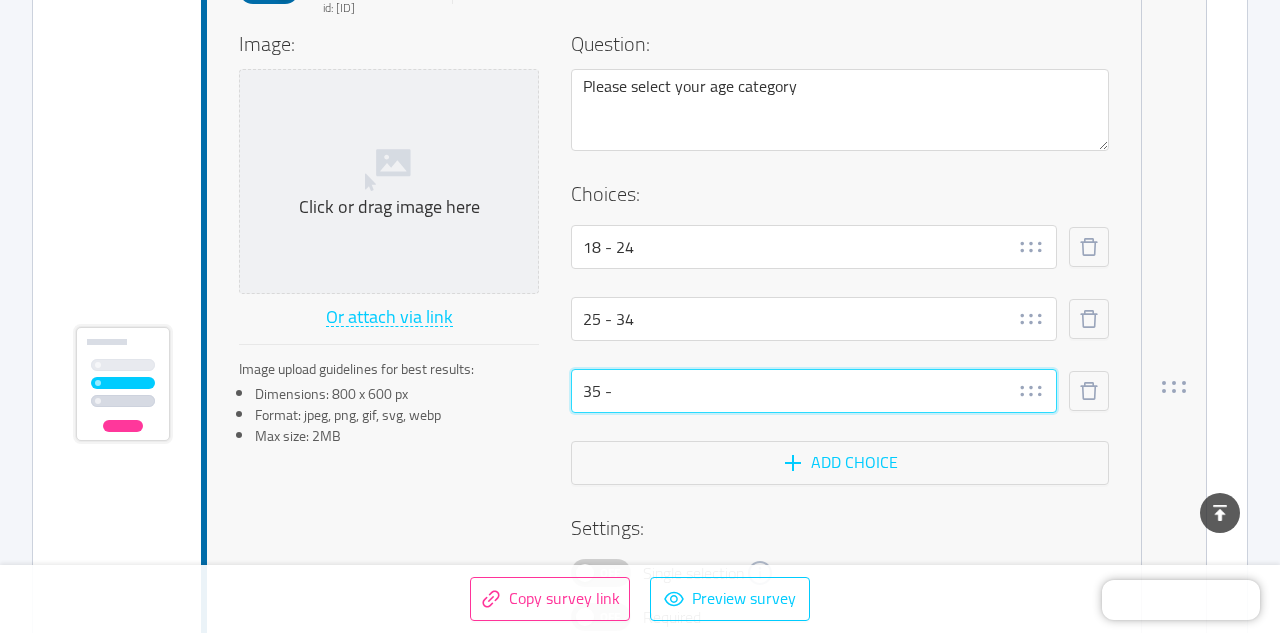 click on "35 -" at bounding box center [814, 391] 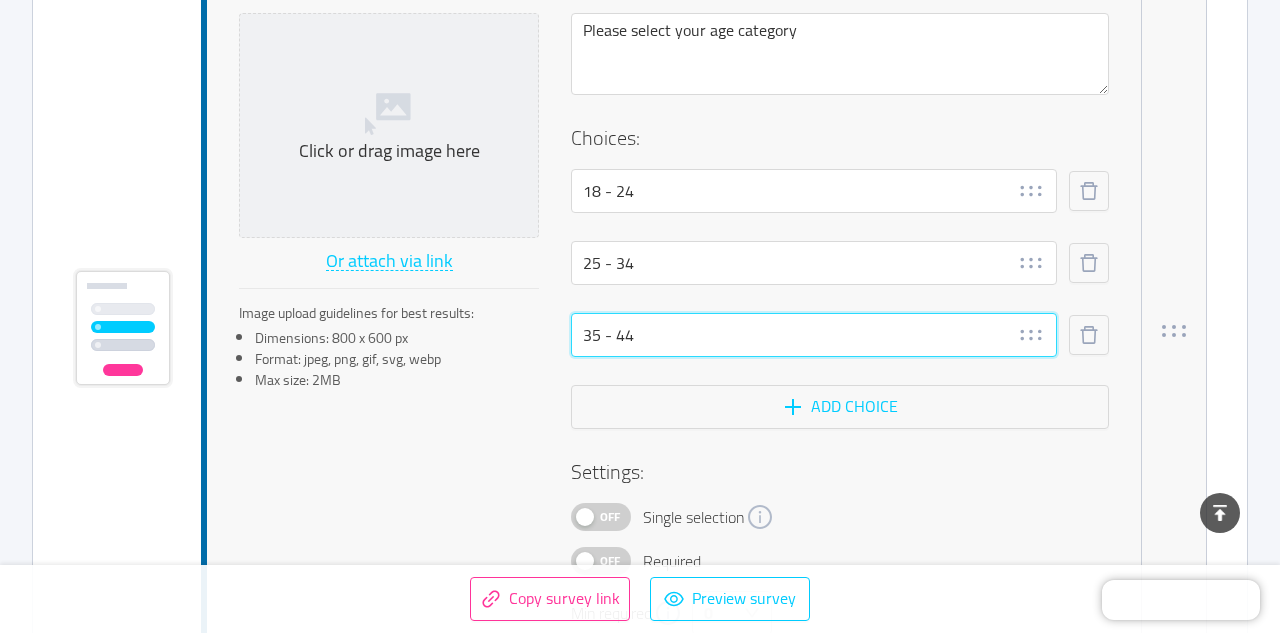 scroll, scrollTop: 8267, scrollLeft: 0, axis: vertical 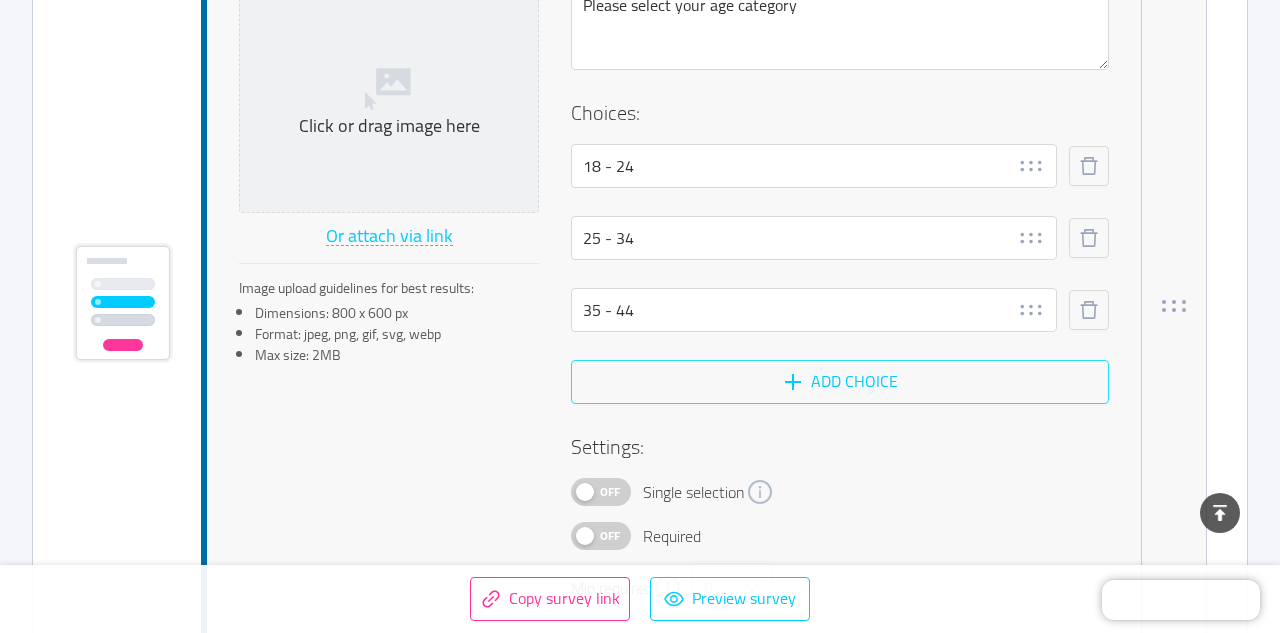 click on "Add choice" at bounding box center (840, 382) 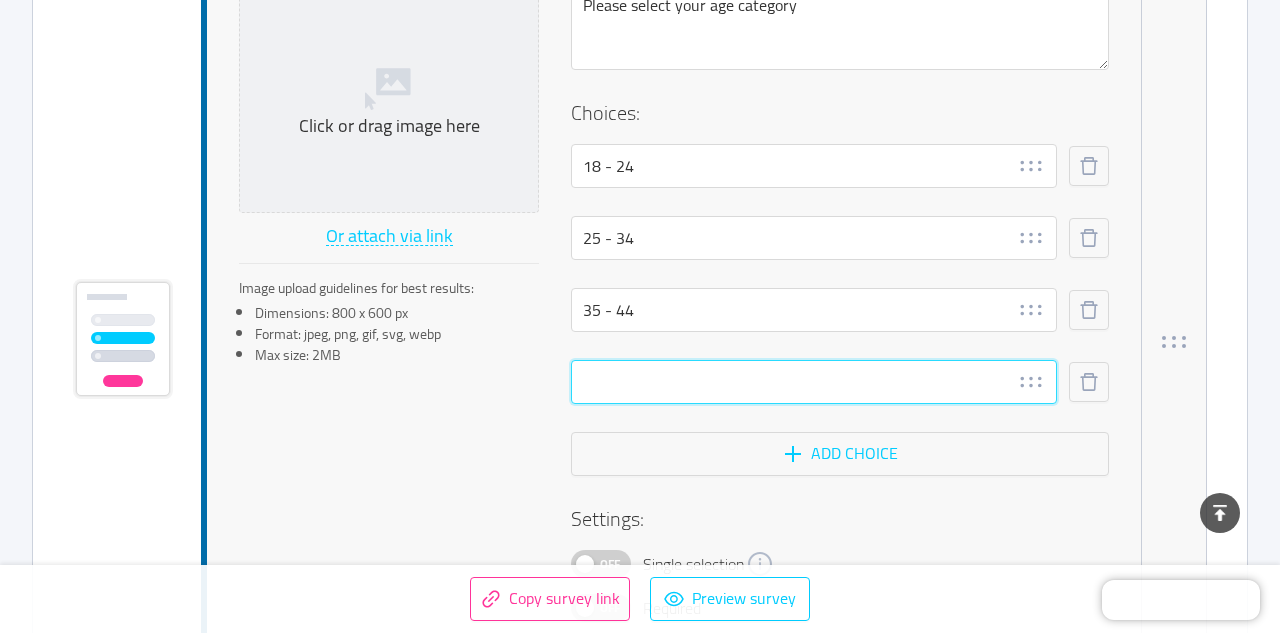 click at bounding box center (814, 382) 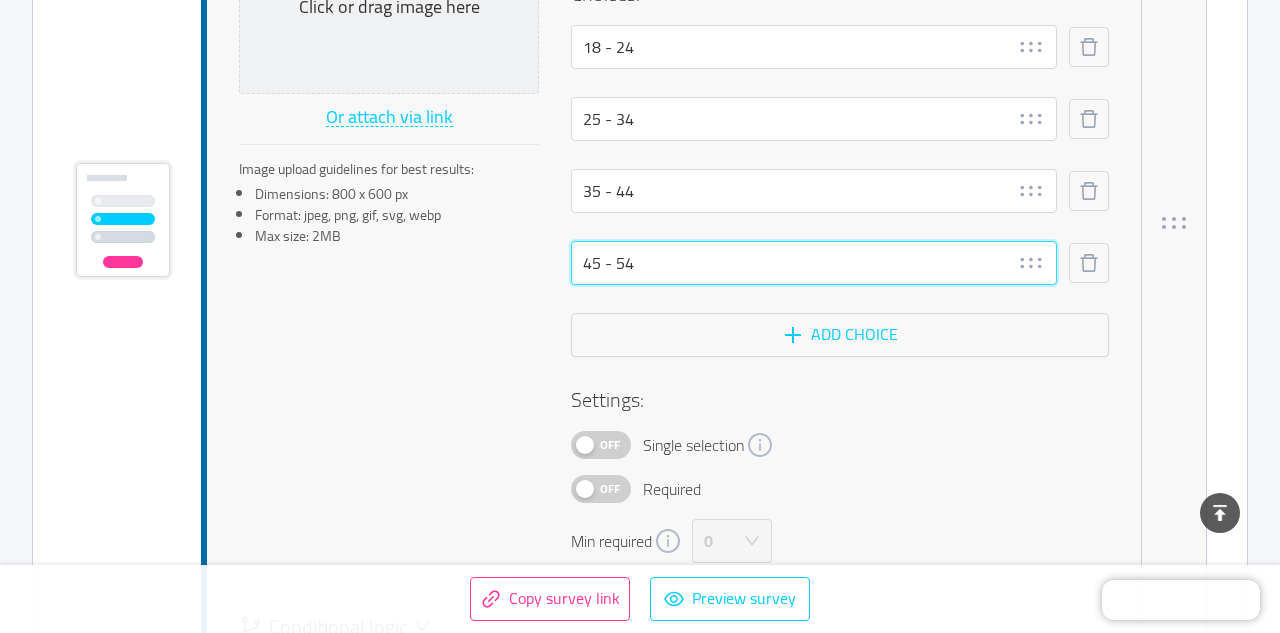 scroll, scrollTop: 8394, scrollLeft: 0, axis: vertical 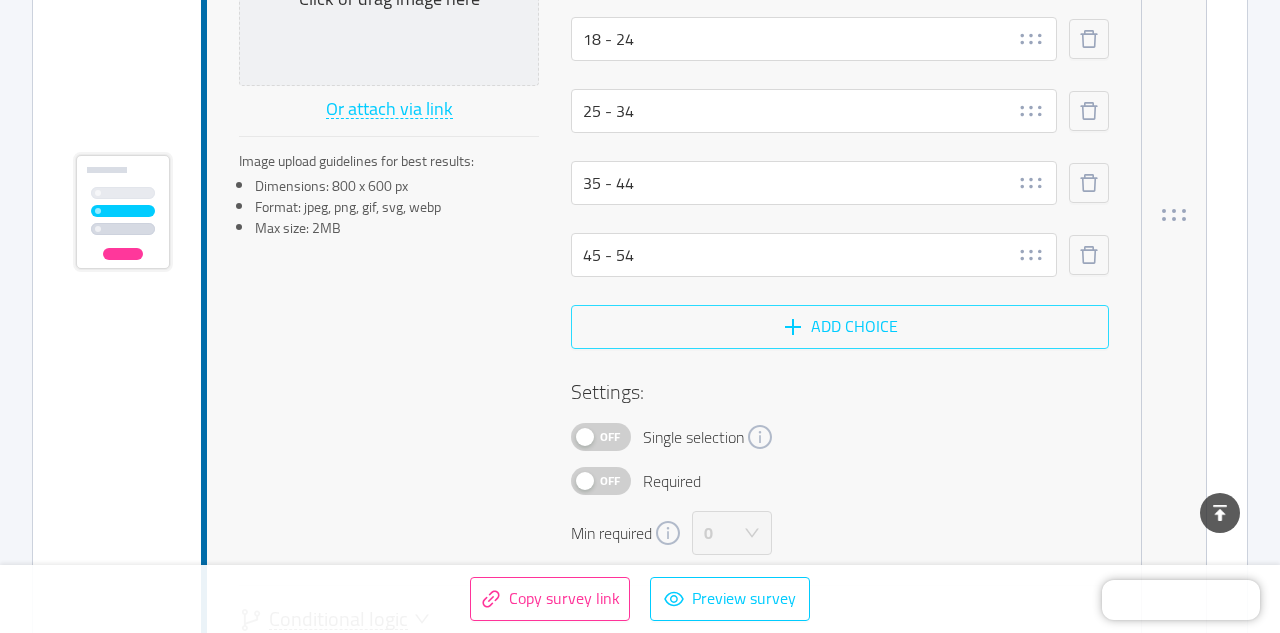 click on "Add choice" at bounding box center [840, 327] 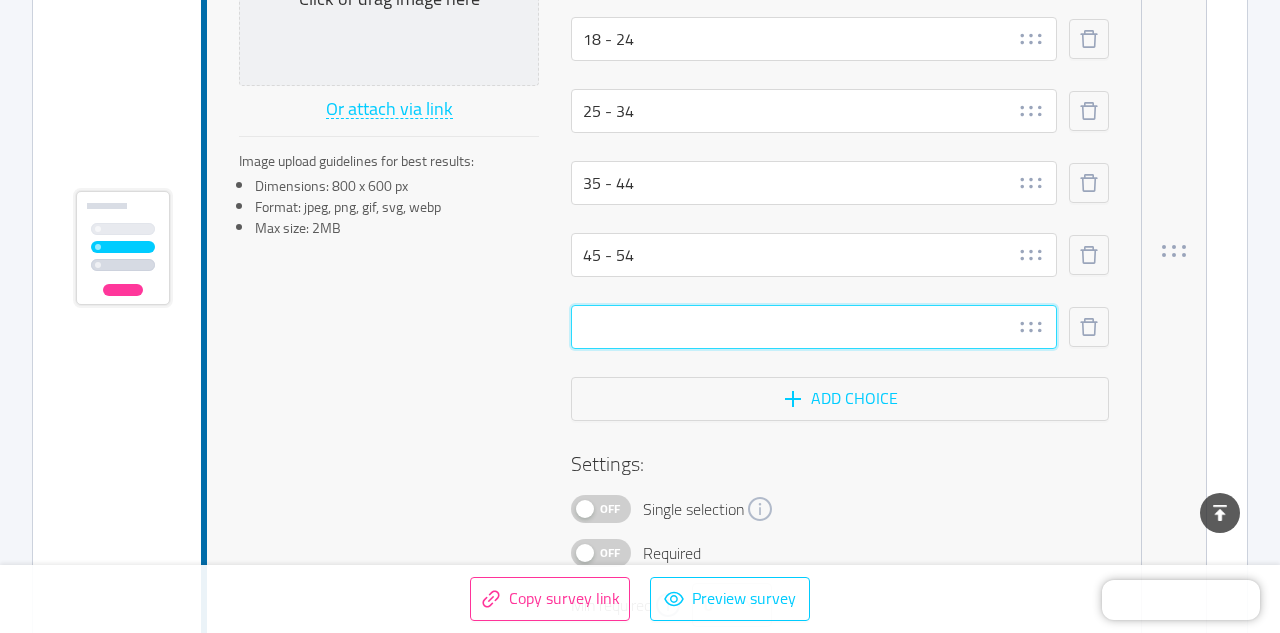 click at bounding box center [814, 327] 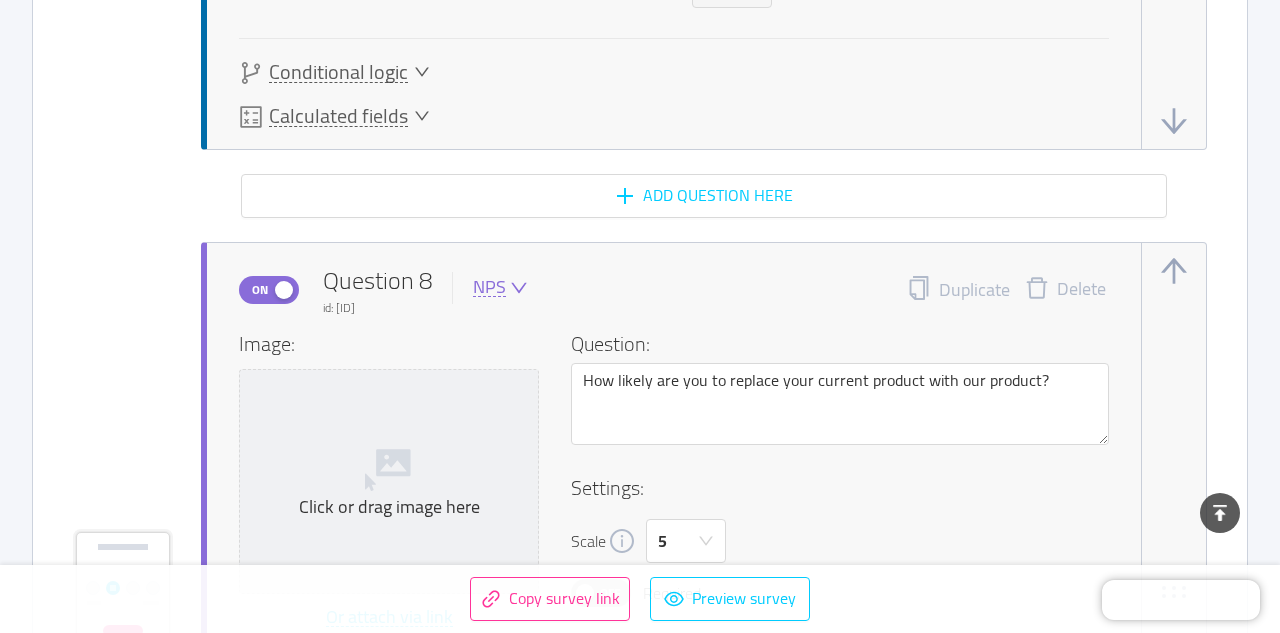 scroll, scrollTop: 9022, scrollLeft: 0, axis: vertical 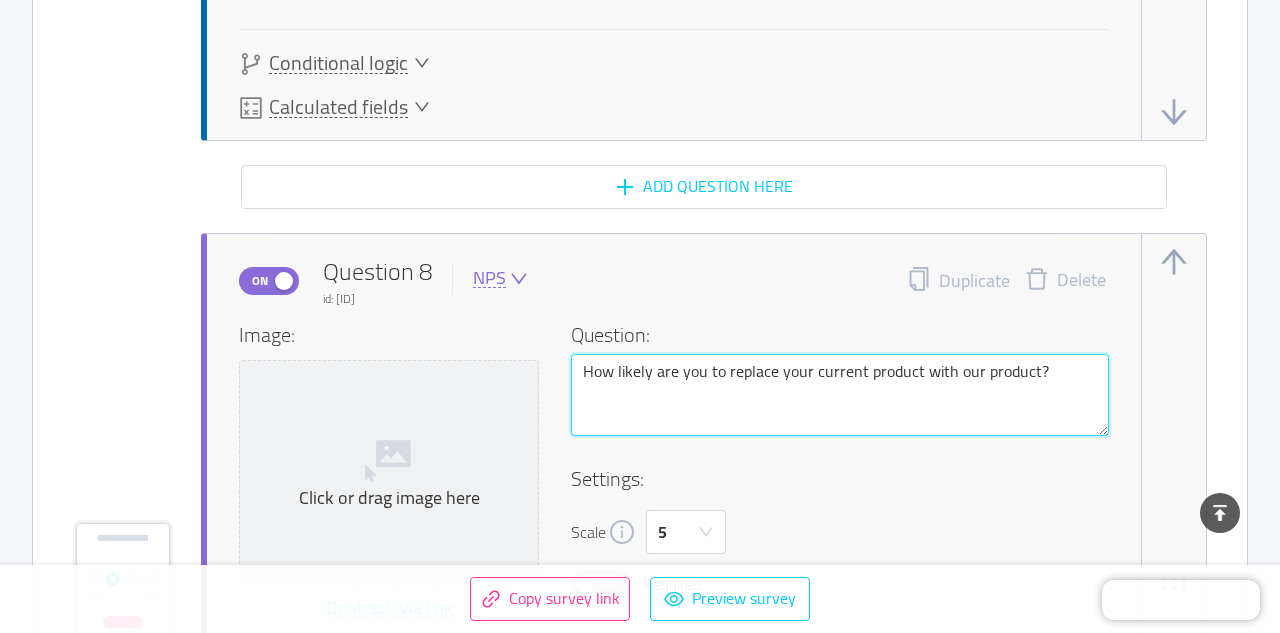 click on "How likely are you to replace your current product with our product?" at bounding box center (840, 395) 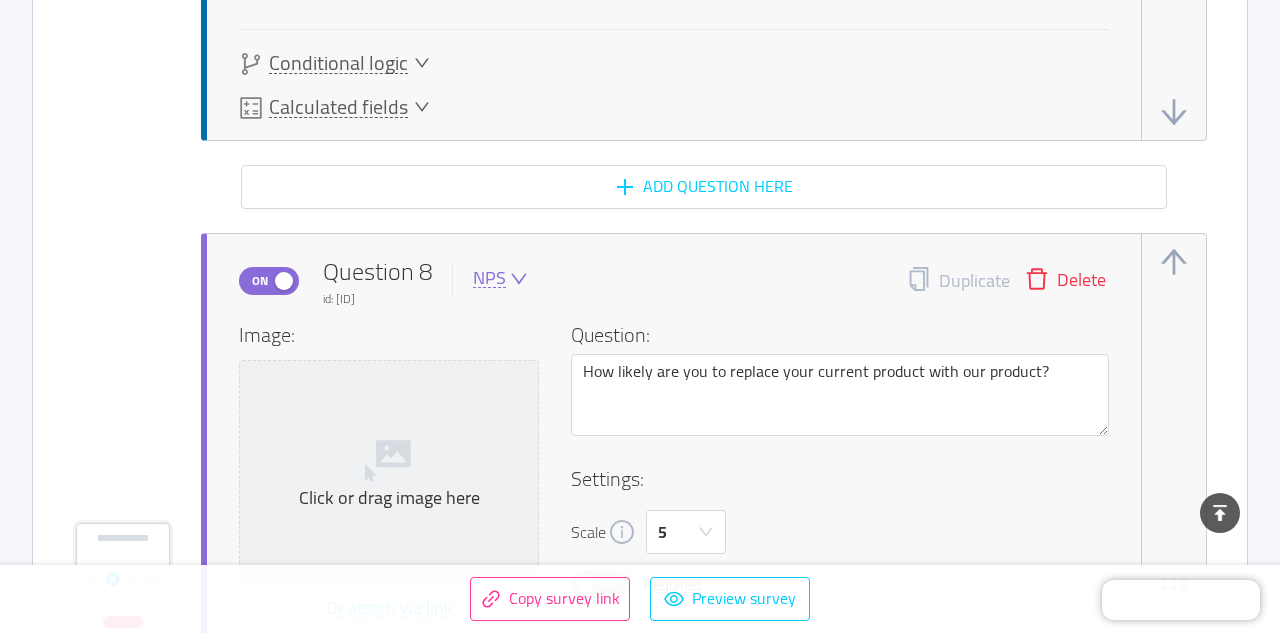 click on "Delete" at bounding box center [1065, 281] 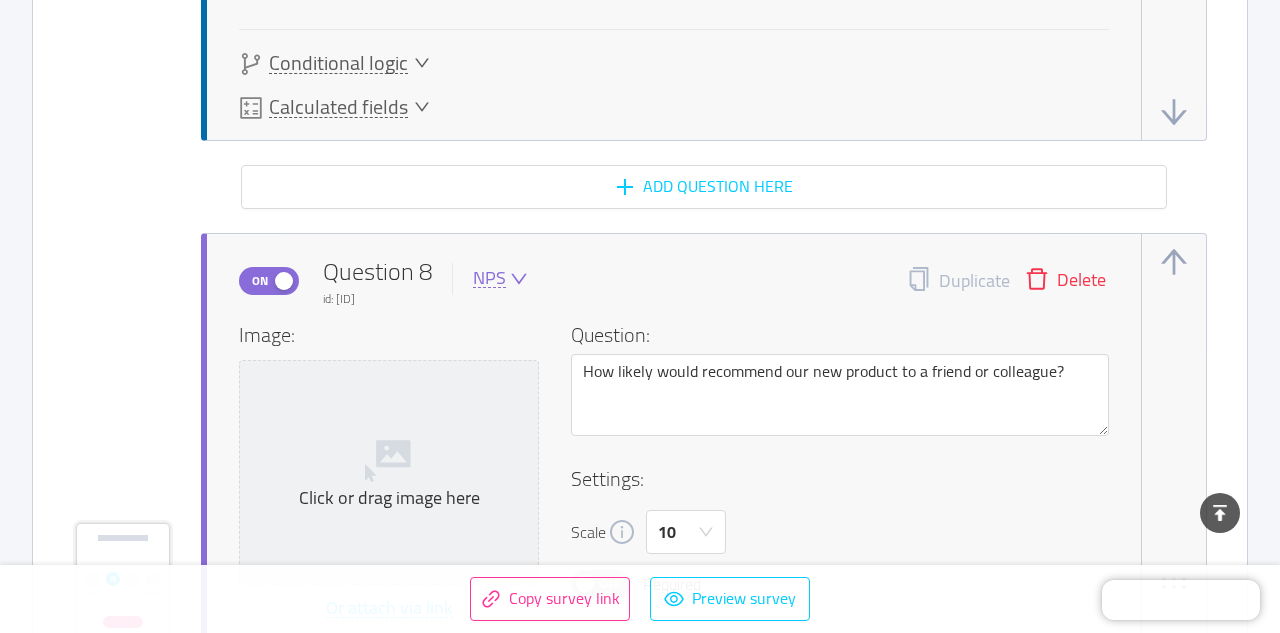click on "Delete" at bounding box center [1065, 281] 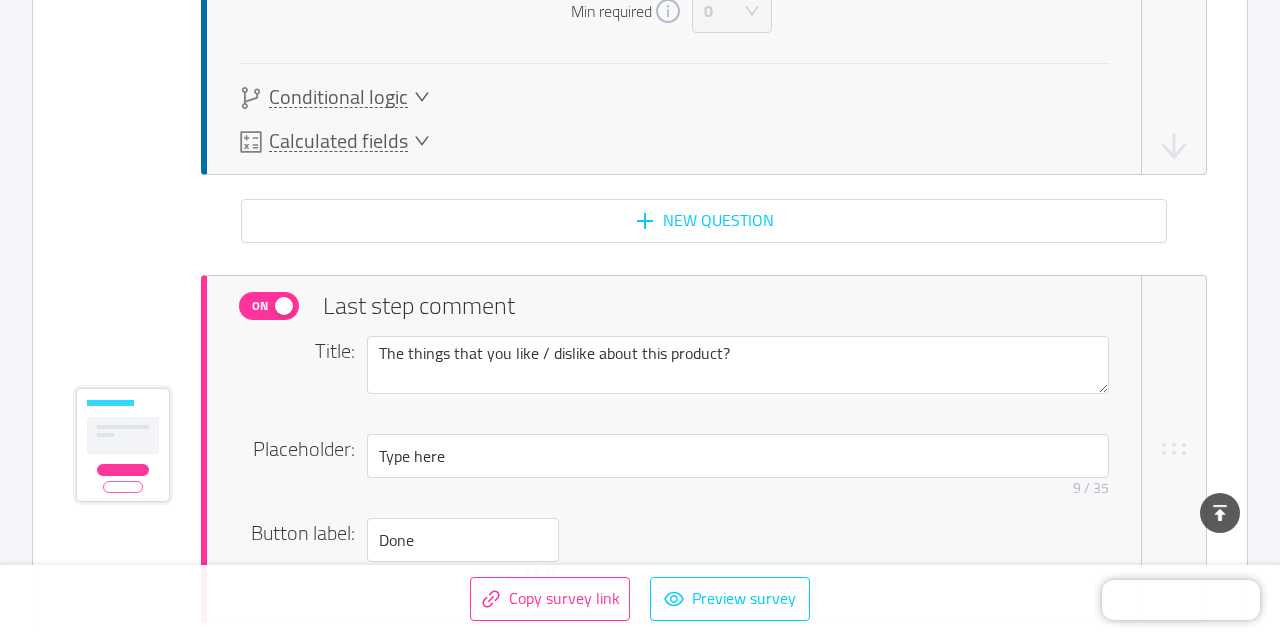 scroll, scrollTop: 8988, scrollLeft: 0, axis: vertical 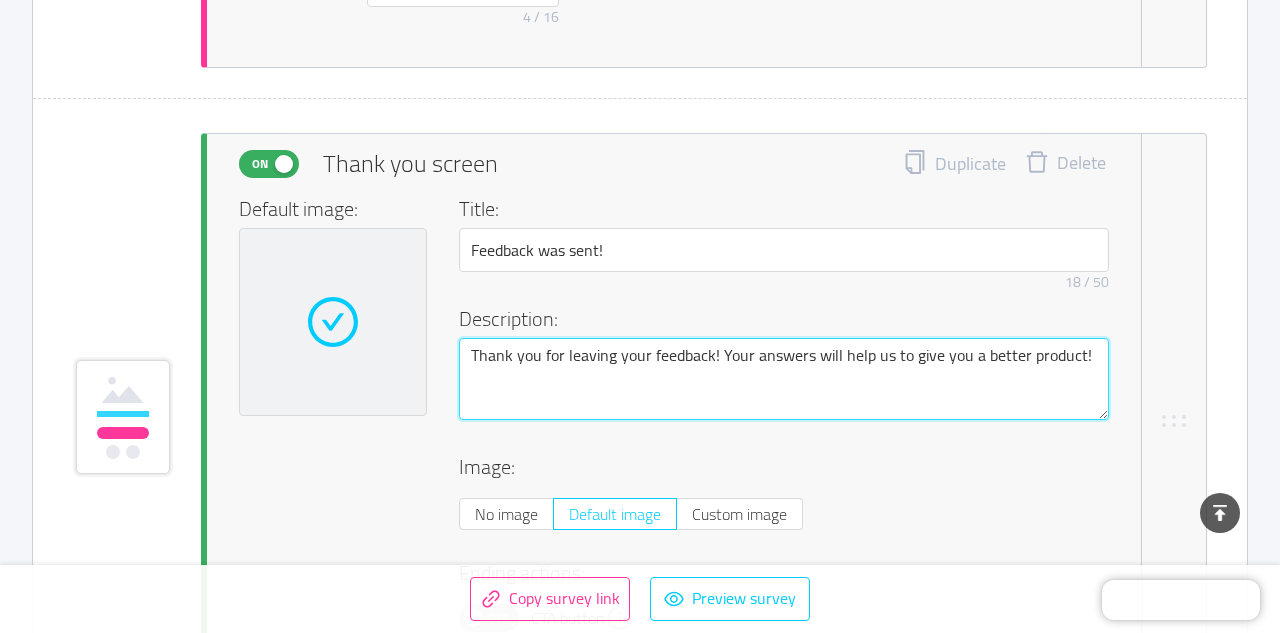 drag, startPoint x: 1092, startPoint y: 353, endPoint x: 723, endPoint y: 361, distance: 369.0867 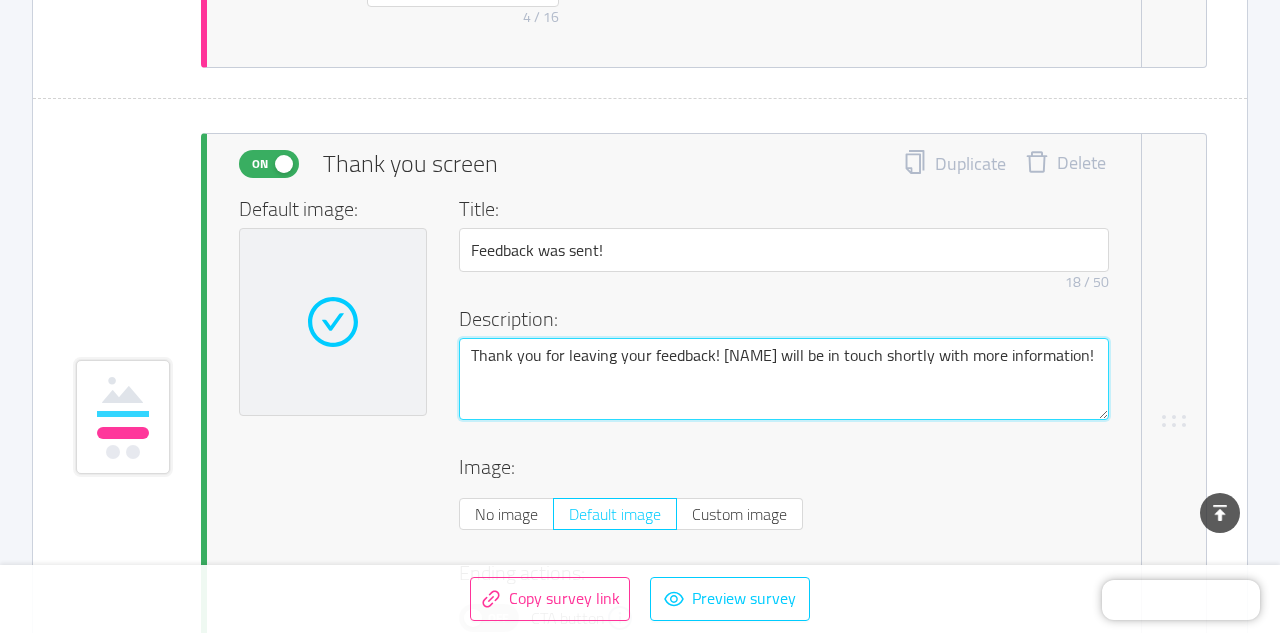click on "Thank you for leaving your feedback! [NAME] will be in touch shortly with more information!" at bounding box center (784, 379) 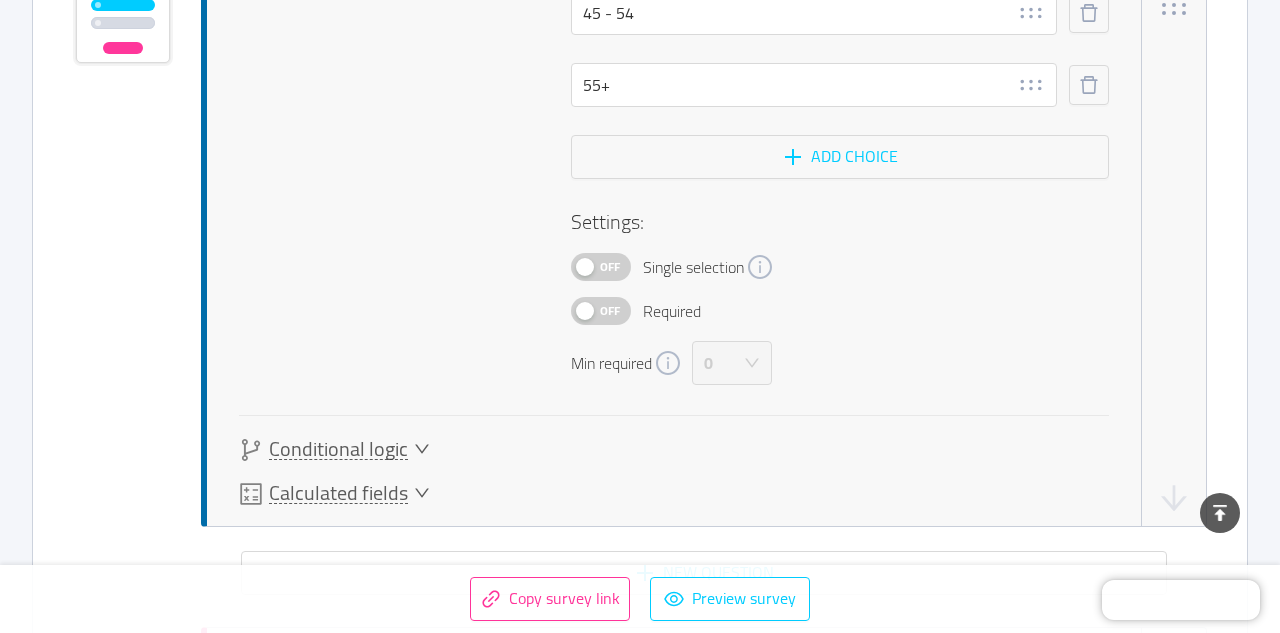 scroll, scrollTop: 8570, scrollLeft: 0, axis: vertical 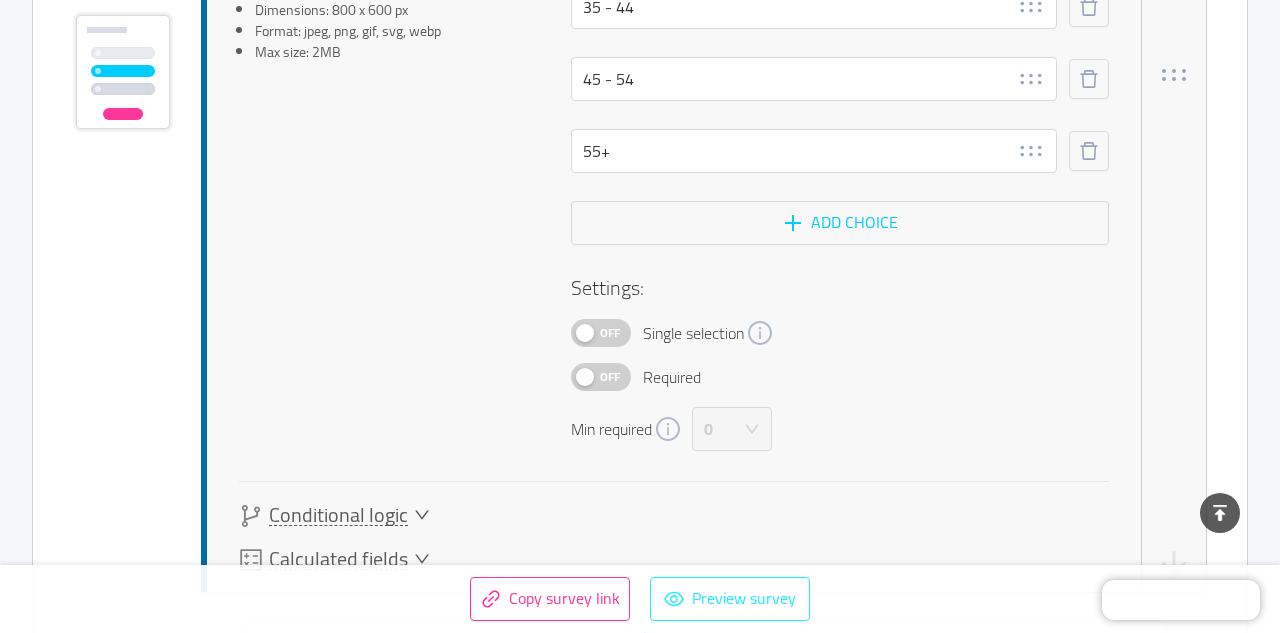 click on "Preview survey" at bounding box center [730, 599] 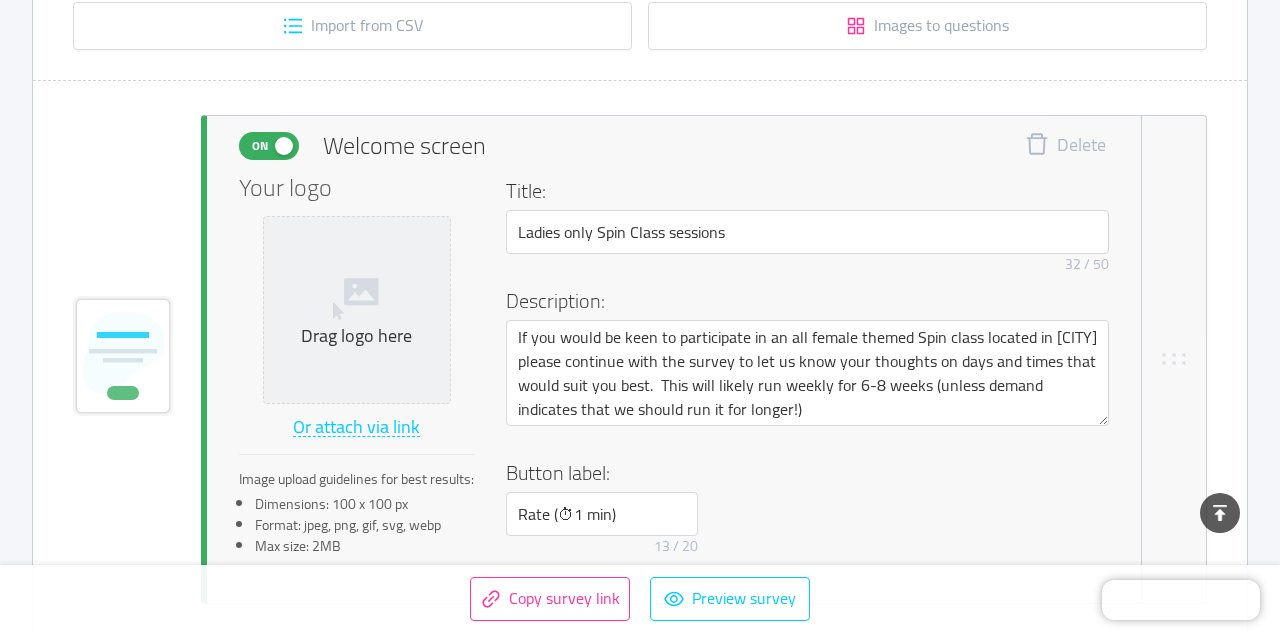 scroll, scrollTop: 429, scrollLeft: 0, axis: vertical 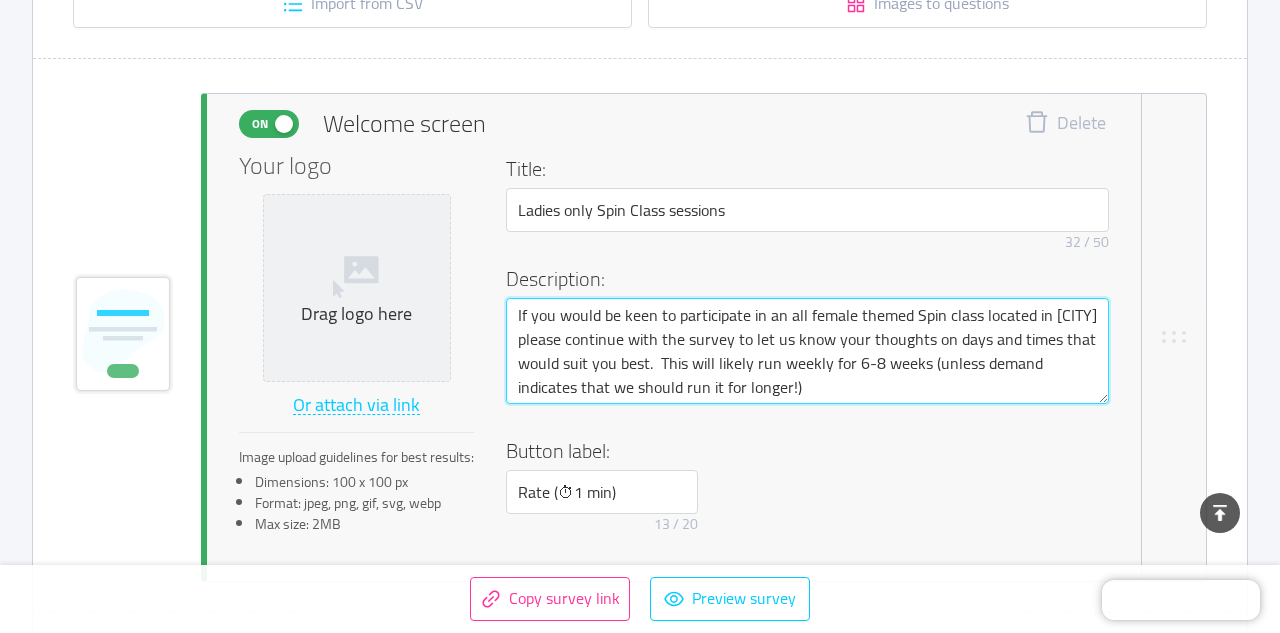 click on "If you would be keen to participate in an all female themed Spin class located in [CITY] please continue with the survey to let us know your thoughts on days and times that would suit you best.  This will likely run weekly for 6-8 weeks (unless demand indicates that we should run it for longer!)" at bounding box center [807, 351] 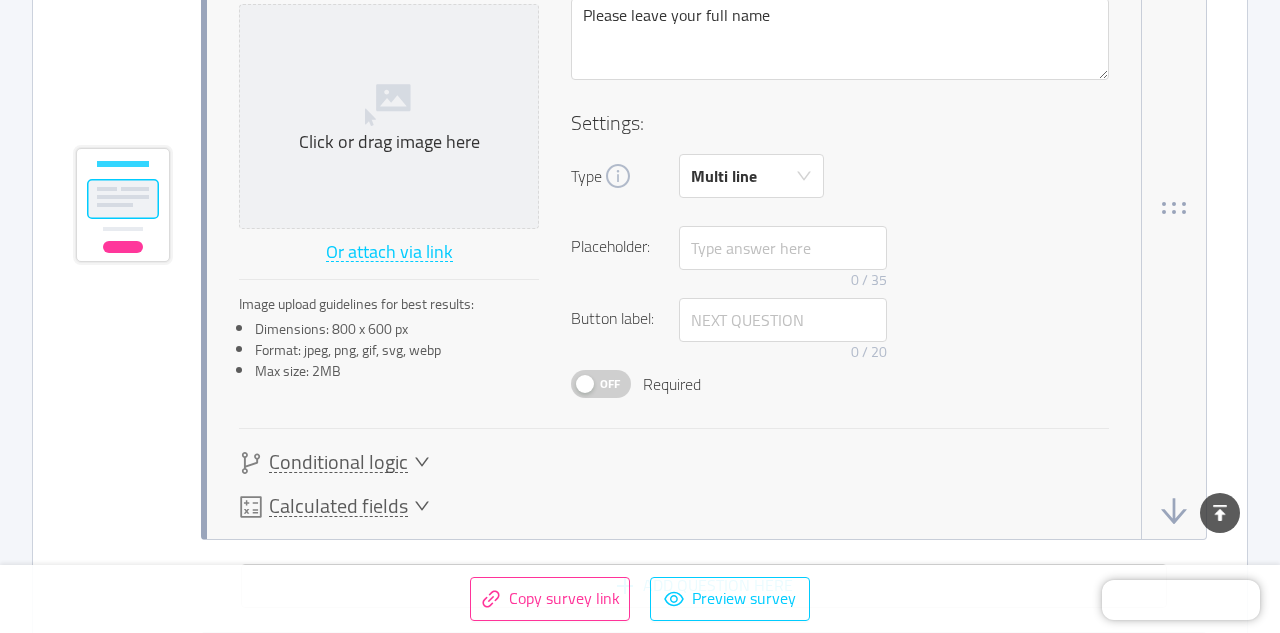 scroll, scrollTop: 7442, scrollLeft: 0, axis: vertical 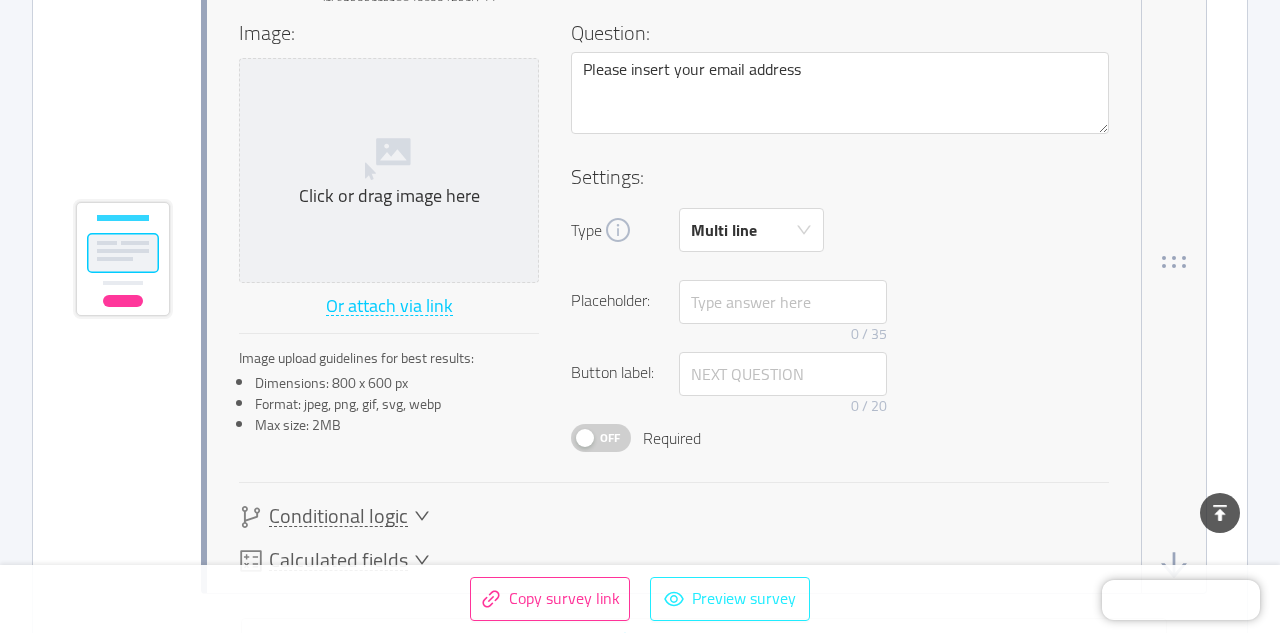 click on "Preview survey" at bounding box center (730, 599) 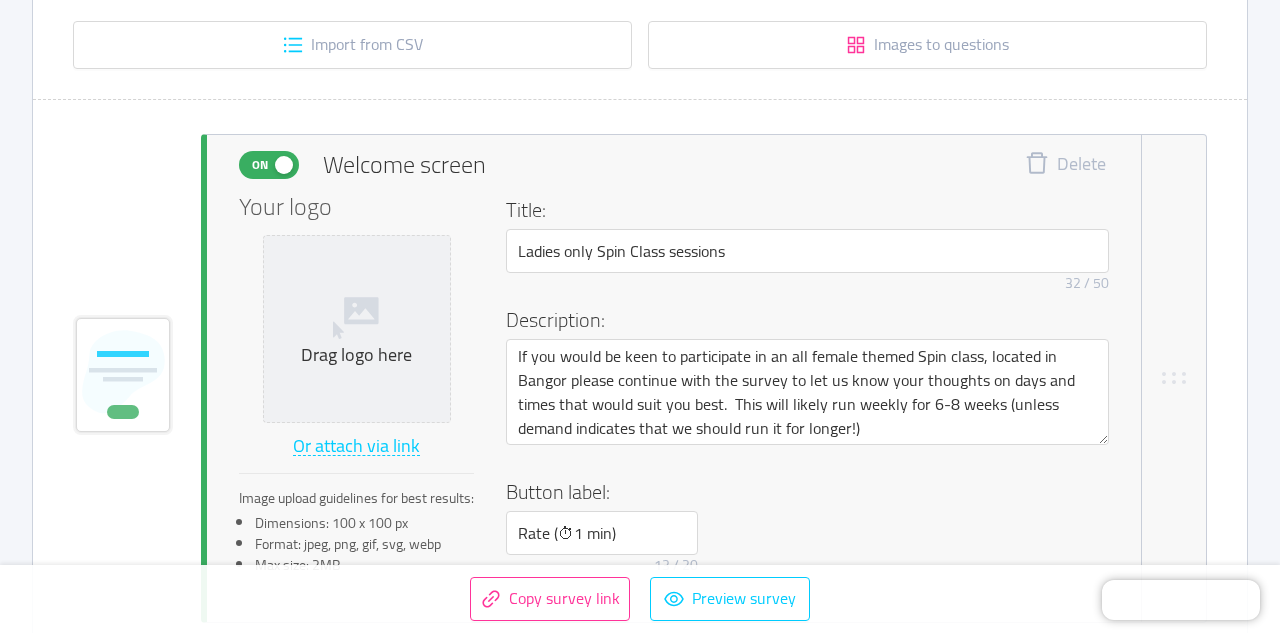 scroll, scrollTop: 403, scrollLeft: 0, axis: vertical 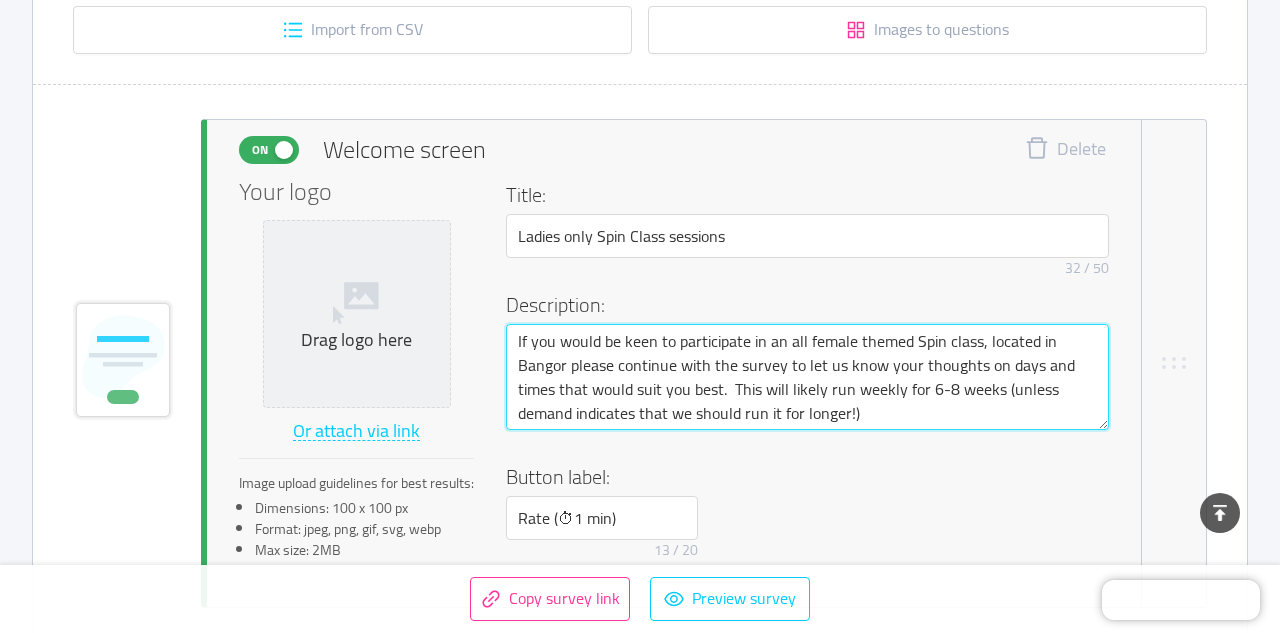 click on "If you would be keen to participate in an all female themed Spin class, located in Bangor please continue with the survey to let us know your thoughts on days and times that would suit you best.  This will likely run weekly for 6-8 weeks (unless demand indicates that we should run it for longer!)" at bounding box center [807, 377] 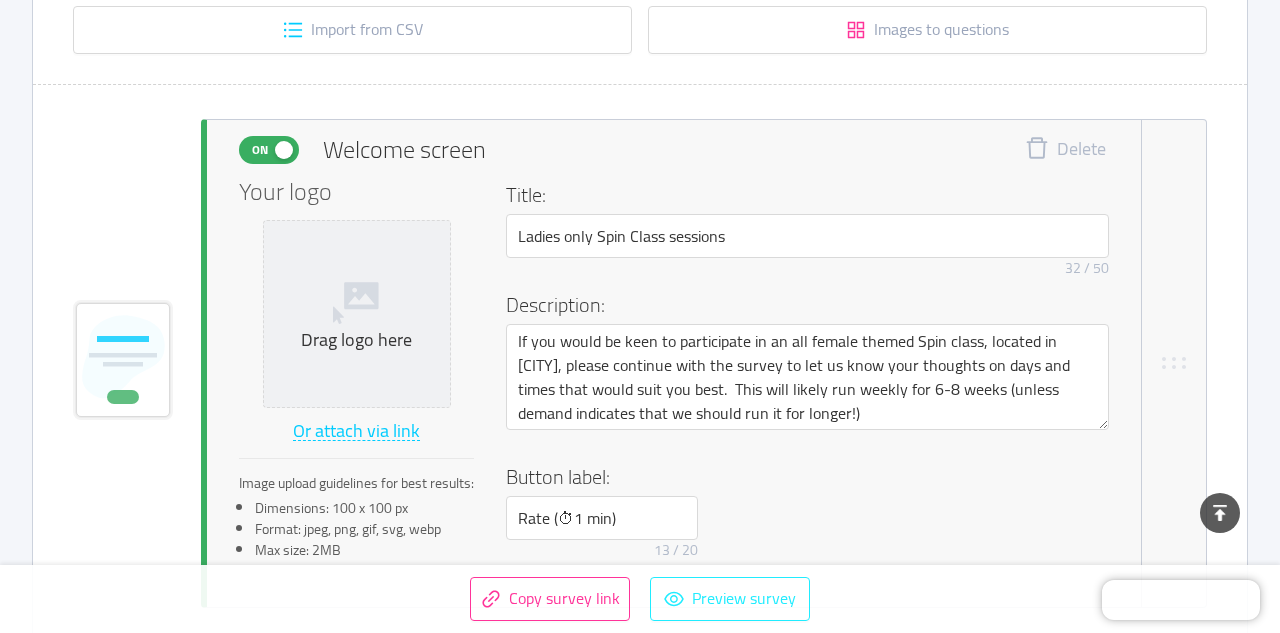 click on "Preview survey" at bounding box center [730, 599] 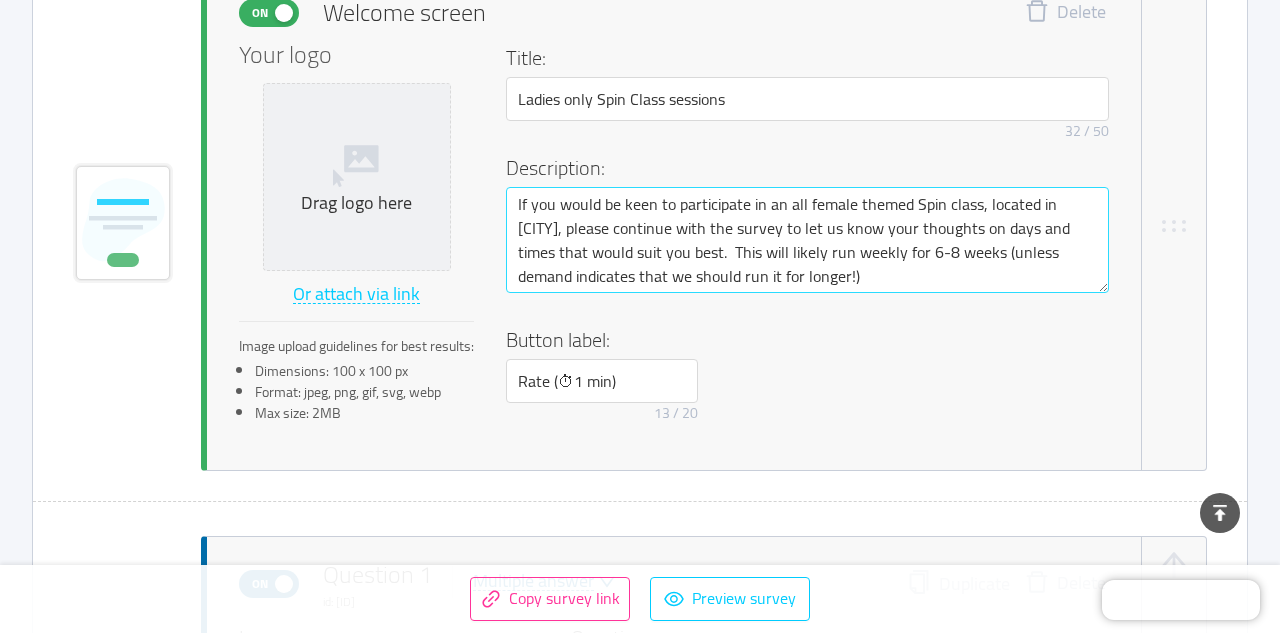 scroll, scrollTop: 542, scrollLeft: 0, axis: vertical 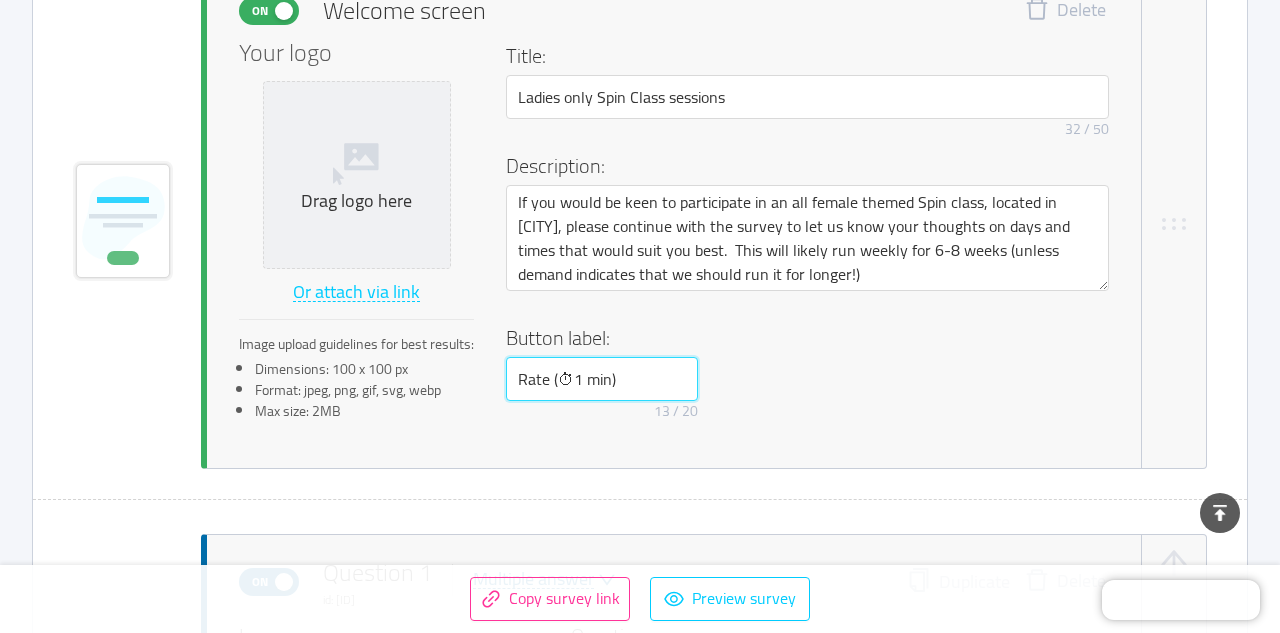 click on "Rate (⏱1 min)" at bounding box center (602, 379) 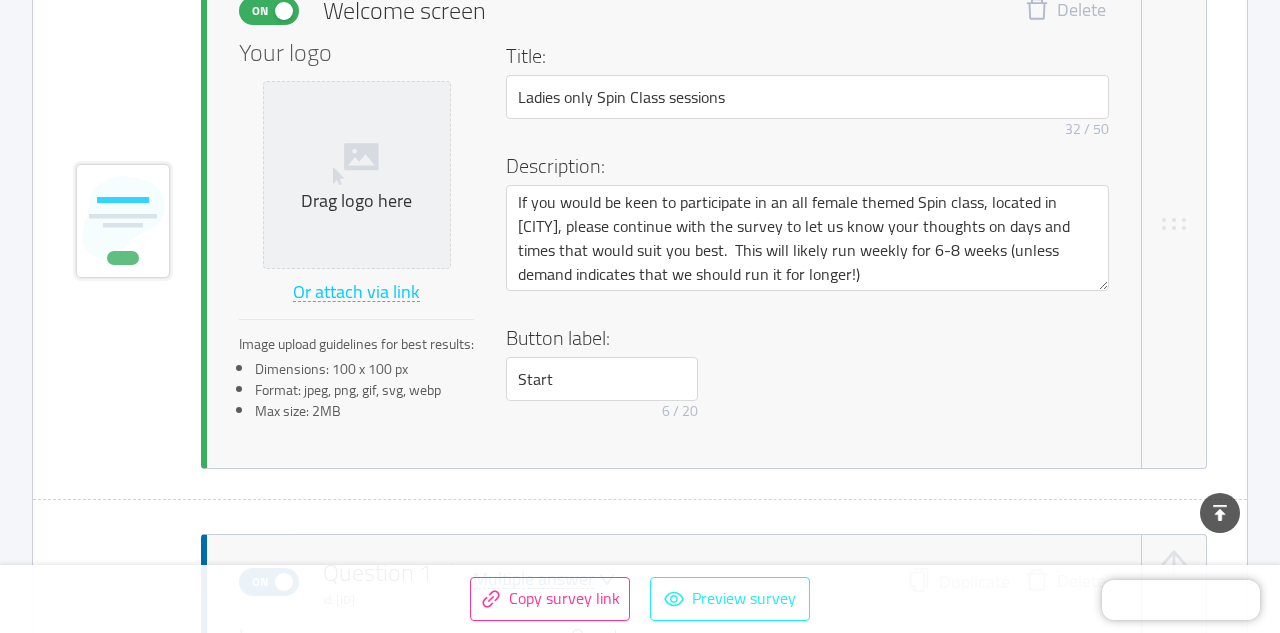 click on "Preview survey" at bounding box center [730, 599] 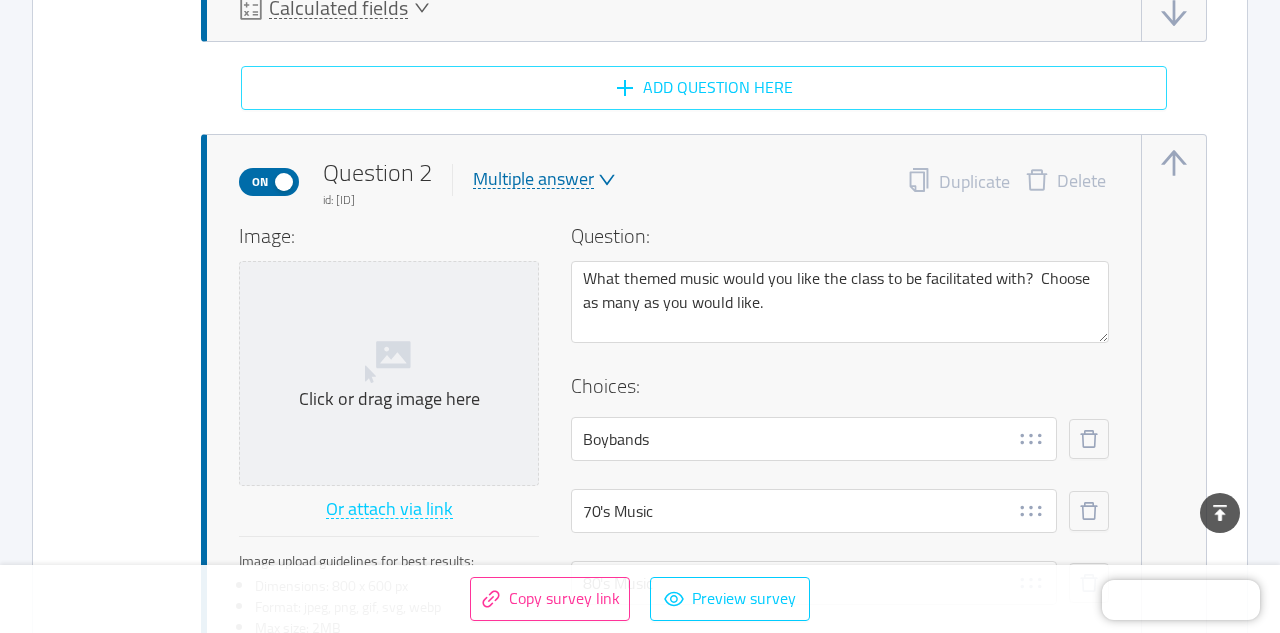 scroll, scrollTop: 2356, scrollLeft: 0, axis: vertical 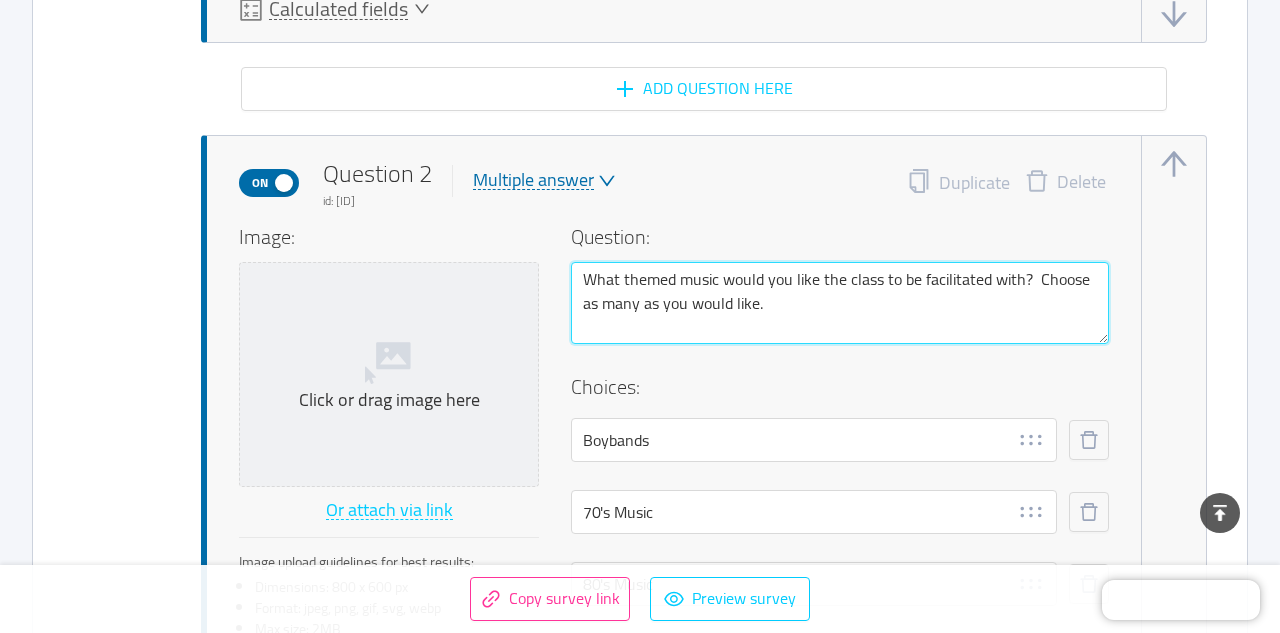 click on "What themed music would you like the class to be facilitated with?  Choose as many as you would like." at bounding box center [840, 303] 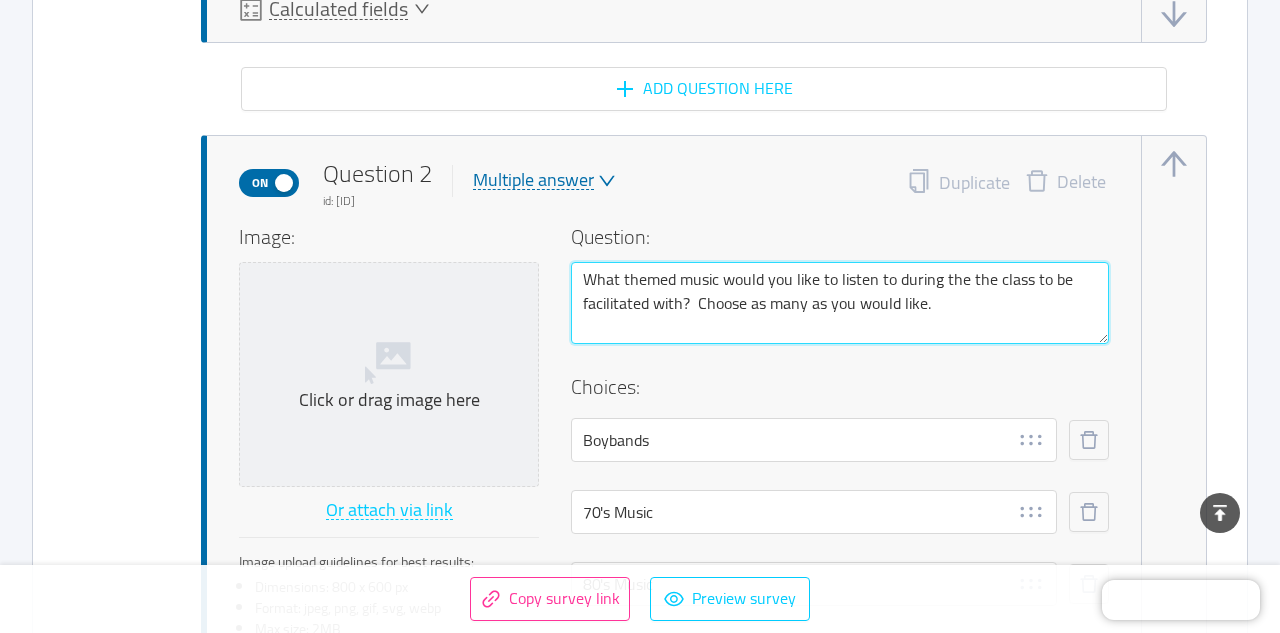 drag, startPoint x: 697, startPoint y: 300, endPoint x: 1037, endPoint y: 274, distance: 340.99268 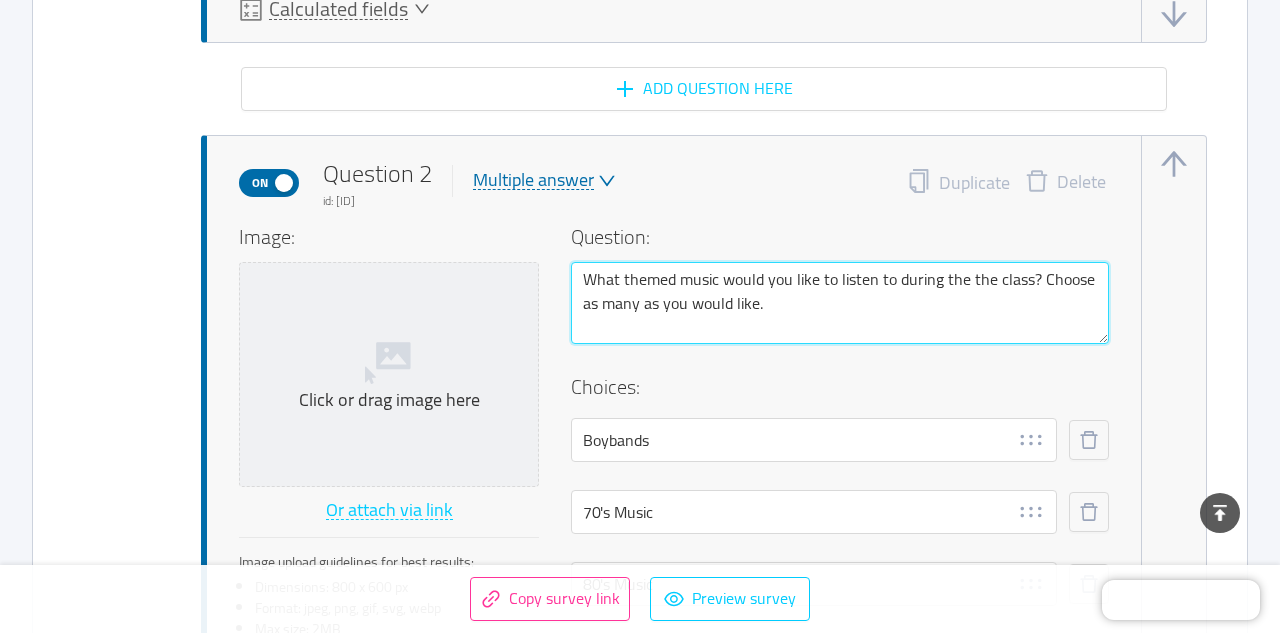 click on "What themed music would you like to listen to during the the class? Choose as many as you would like." at bounding box center (840, 303) 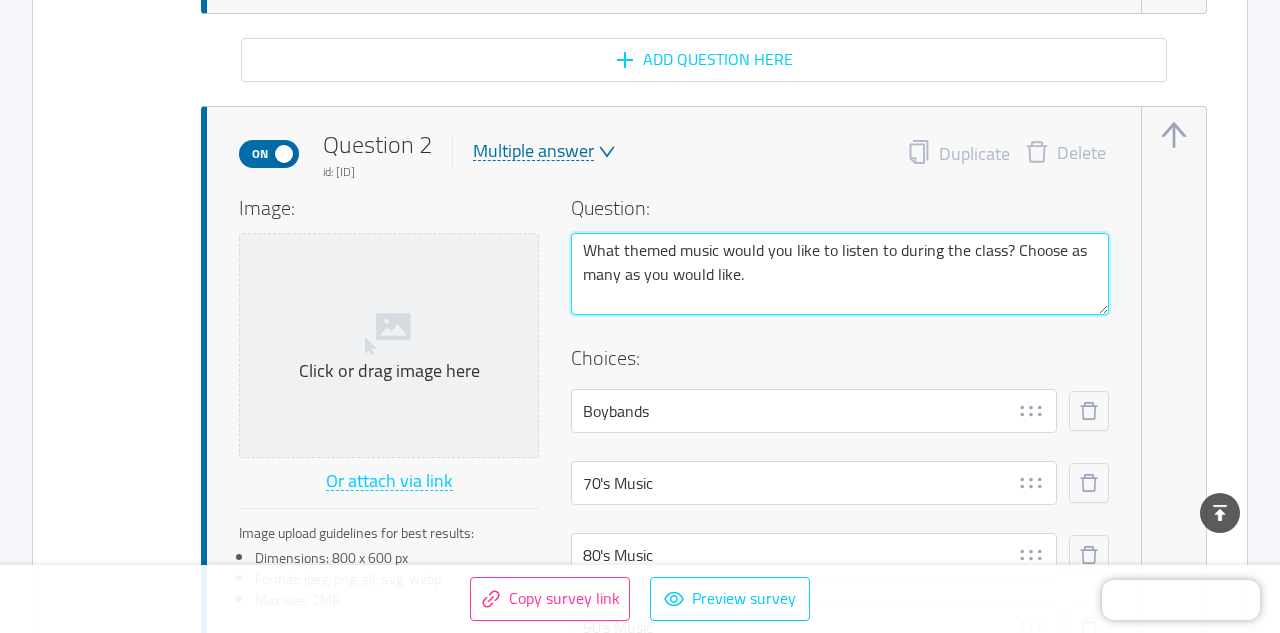 scroll, scrollTop: 2386, scrollLeft: 0, axis: vertical 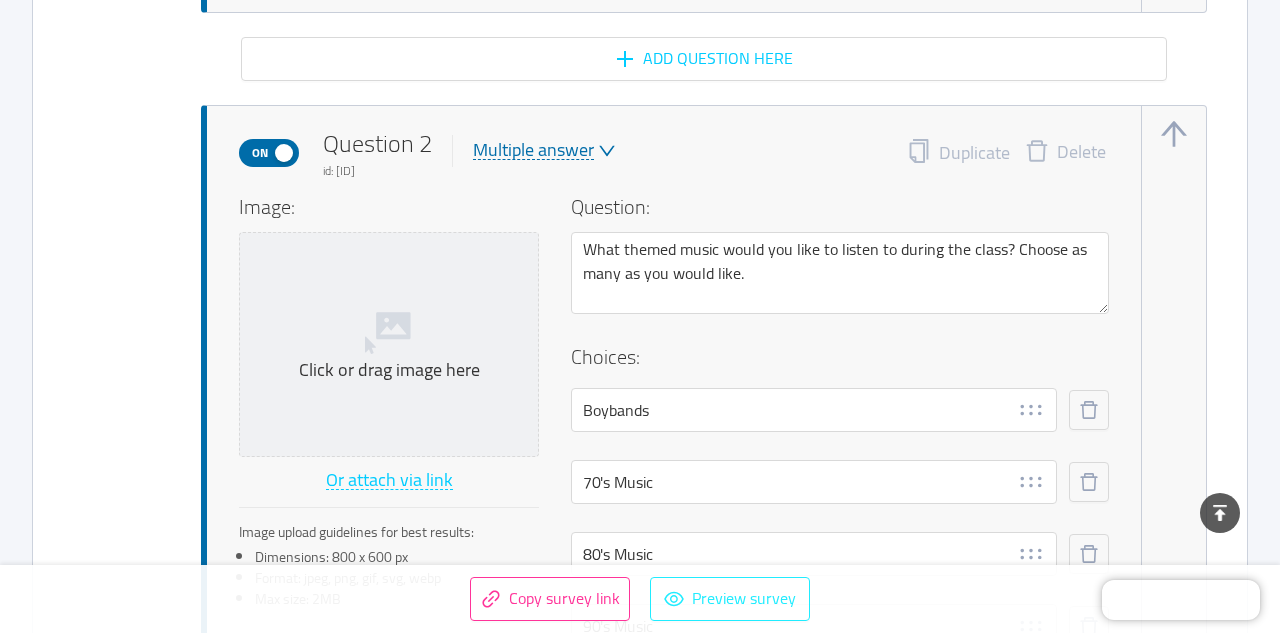 click on "Preview survey" at bounding box center [730, 599] 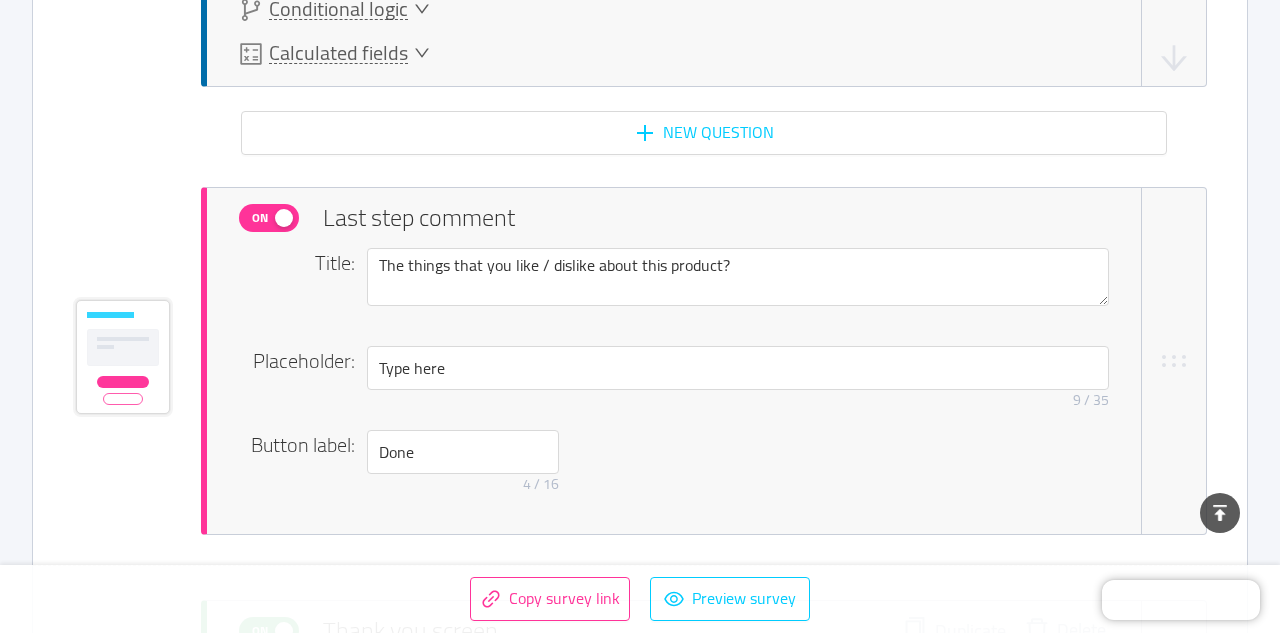 scroll, scrollTop: 9064, scrollLeft: 0, axis: vertical 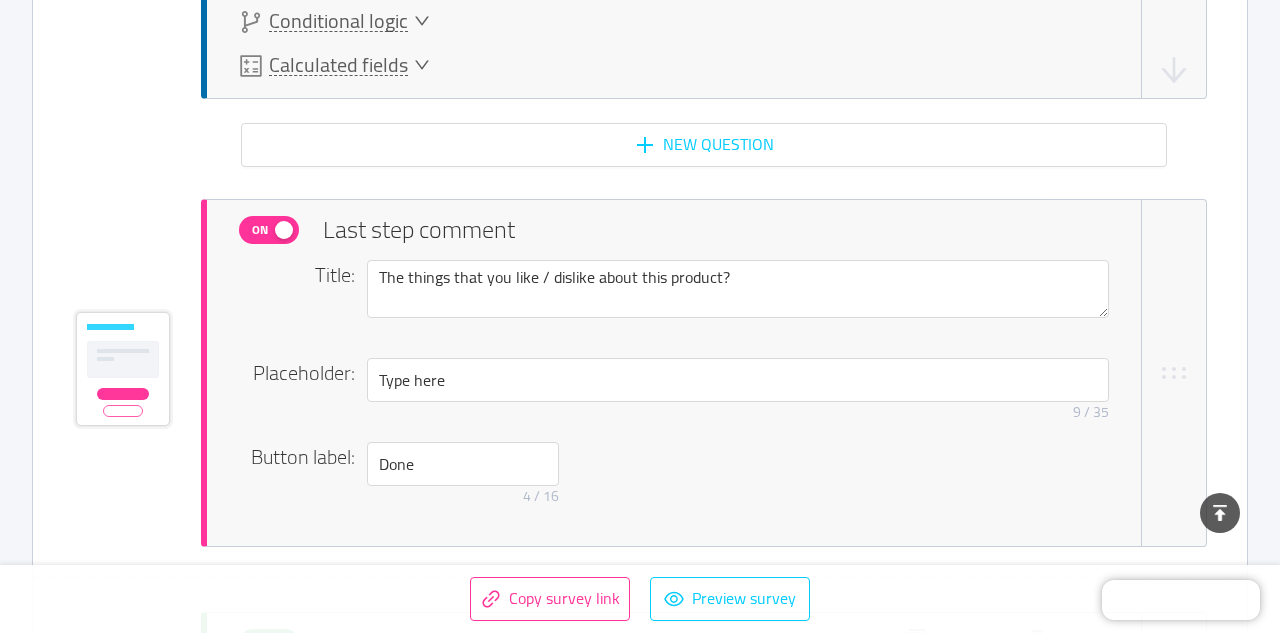 click on "On  Last step comment  Title: The things that you like / dislike about this product? Placeholder: Type here  9 / 35  Button label: Done  4 / 16" at bounding box center (704, 373) 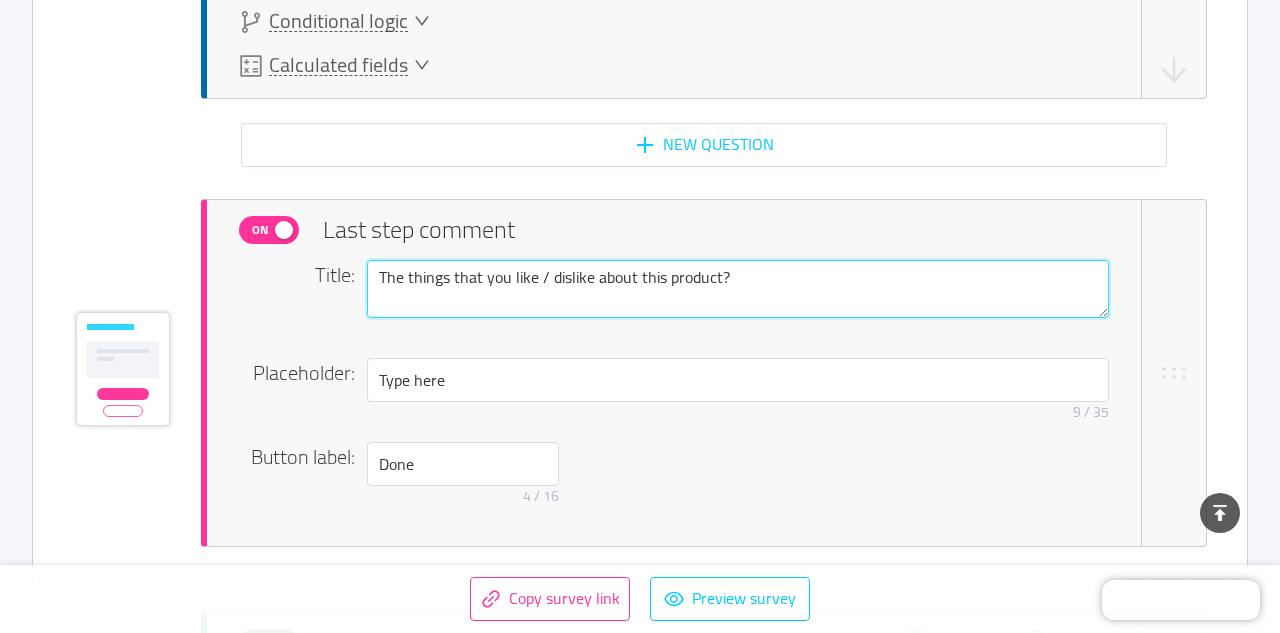 click on "The things that you like / dislike about this product?" at bounding box center (738, 289) 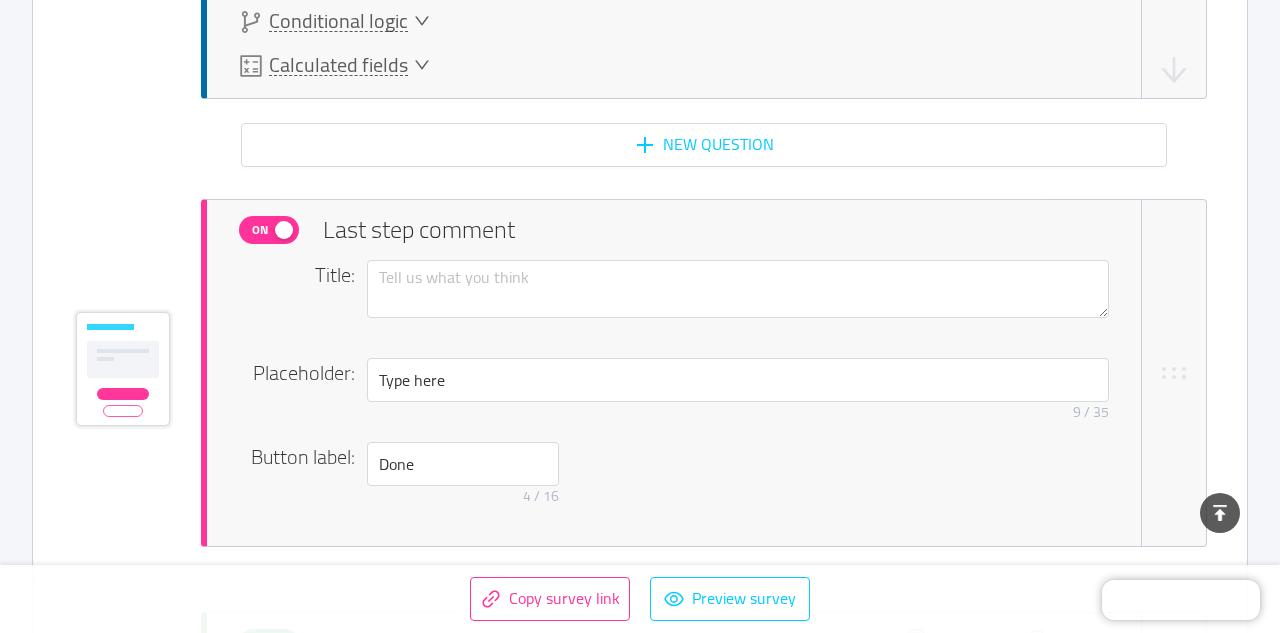 click on "On  Last step comment  Title: Placeholder: Type here  9 / 35  Button label: Done  4 / 16" at bounding box center [640, 373] 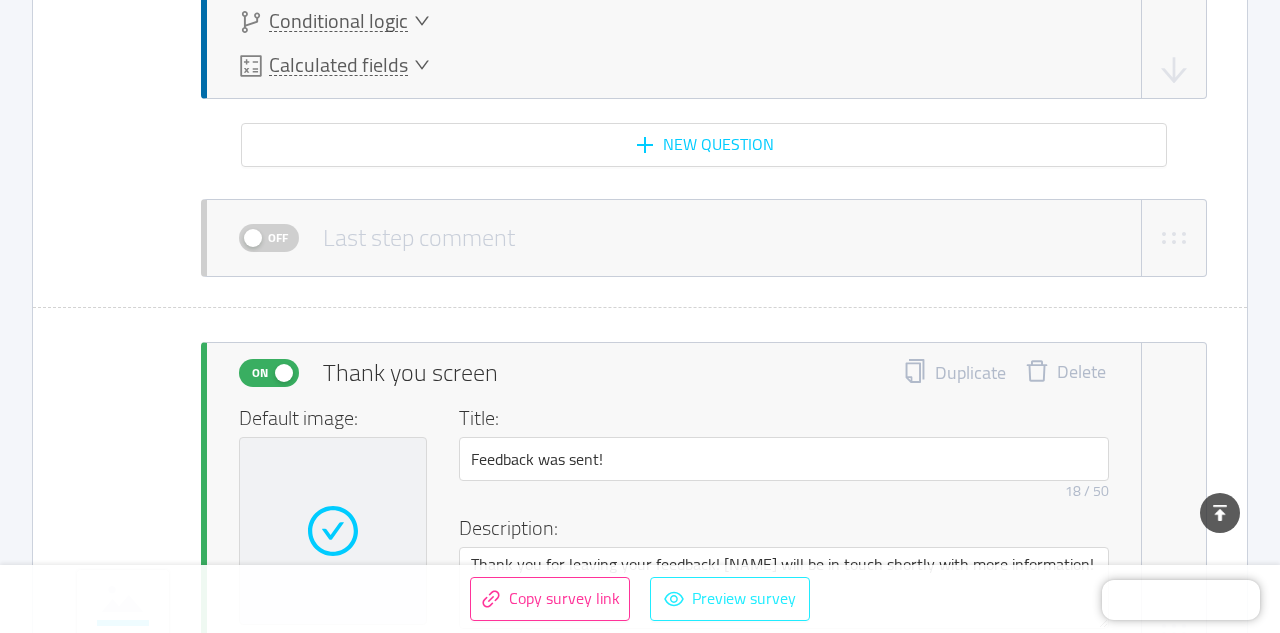 click on "Preview survey" at bounding box center (730, 599) 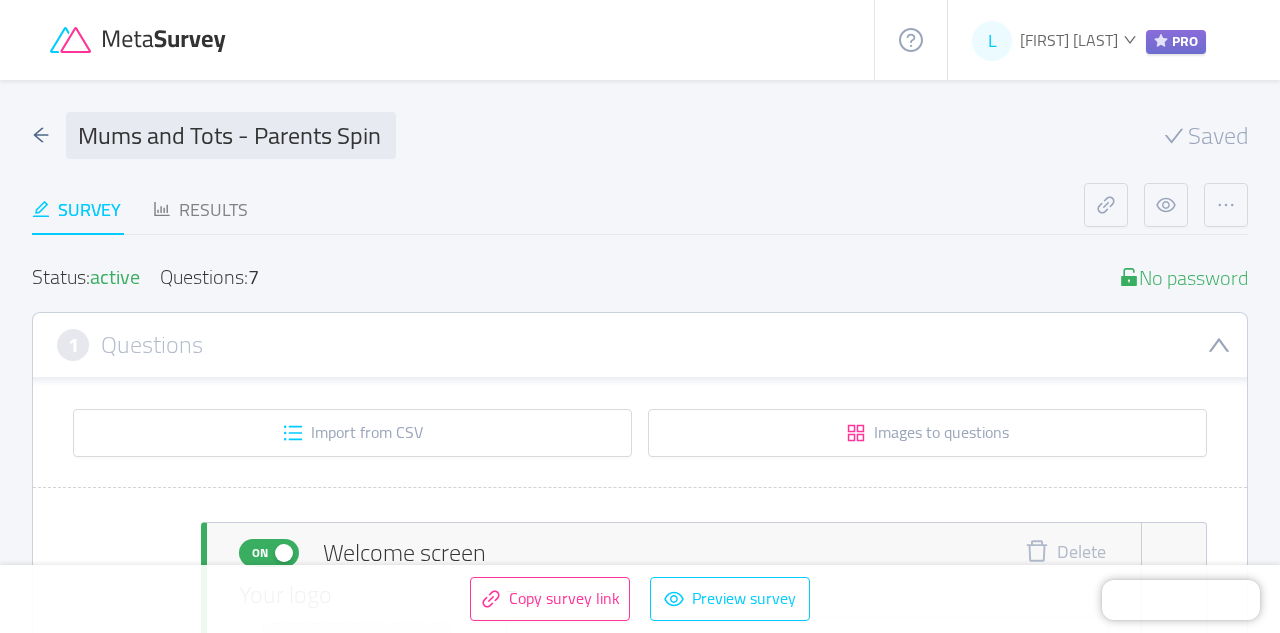 scroll, scrollTop: -1, scrollLeft: 0, axis: vertical 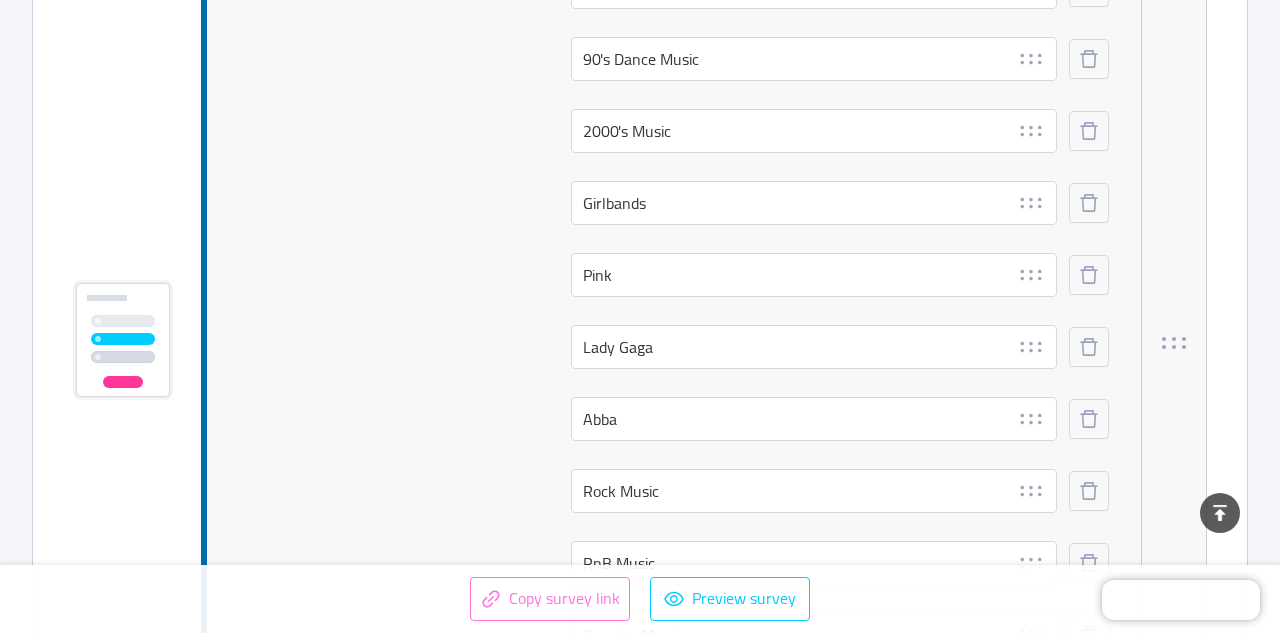 click on "Copy survey link" at bounding box center [550, 599] 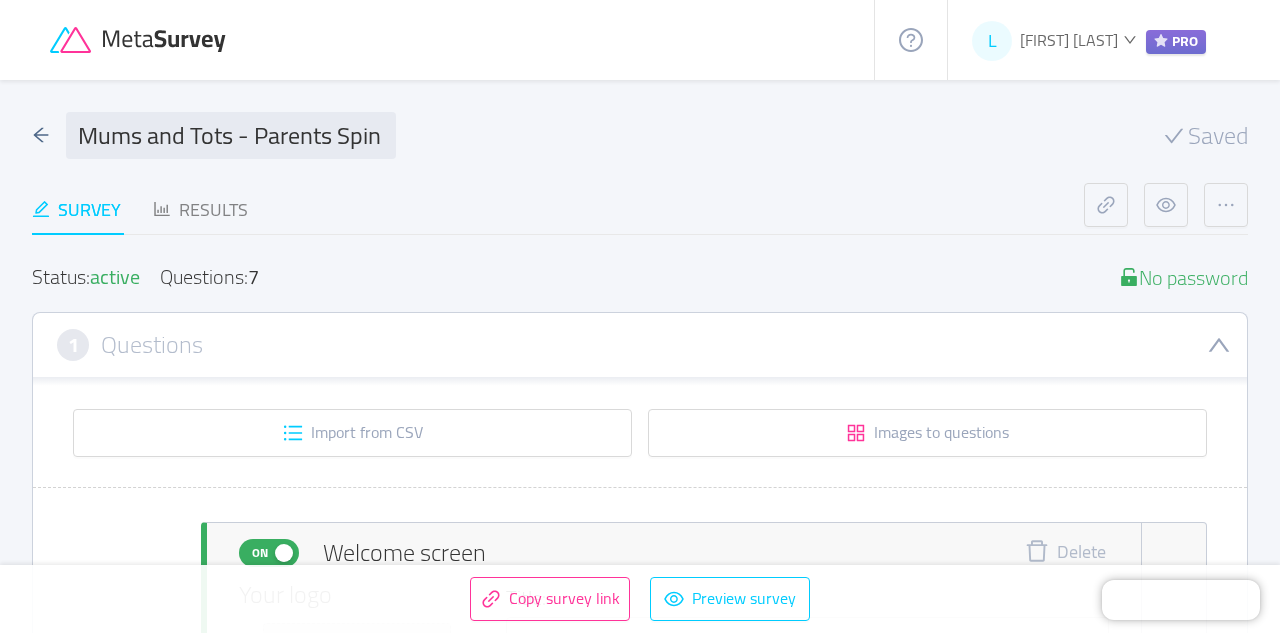 scroll, scrollTop: 0, scrollLeft: 0, axis: both 